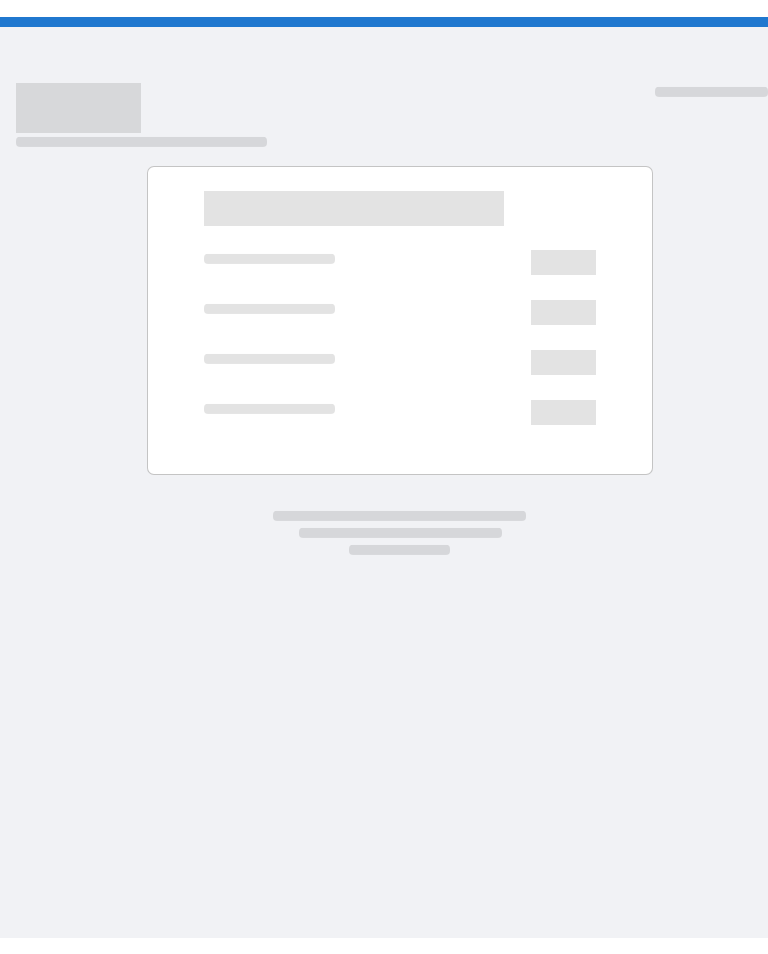 scroll, scrollTop: 0, scrollLeft: 0, axis: both 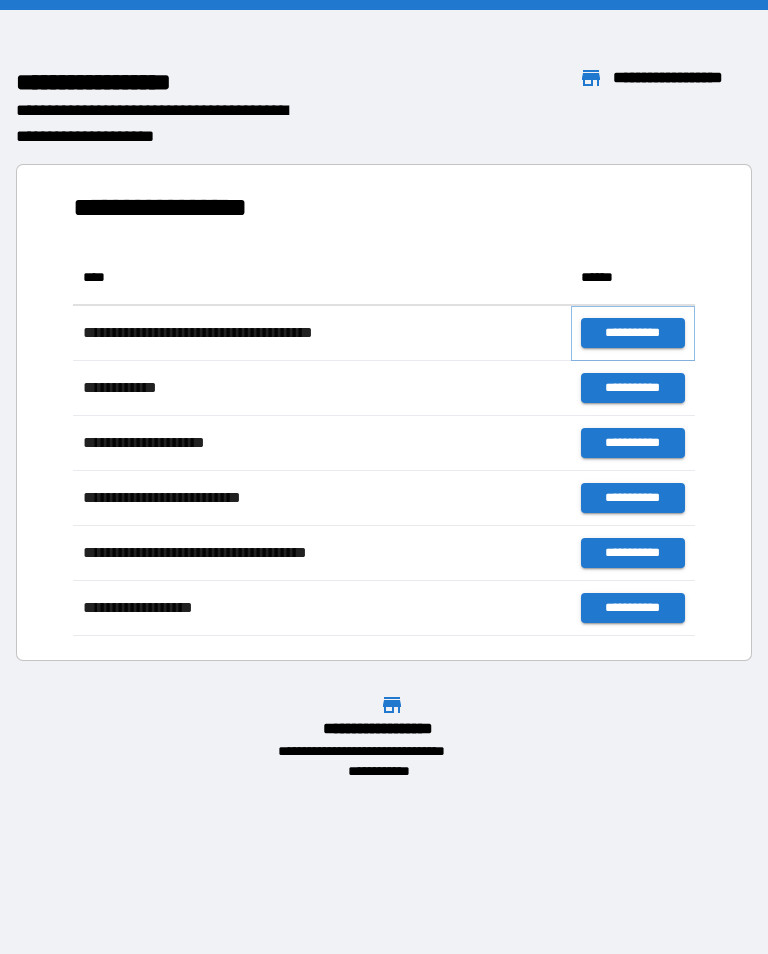 click on "**********" at bounding box center (633, 333) 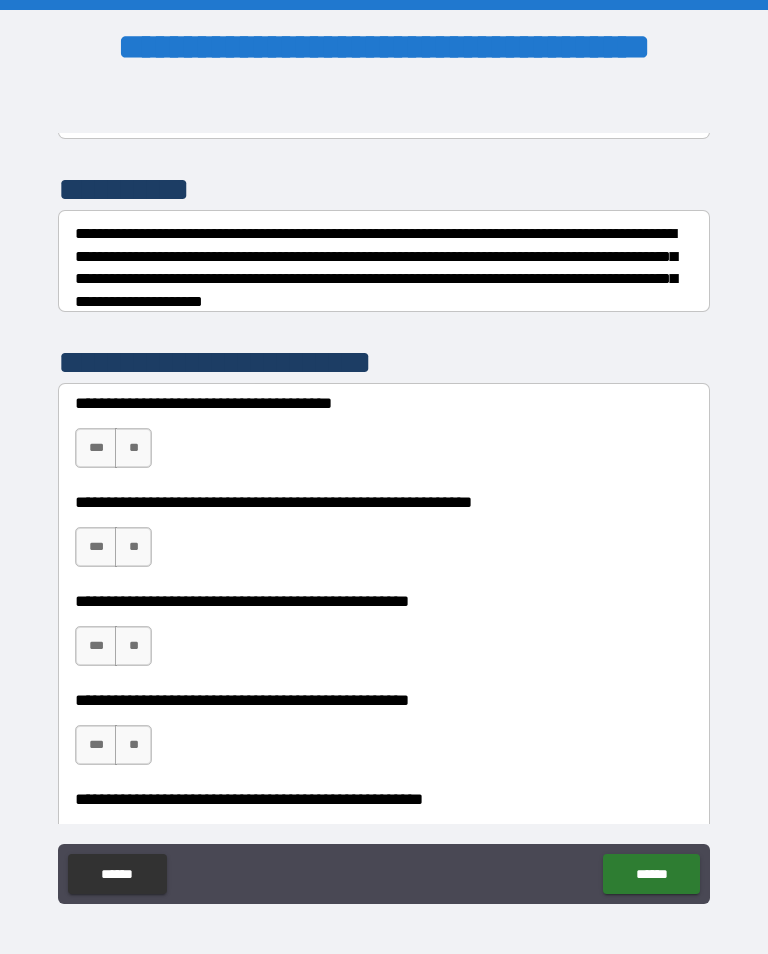 scroll, scrollTop: 240, scrollLeft: 0, axis: vertical 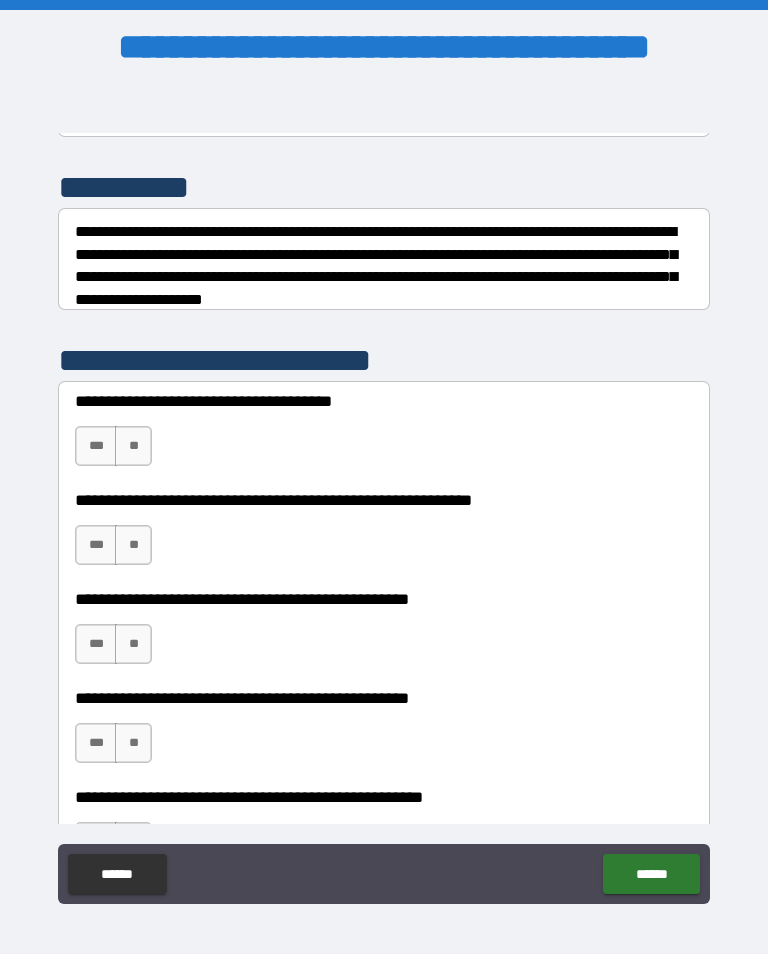 click on "***" at bounding box center [96, 446] 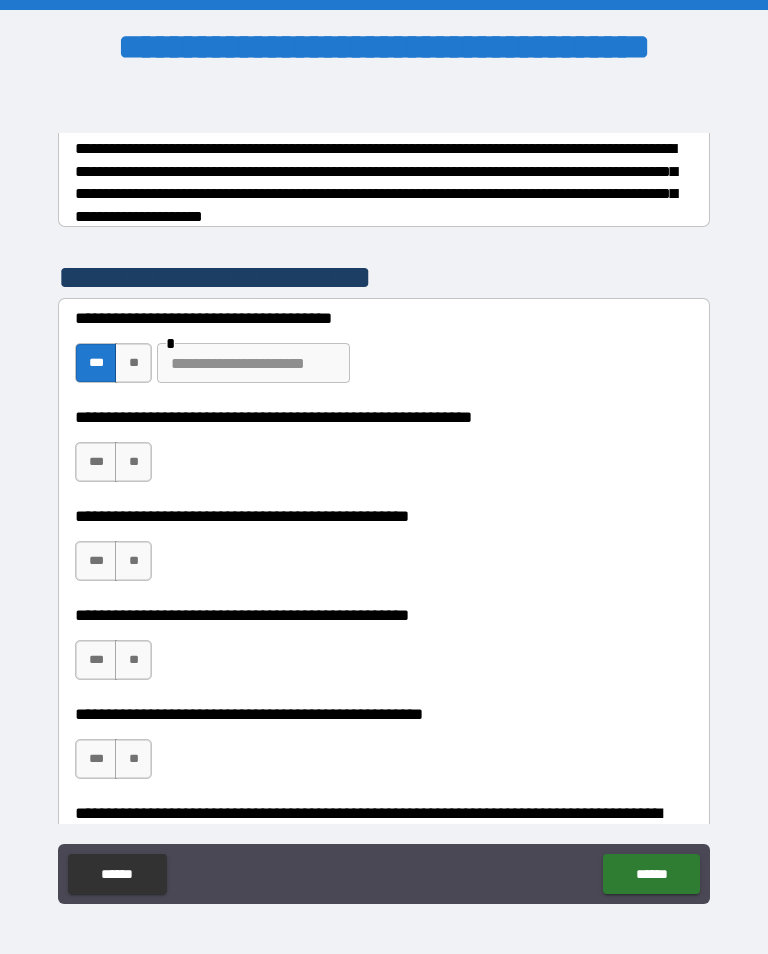 scroll, scrollTop: 350, scrollLeft: 0, axis: vertical 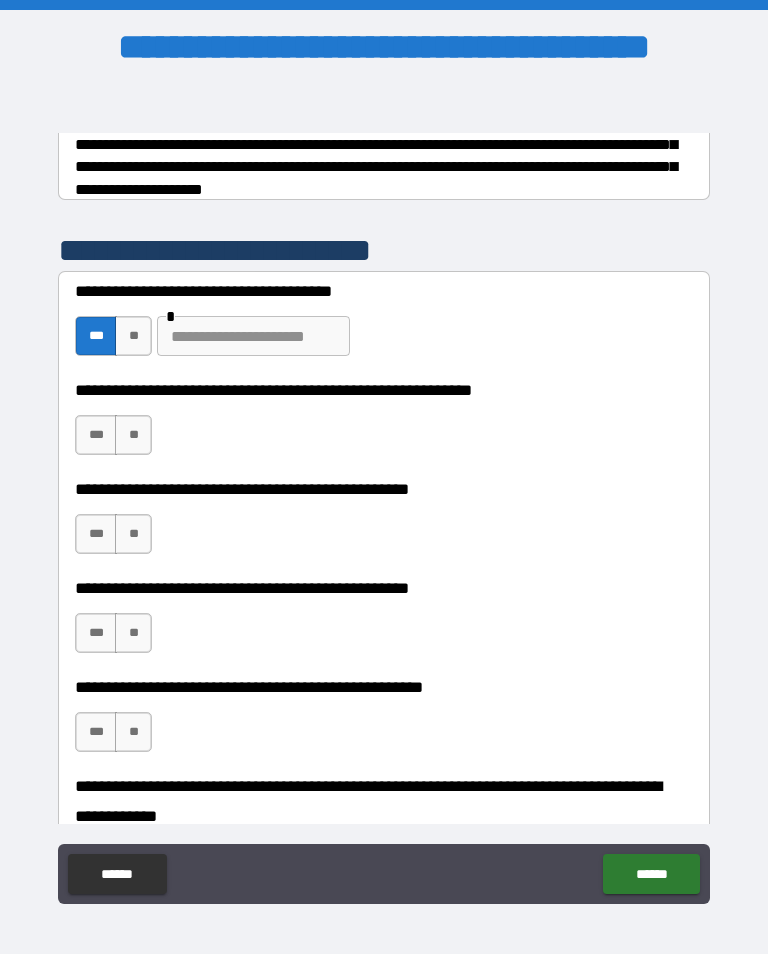 click on "**" at bounding box center (133, 435) 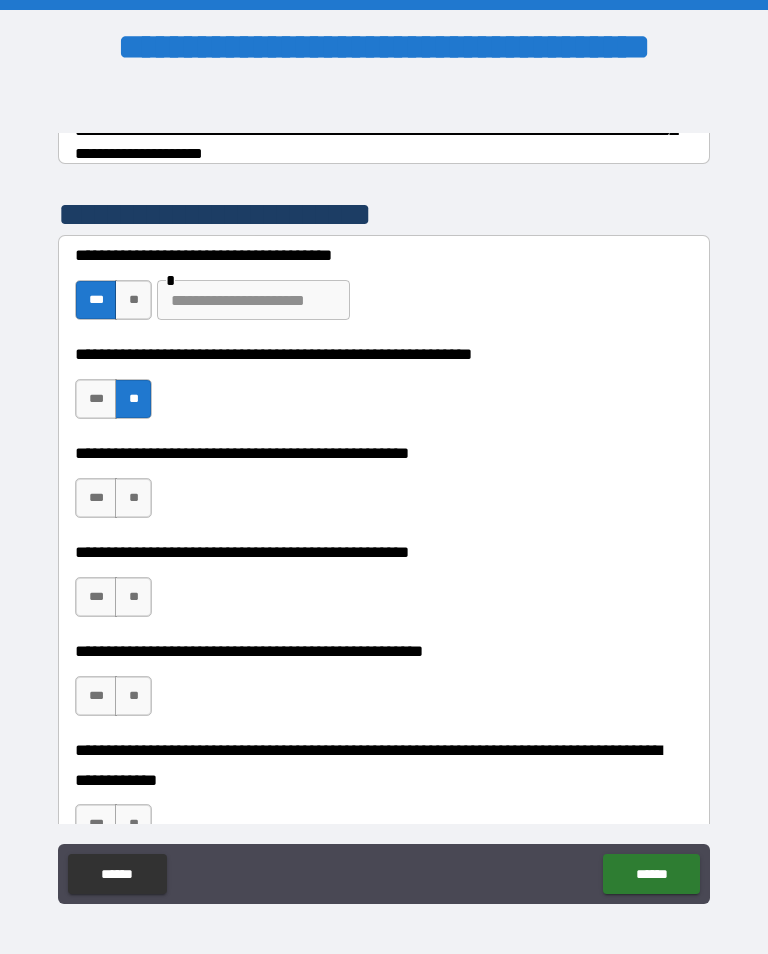 scroll, scrollTop: 389, scrollLeft: 0, axis: vertical 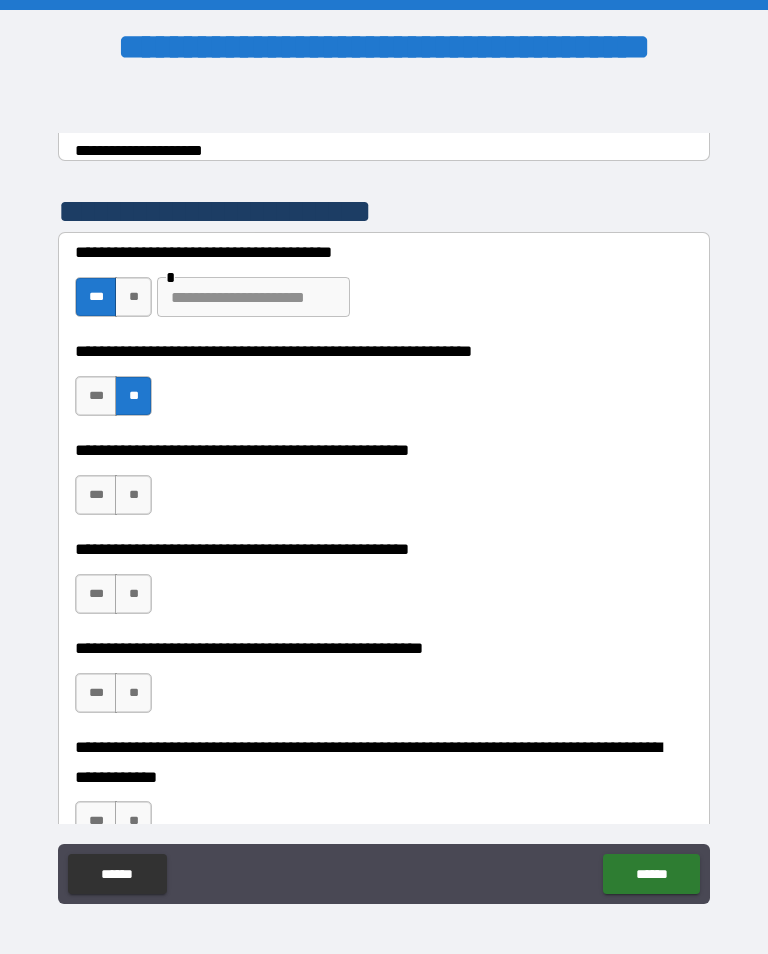 click on "**" at bounding box center (133, 297) 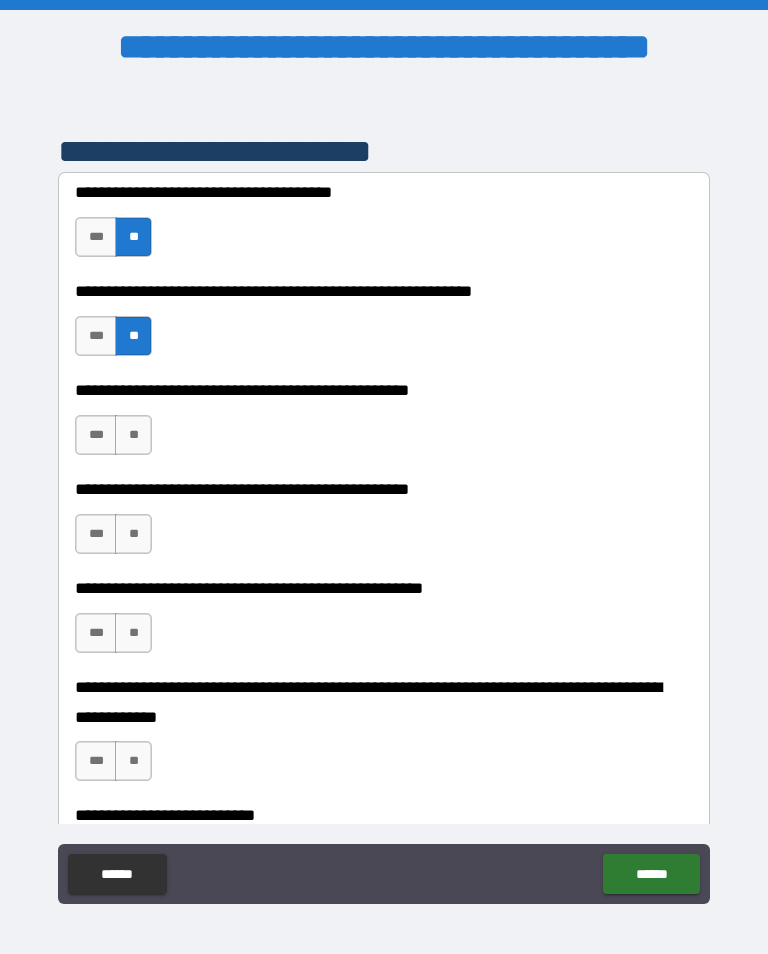 scroll, scrollTop: 465, scrollLeft: 0, axis: vertical 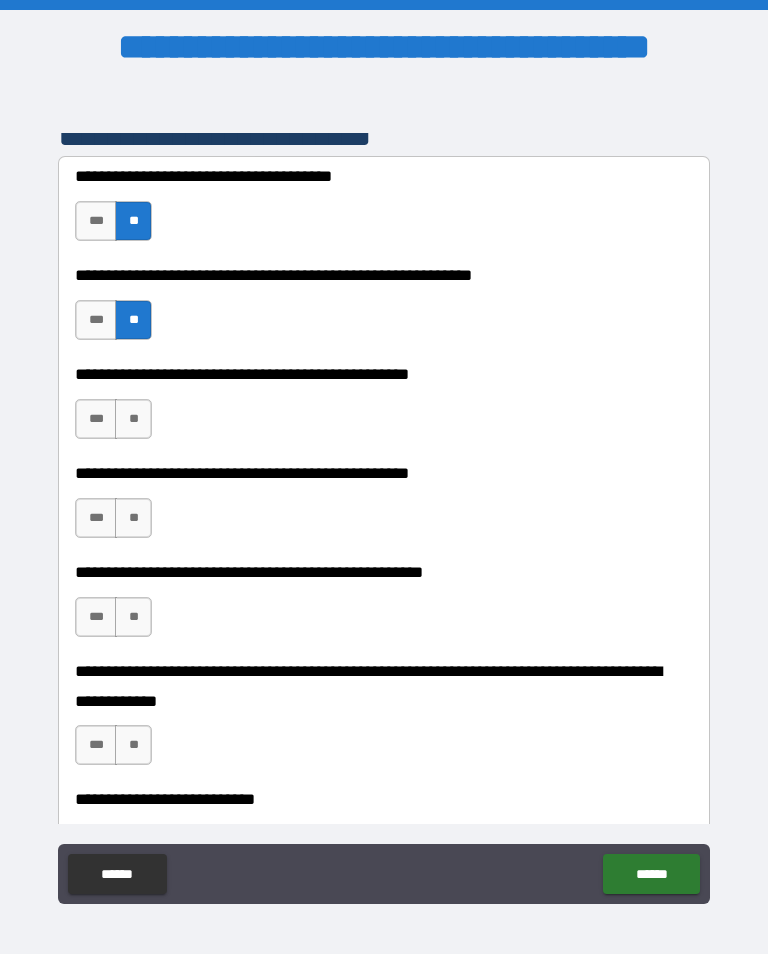 click on "**" at bounding box center (133, 419) 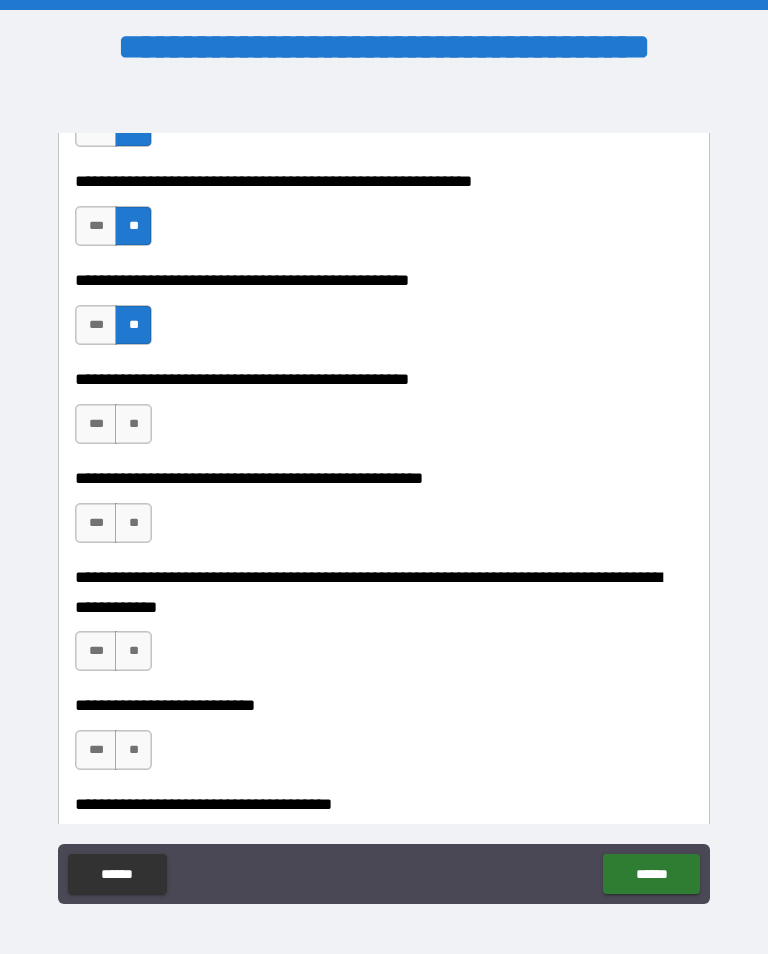 scroll, scrollTop: 561, scrollLeft: 0, axis: vertical 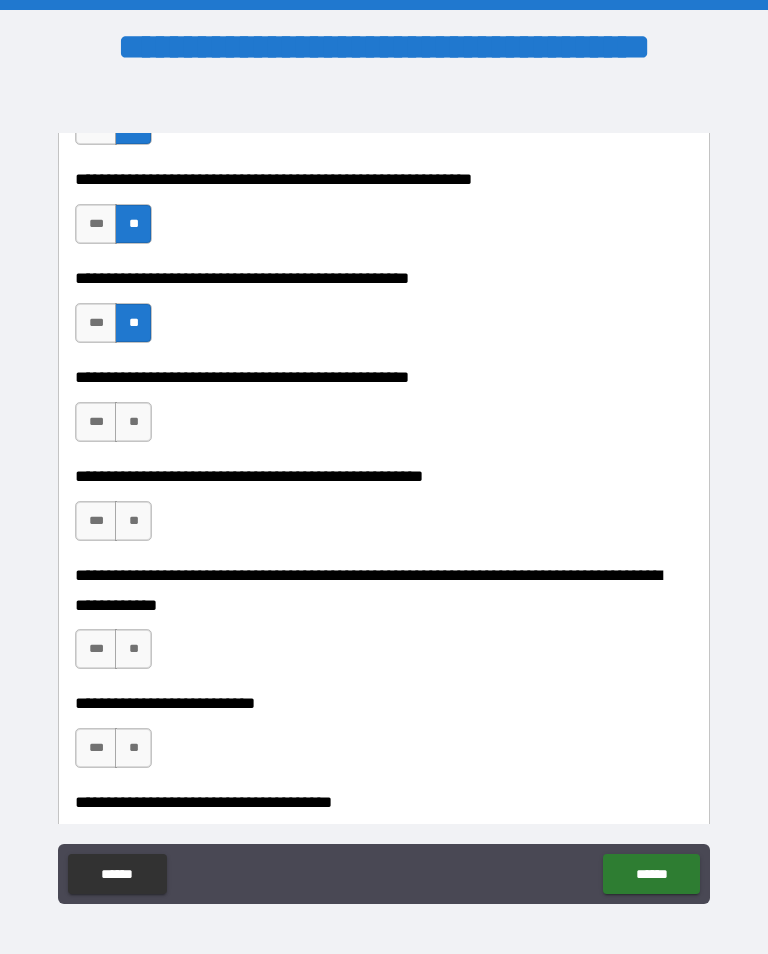 click on "**" at bounding box center [133, 422] 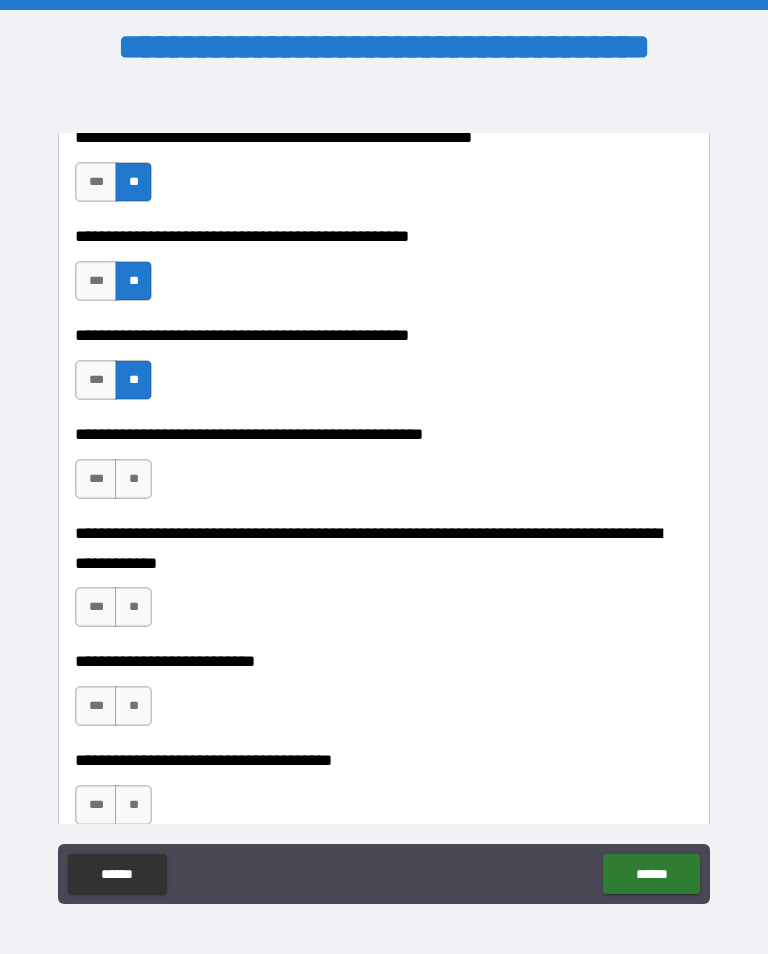scroll, scrollTop: 612, scrollLeft: 0, axis: vertical 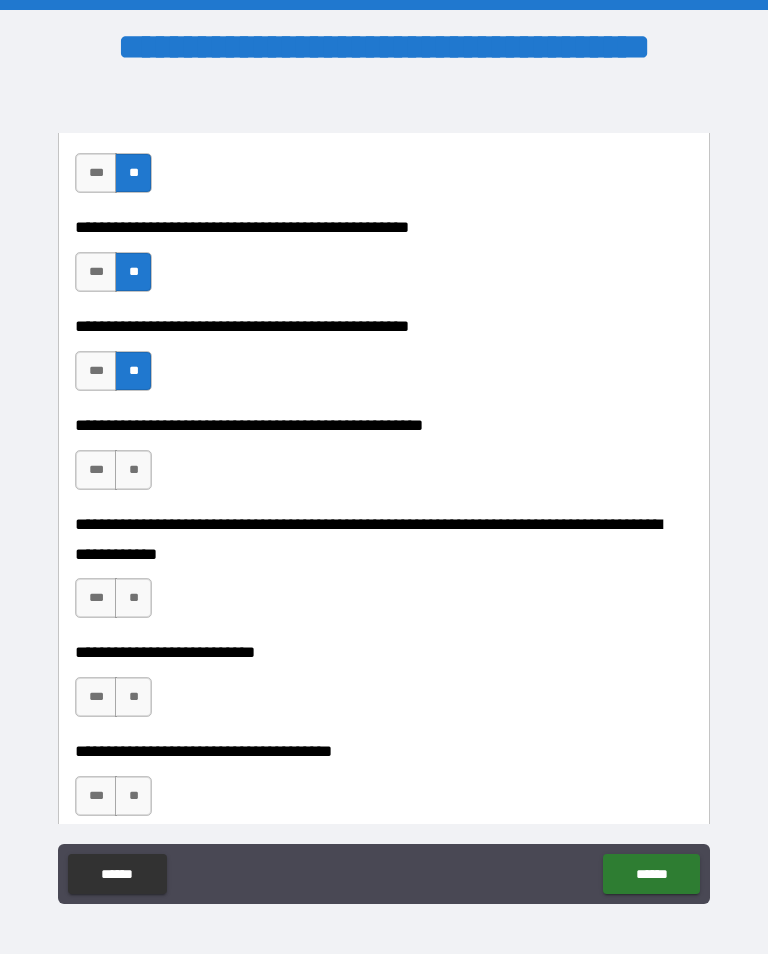 click on "**" at bounding box center [133, 470] 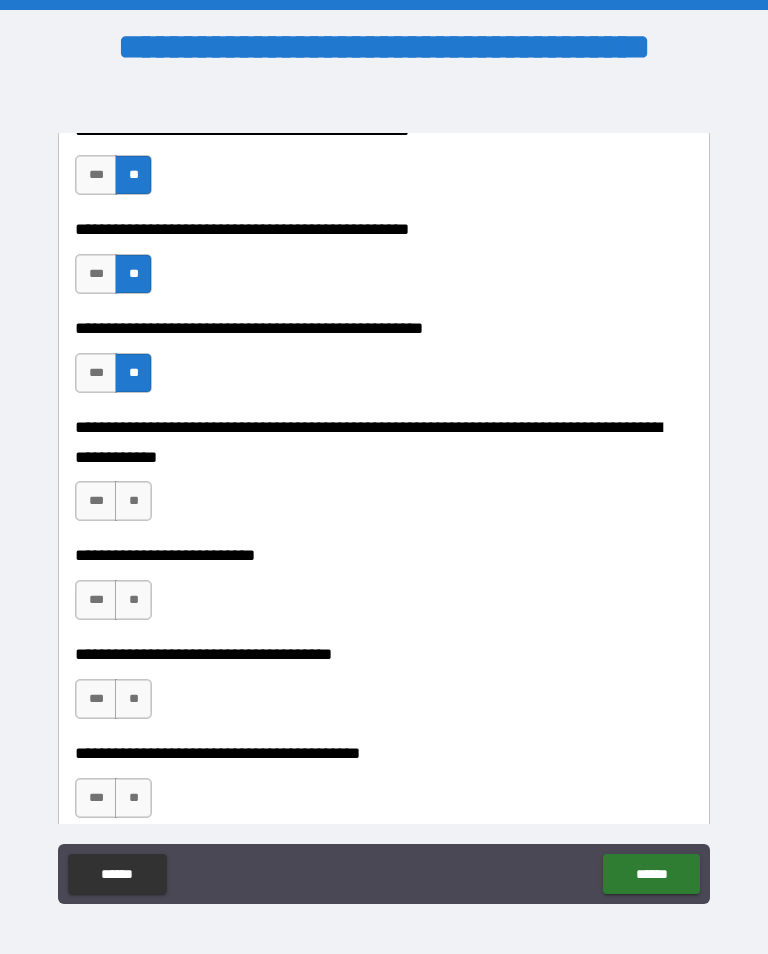 scroll, scrollTop: 710, scrollLeft: 0, axis: vertical 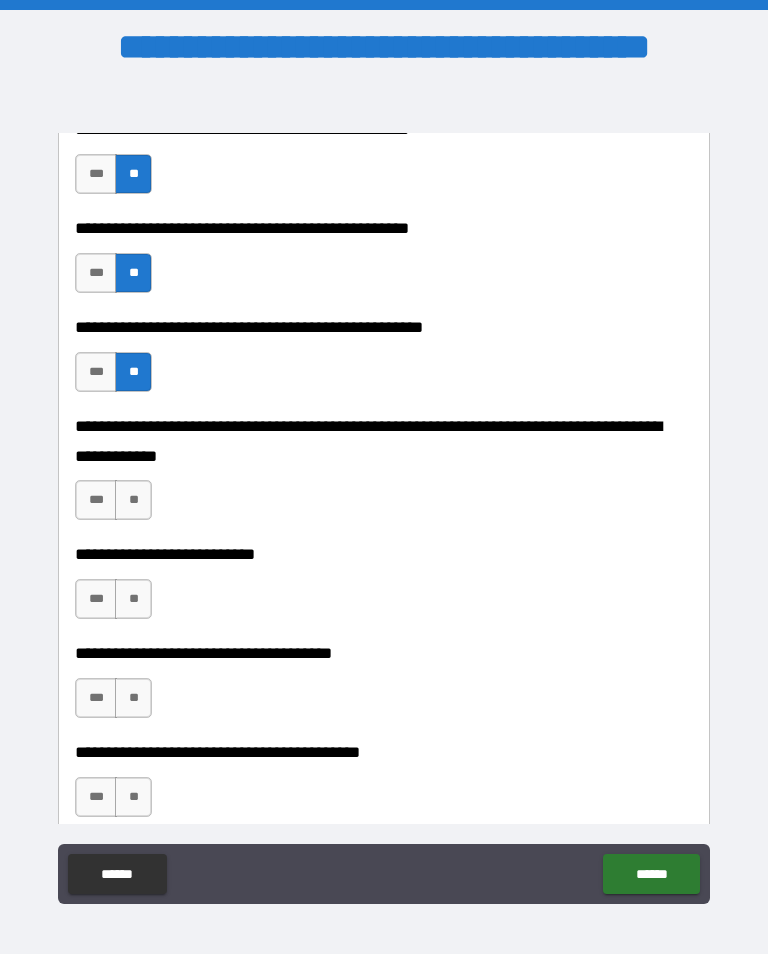 click on "**" at bounding box center [133, 500] 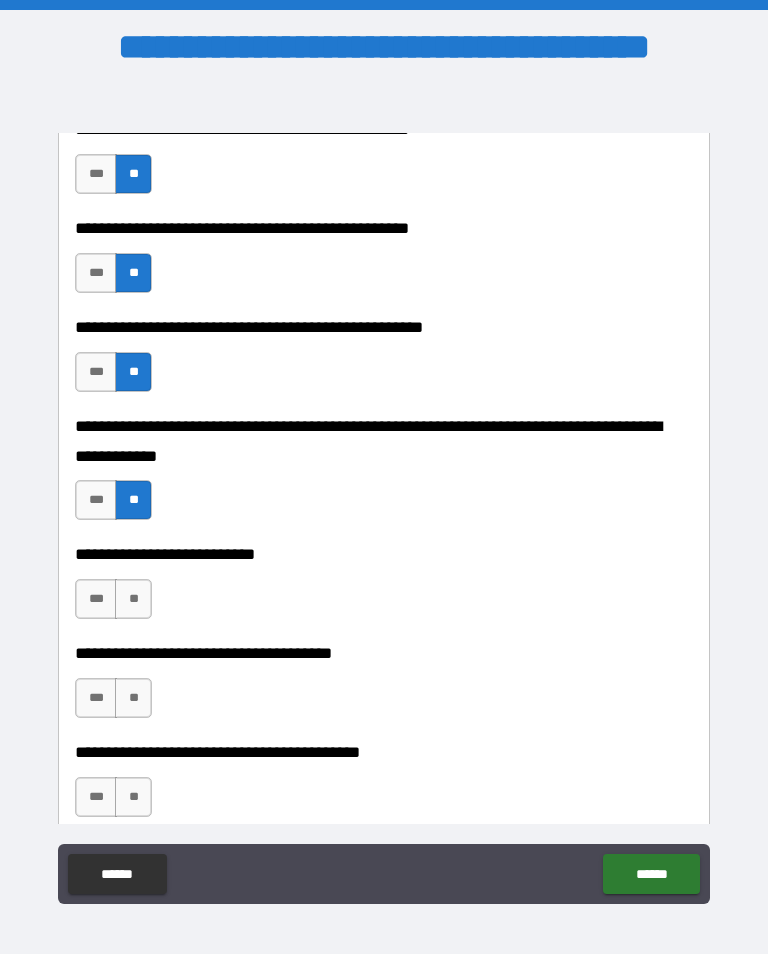 scroll, scrollTop: 845, scrollLeft: 0, axis: vertical 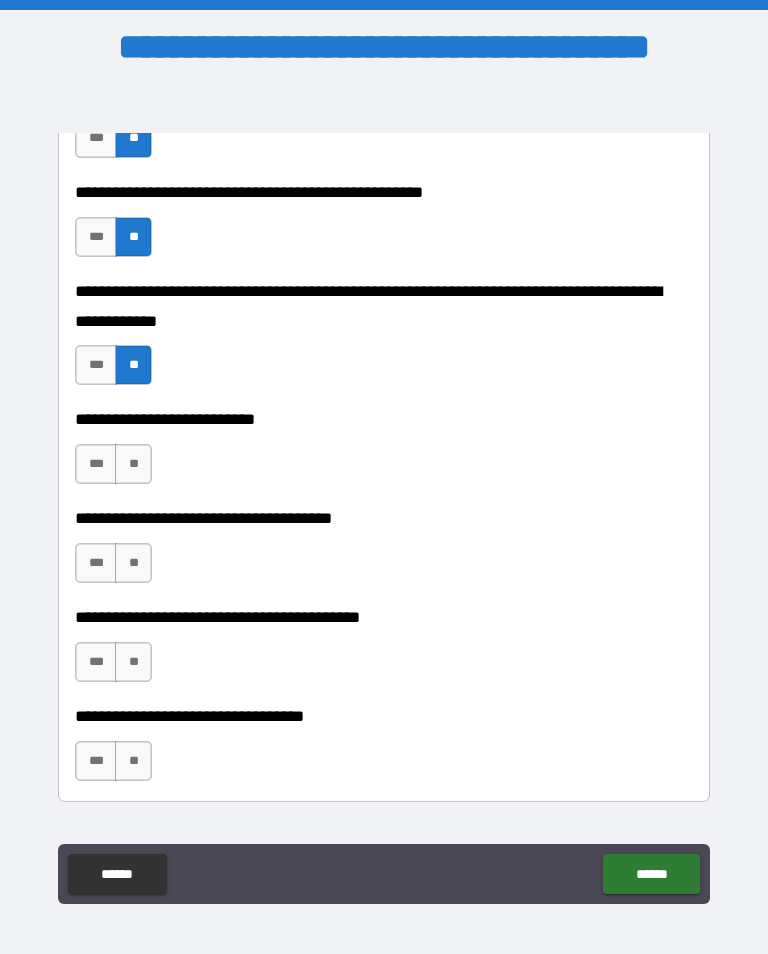 click on "**" at bounding box center [133, 464] 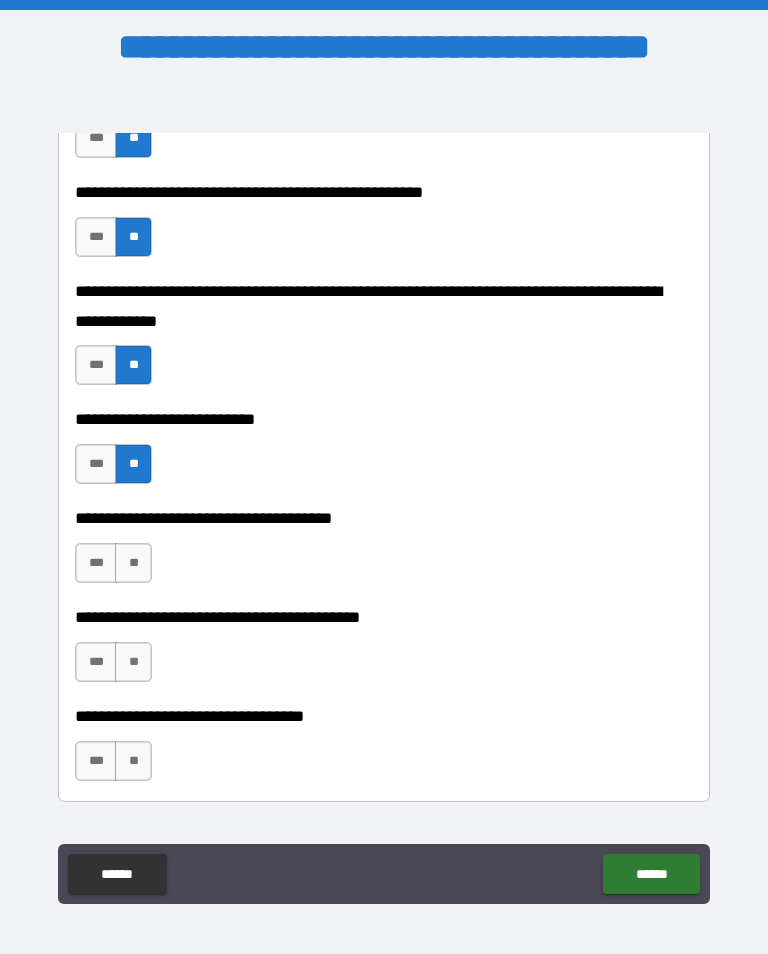 click on "**" at bounding box center (133, 563) 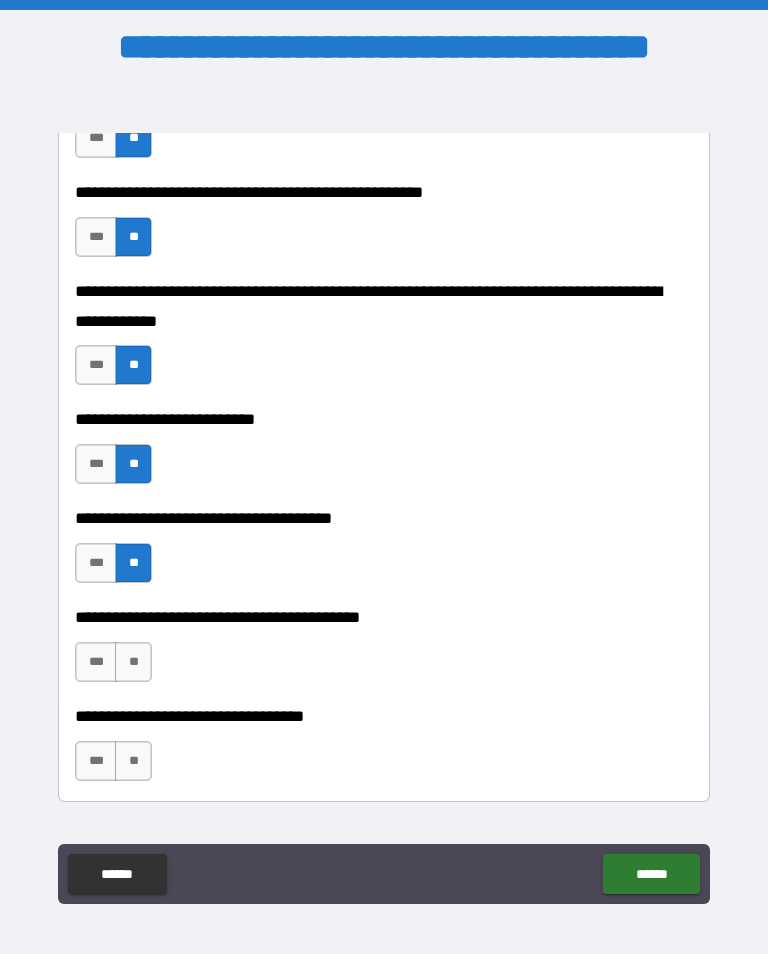 click on "**" at bounding box center [133, 662] 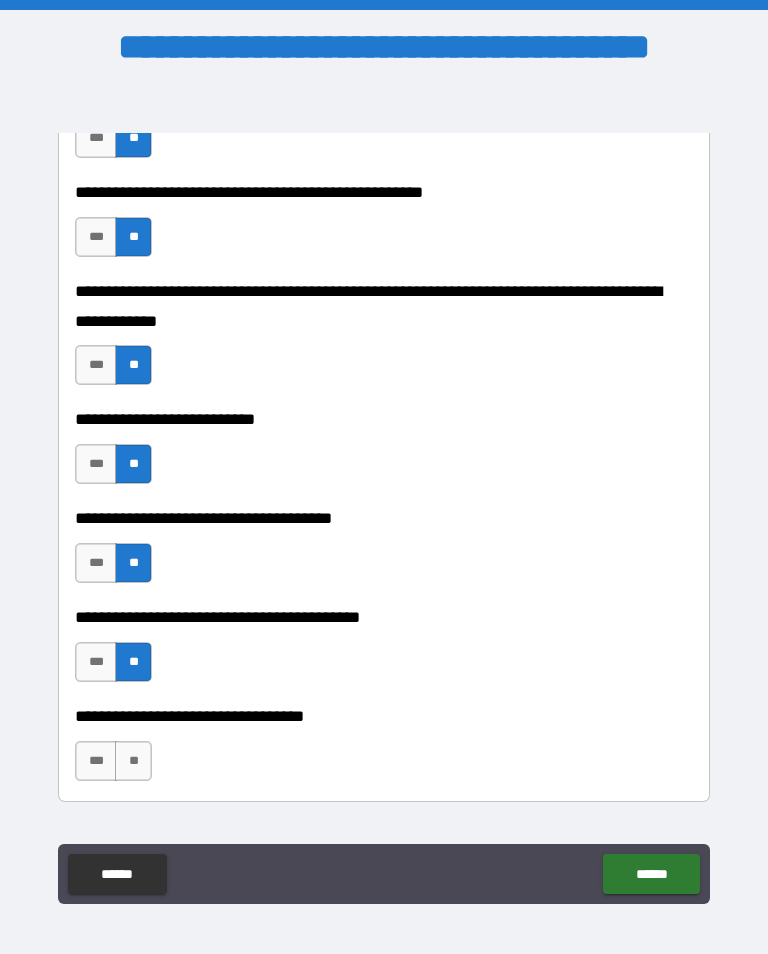 click on "**" at bounding box center [133, 761] 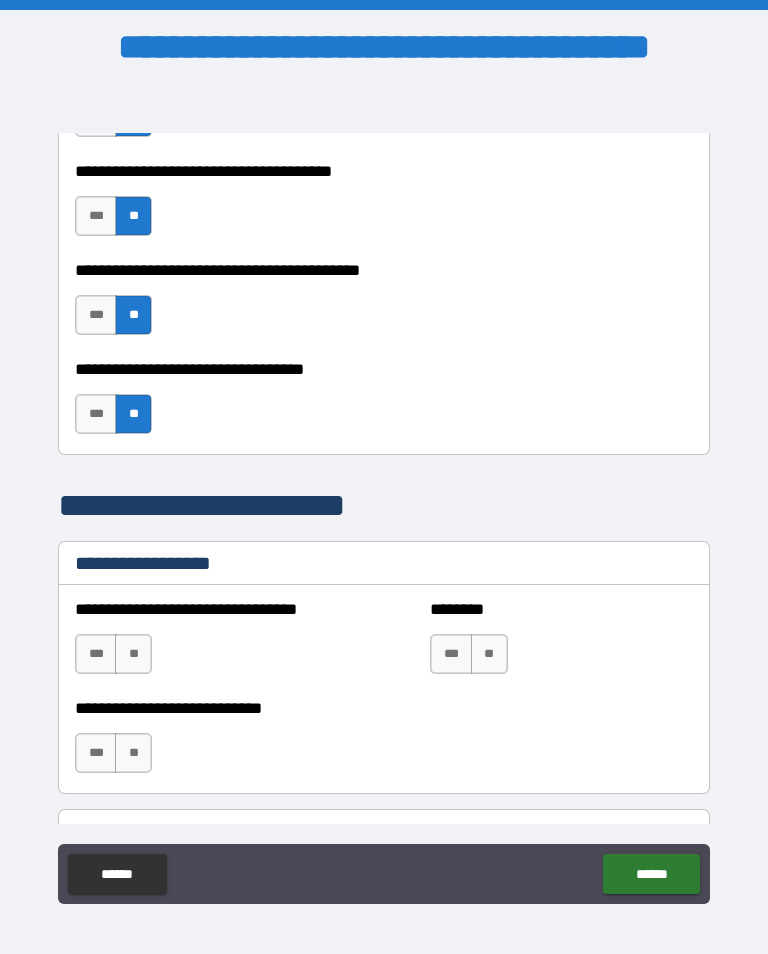 scroll, scrollTop: 1200, scrollLeft: 0, axis: vertical 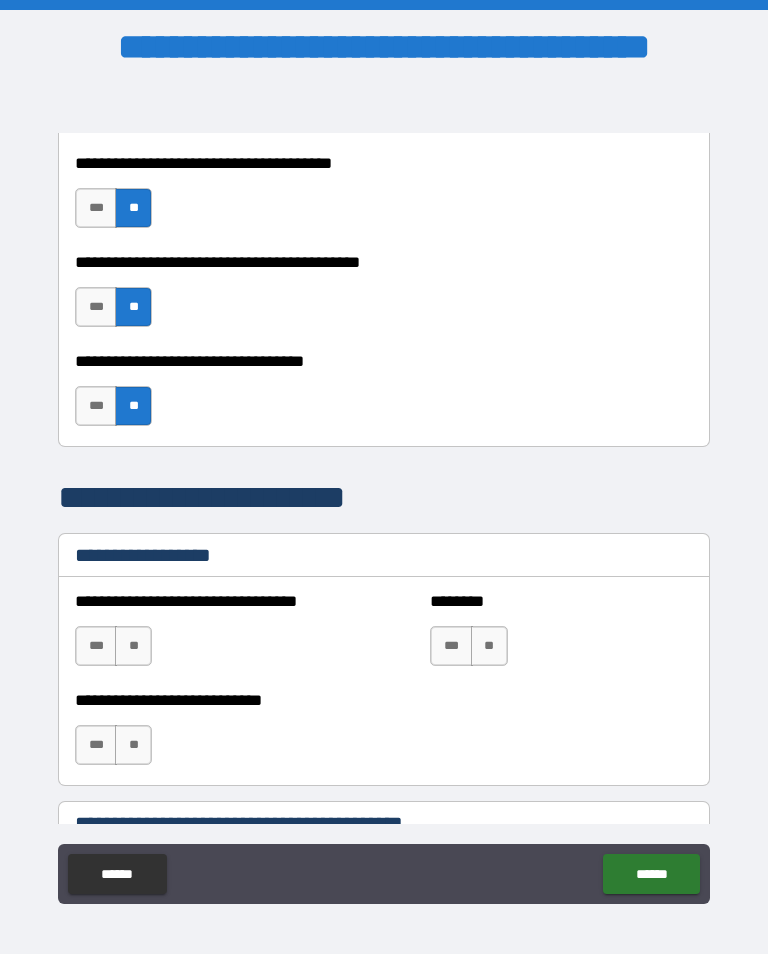 click on "**" at bounding box center [133, 646] 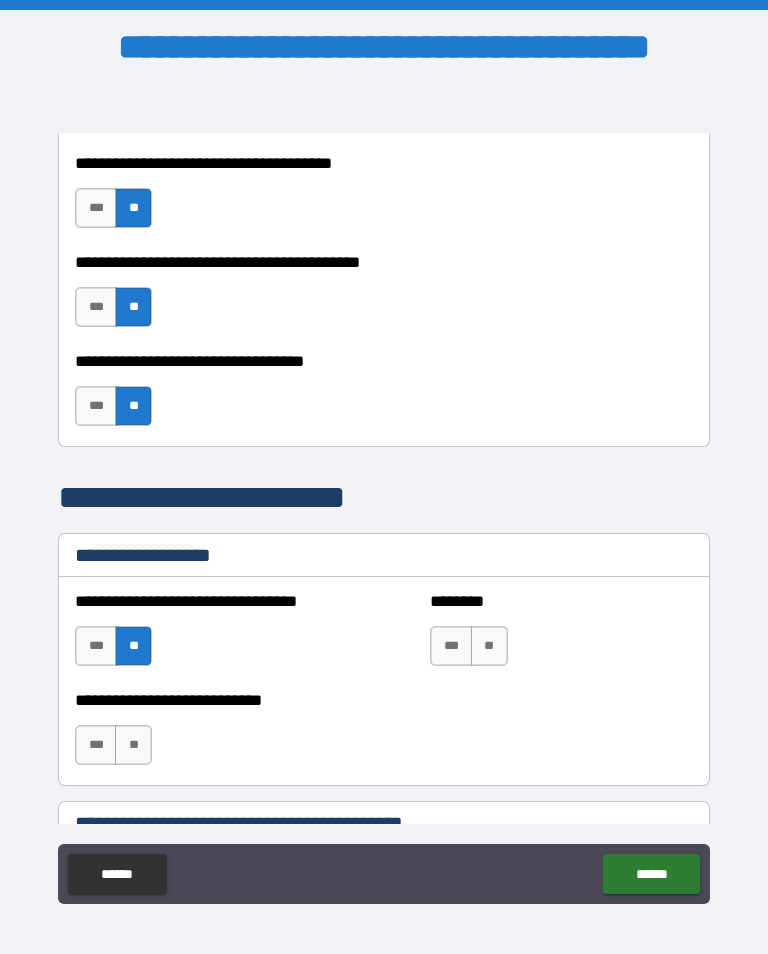 click on "**" at bounding box center [489, 646] 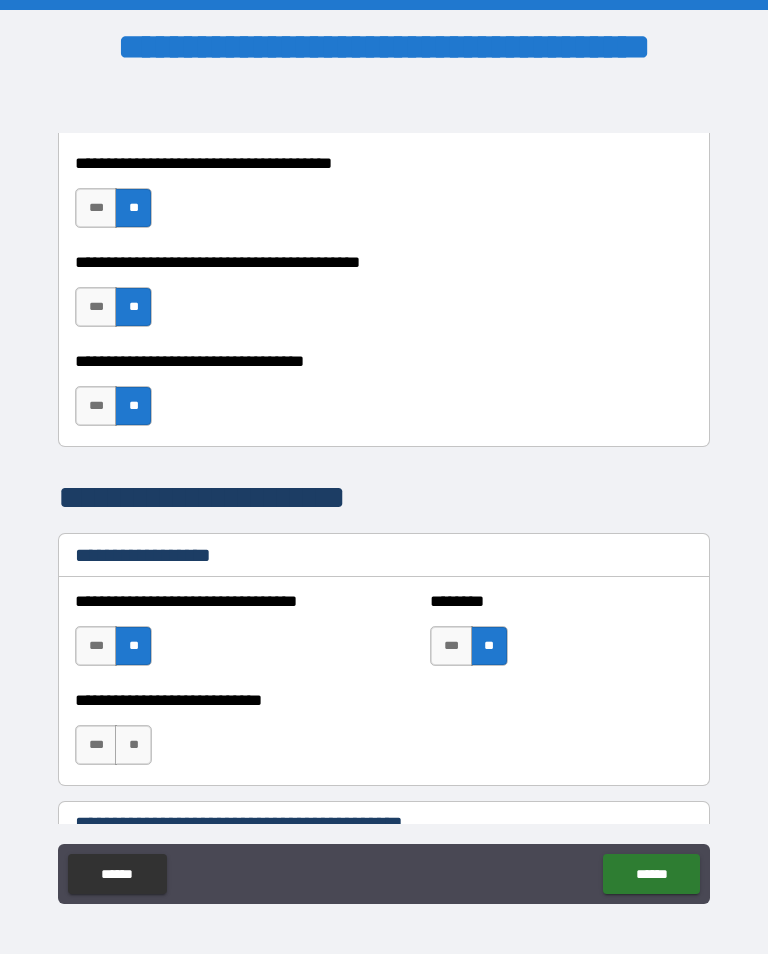 click on "**" at bounding box center [133, 745] 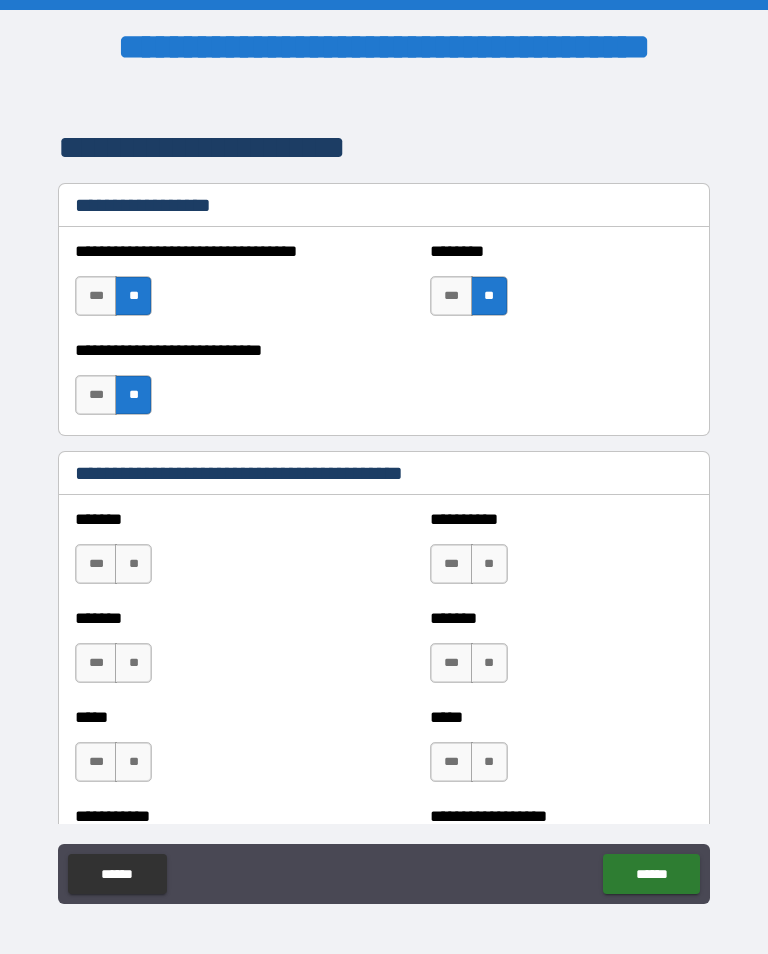 scroll, scrollTop: 1549, scrollLeft: 0, axis: vertical 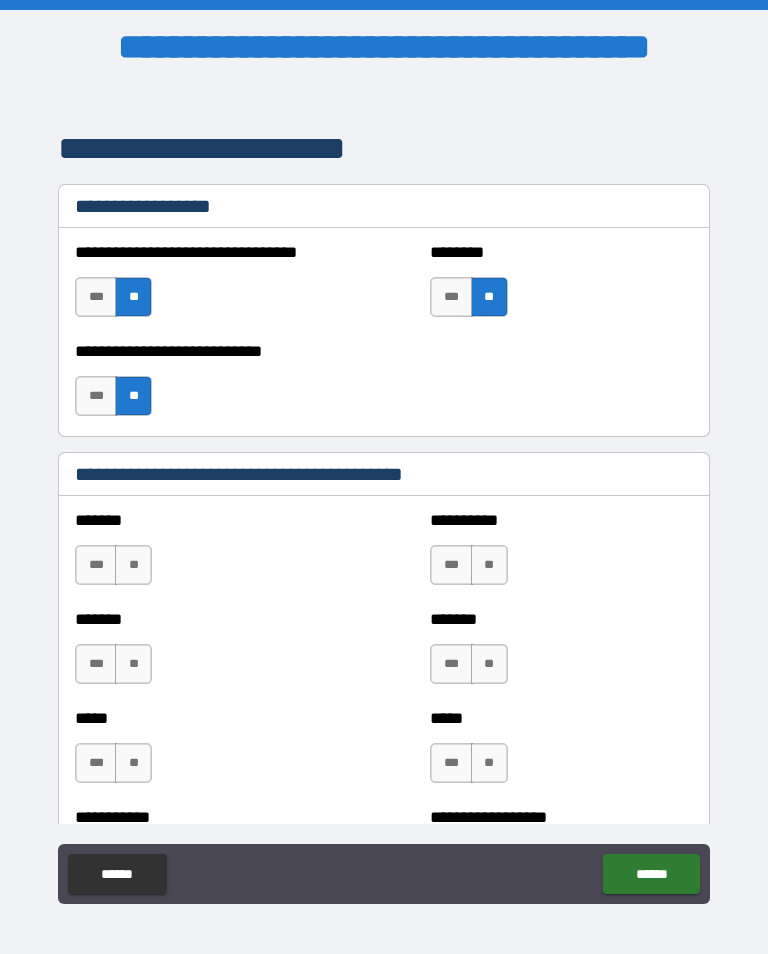 click on "**" at bounding box center (133, 565) 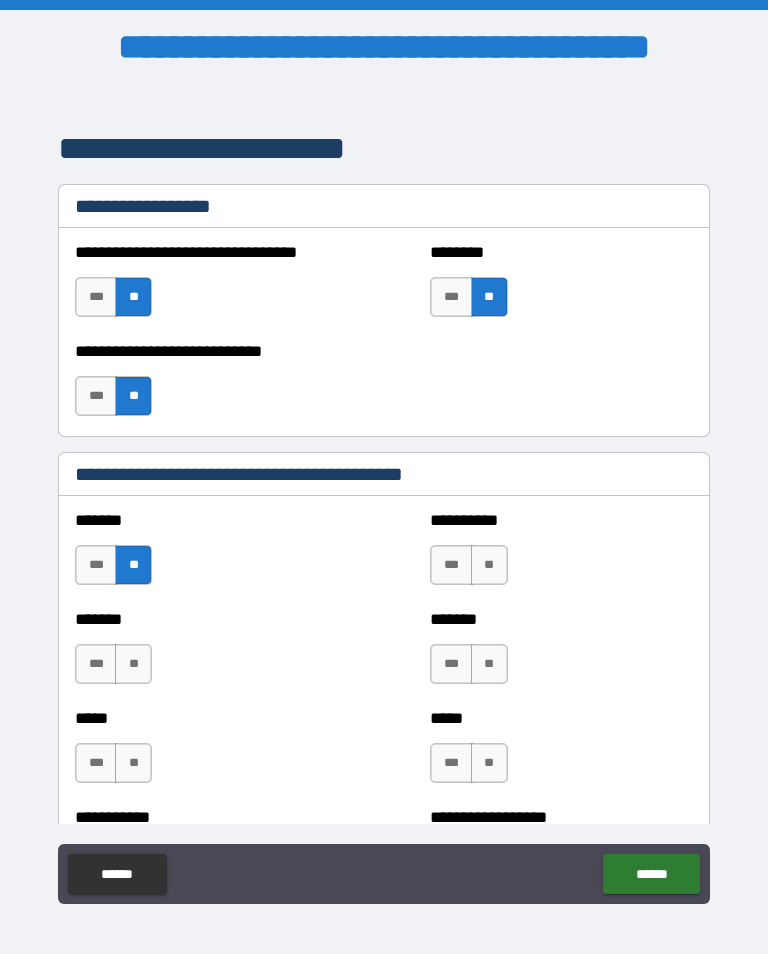 click on "**" at bounding box center (489, 565) 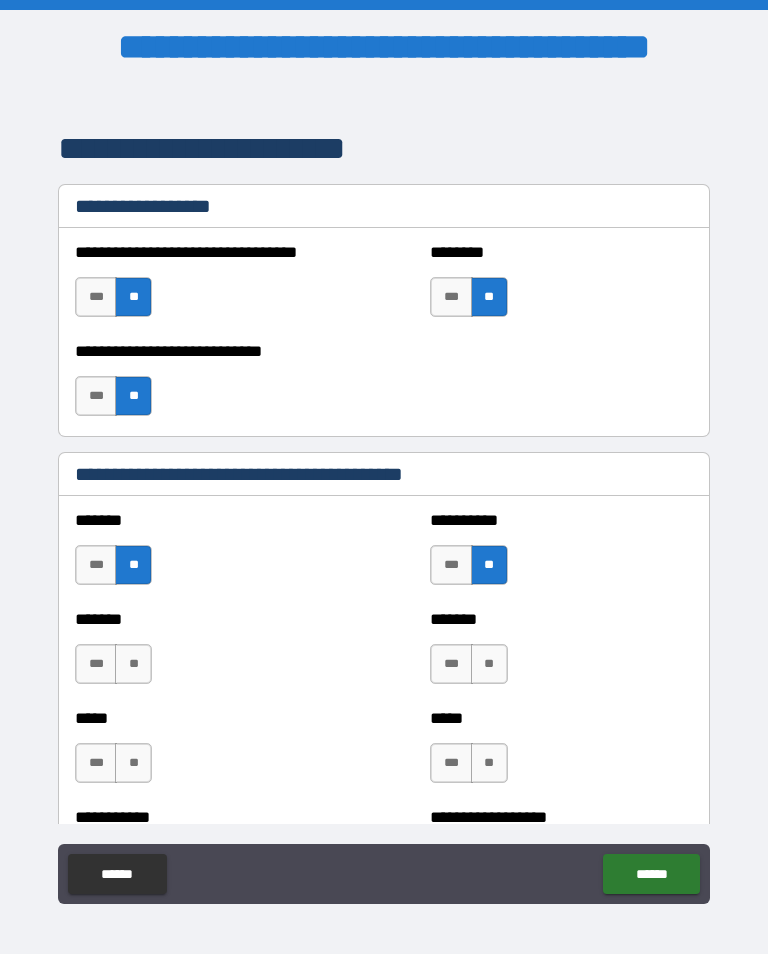 click on "**" at bounding box center (489, 664) 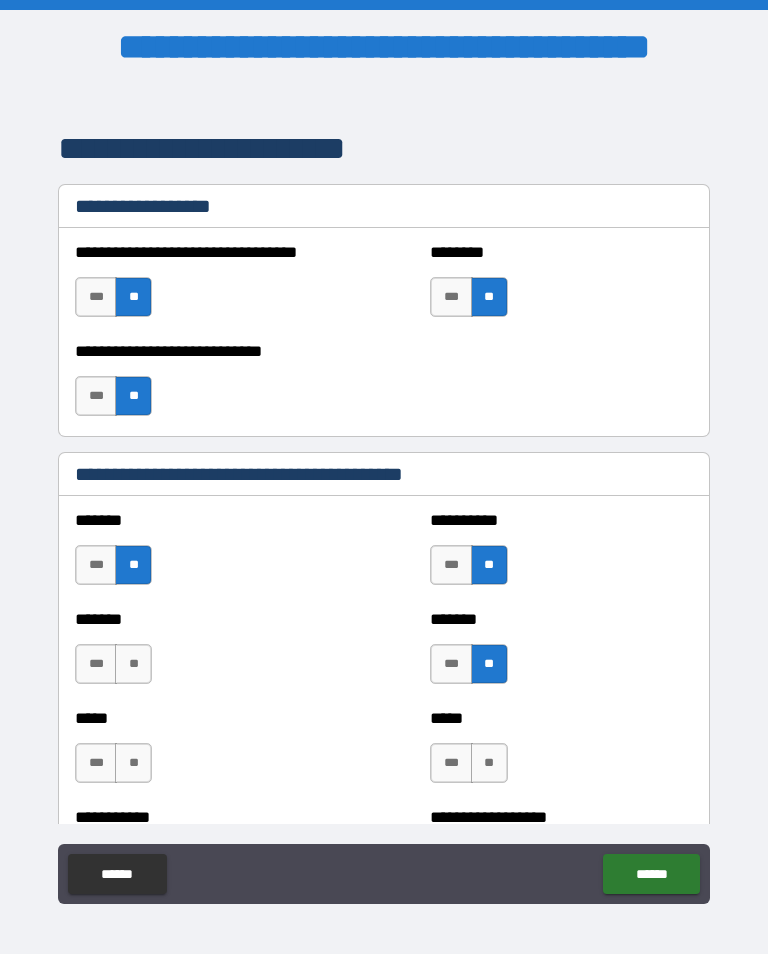 click on "**" at bounding box center (133, 664) 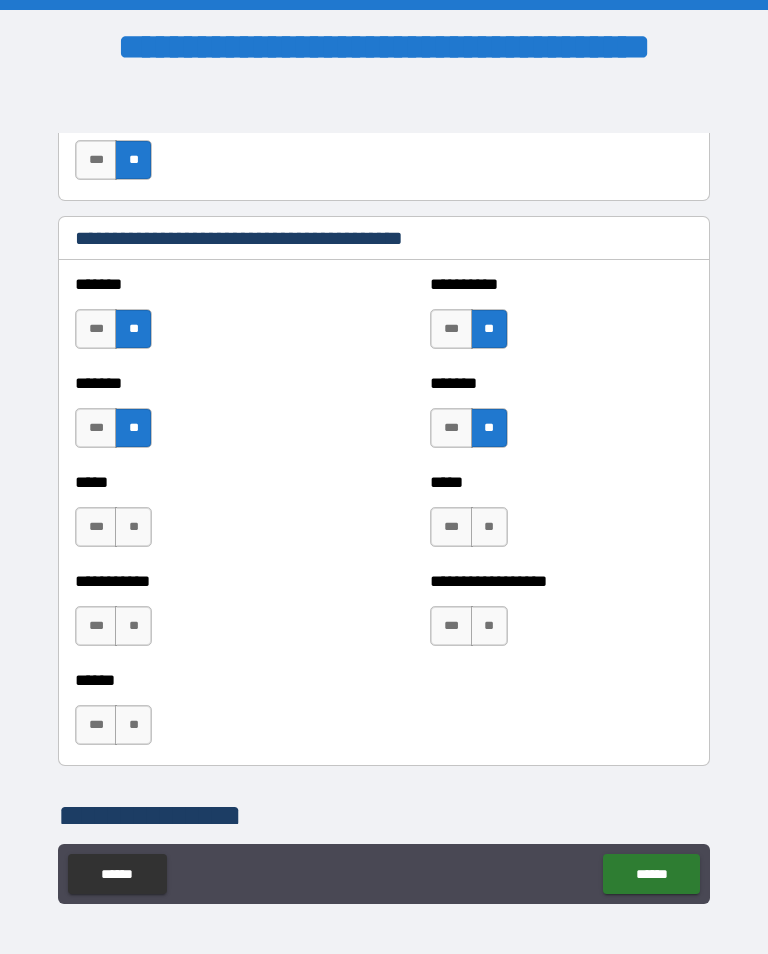 scroll, scrollTop: 1794, scrollLeft: 0, axis: vertical 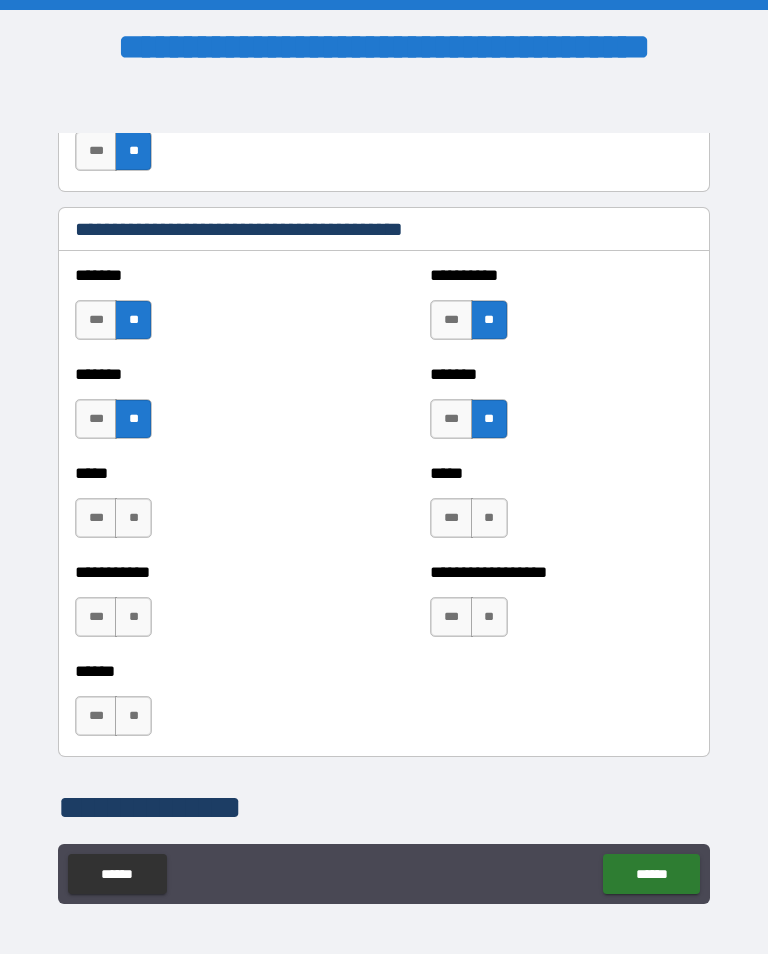 click on "**" at bounding box center (133, 518) 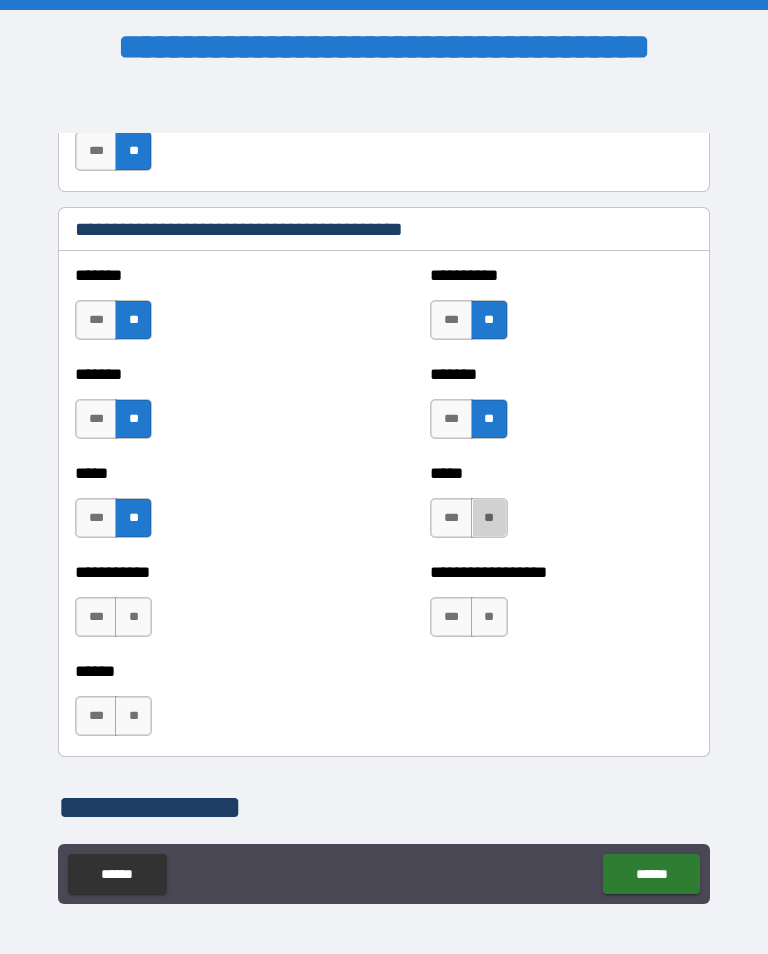 click on "**" at bounding box center [489, 518] 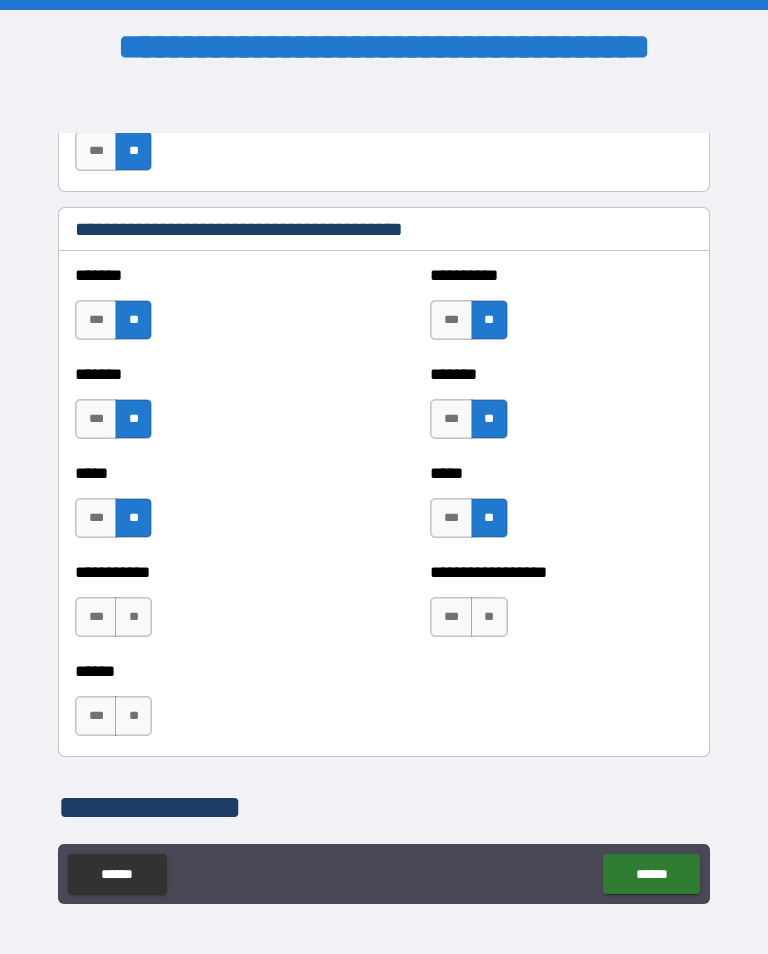 click on "**" at bounding box center (489, 617) 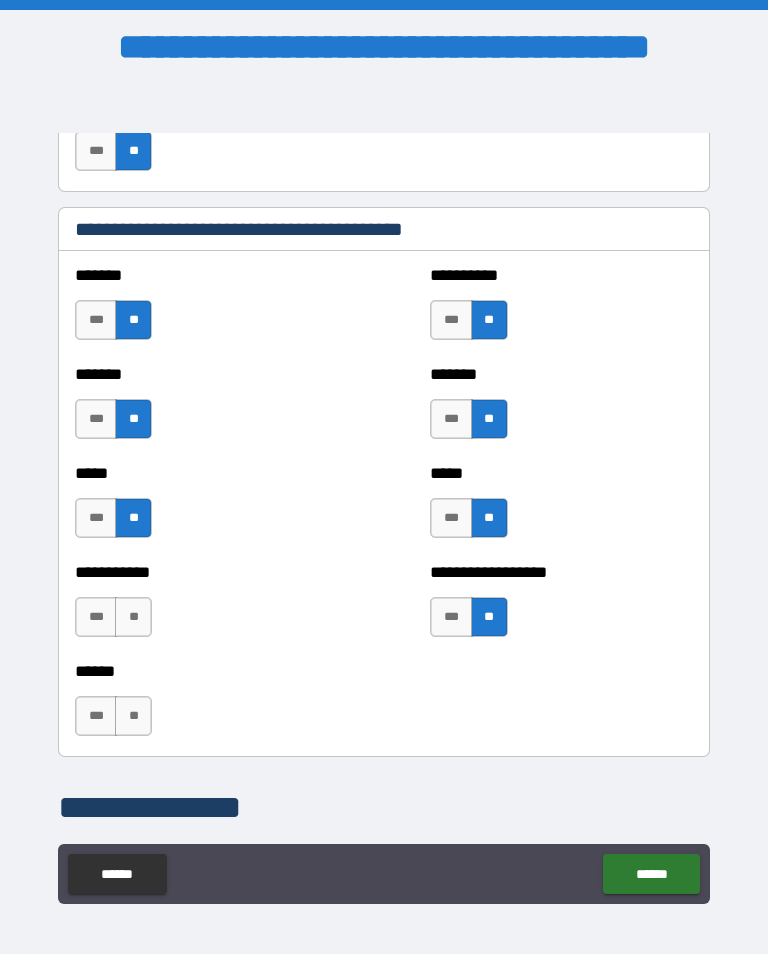 click on "**" at bounding box center [133, 617] 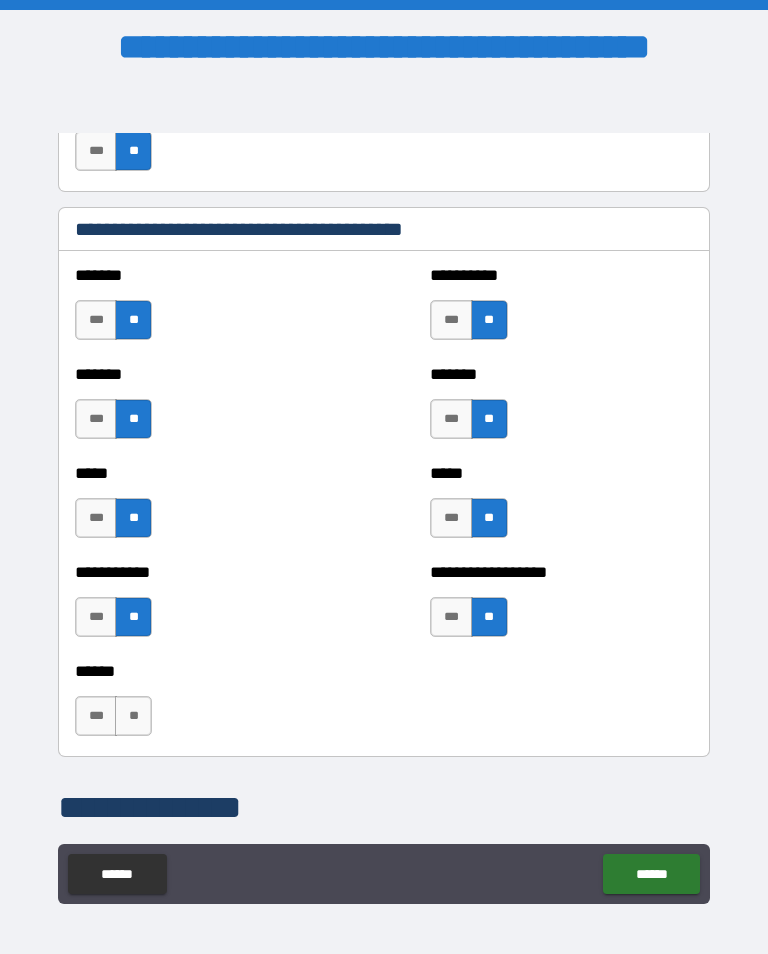 click on "**" at bounding box center [133, 716] 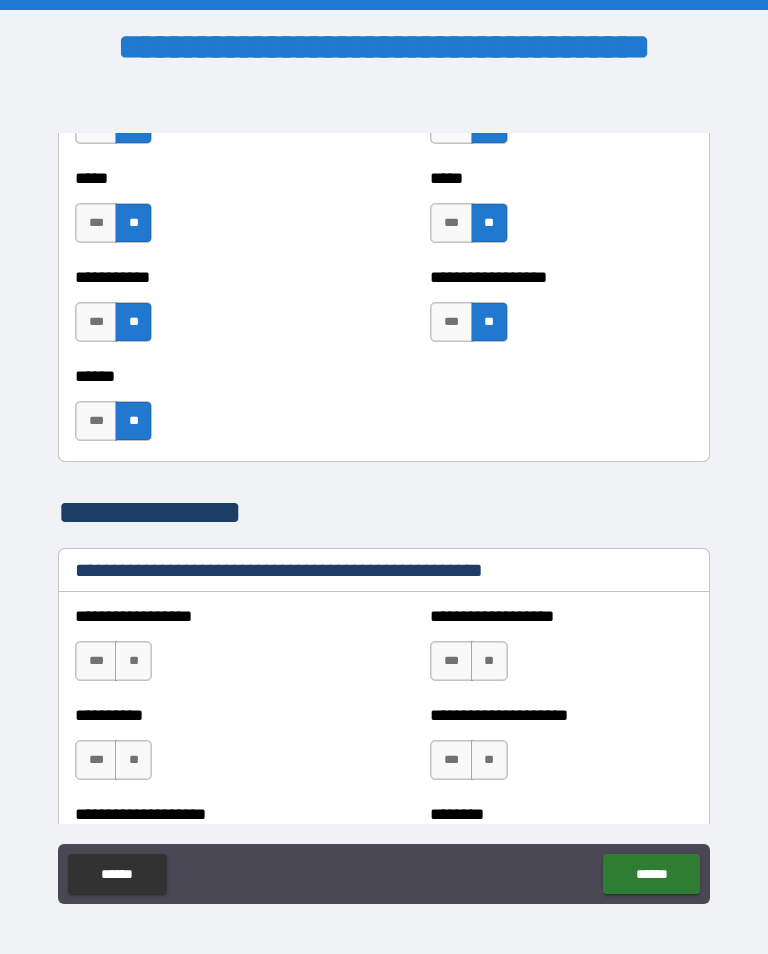 scroll, scrollTop: 2085, scrollLeft: 0, axis: vertical 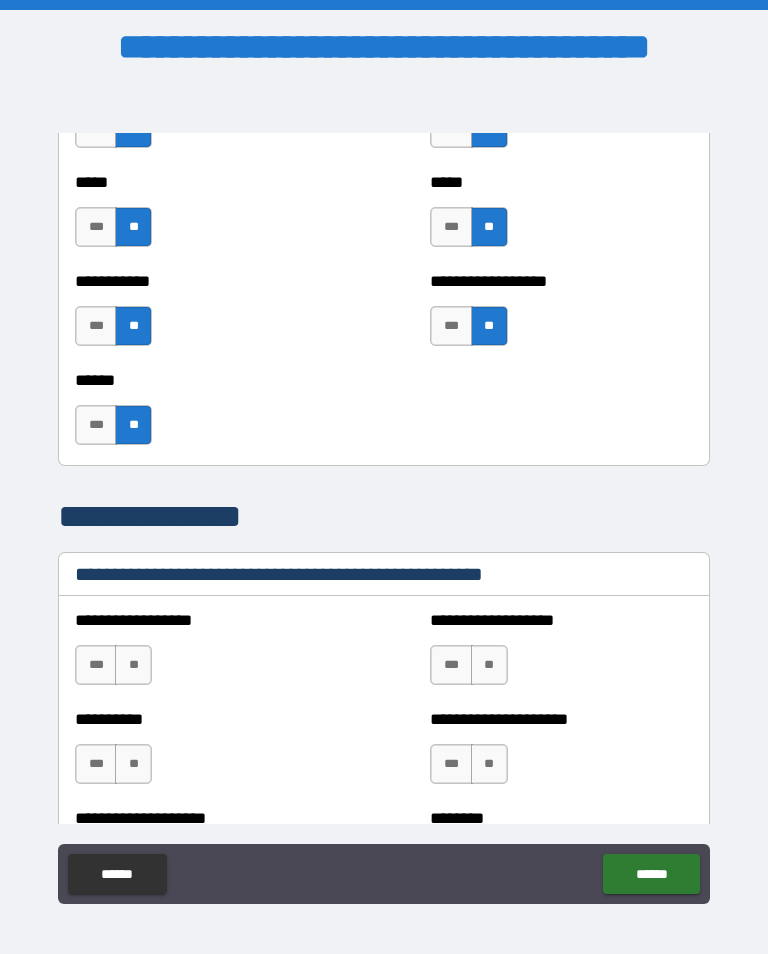 click on "**" at bounding box center (489, 665) 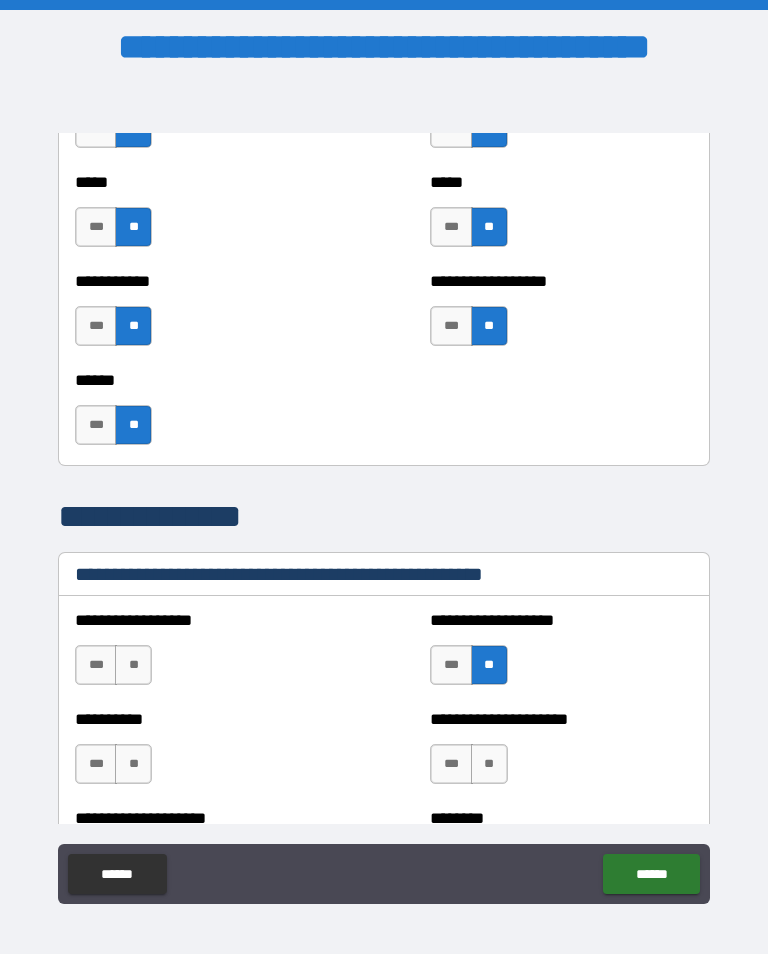 click on "**" at bounding box center [133, 665] 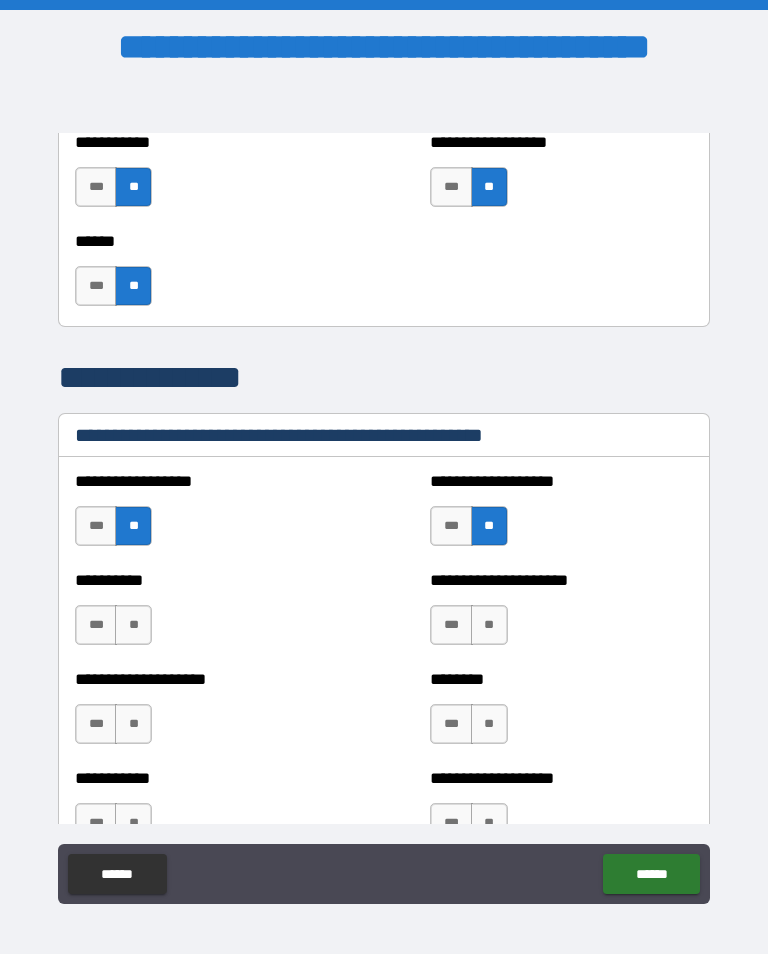 scroll, scrollTop: 2222, scrollLeft: 0, axis: vertical 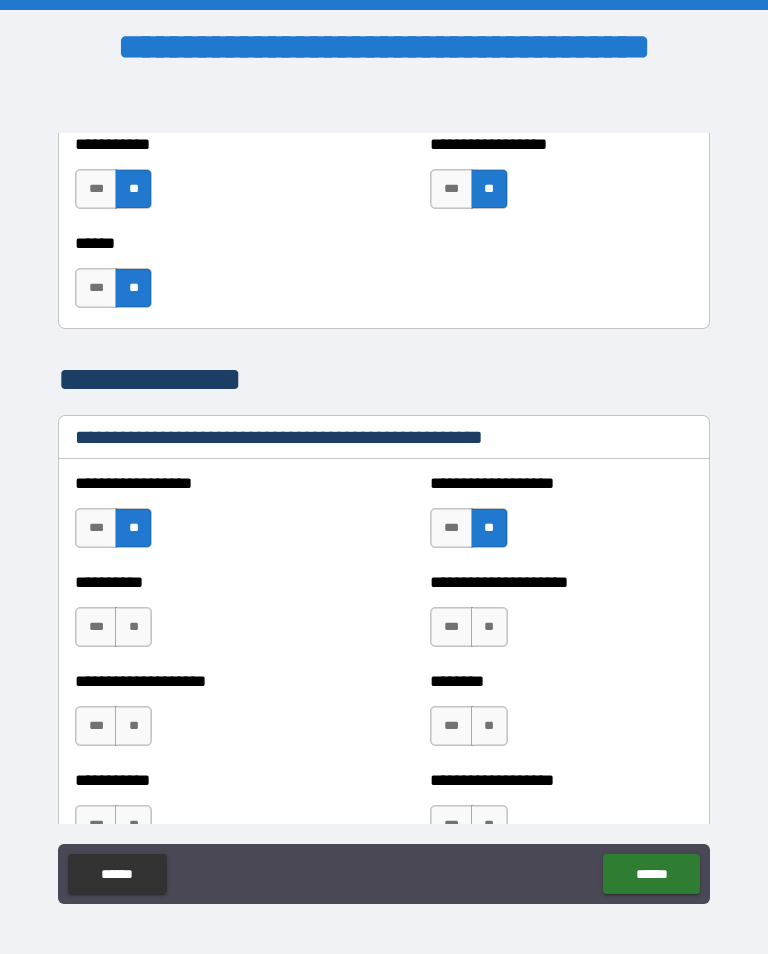 click on "**" at bounding box center (133, 627) 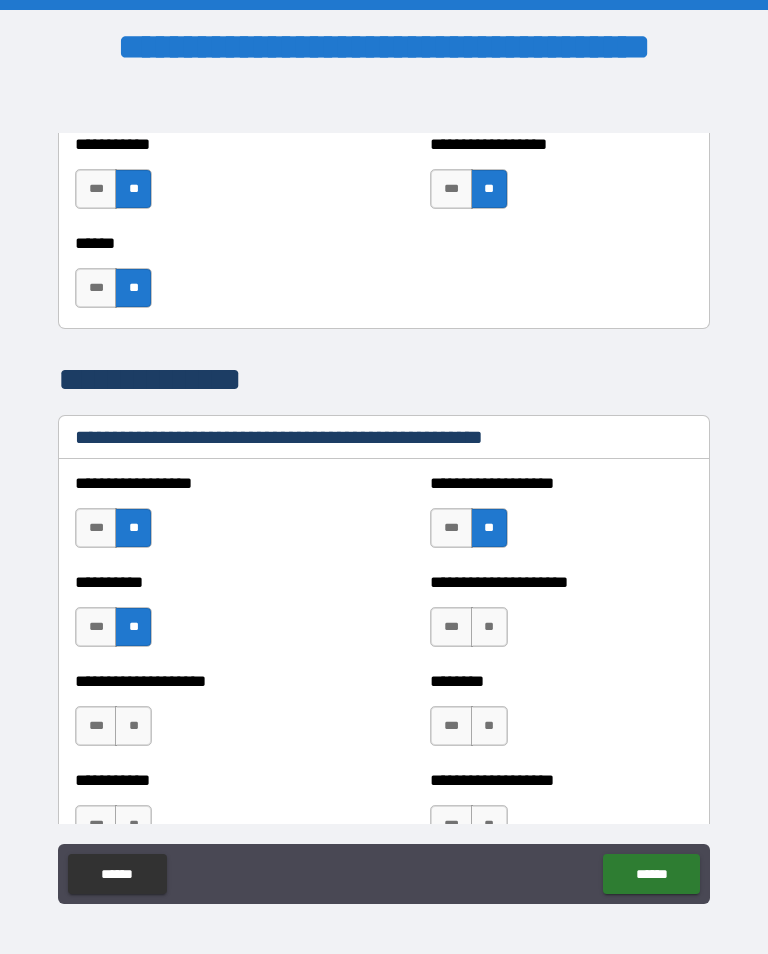 click on "**" at bounding box center (489, 627) 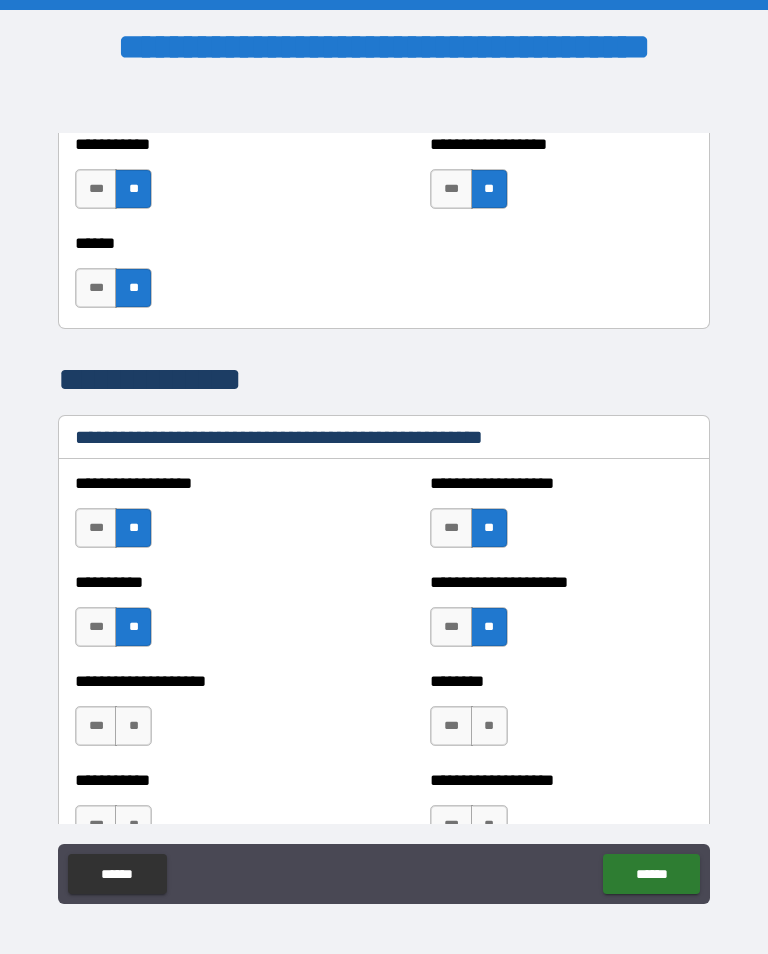 click on "**" at bounding box center (489, 726) 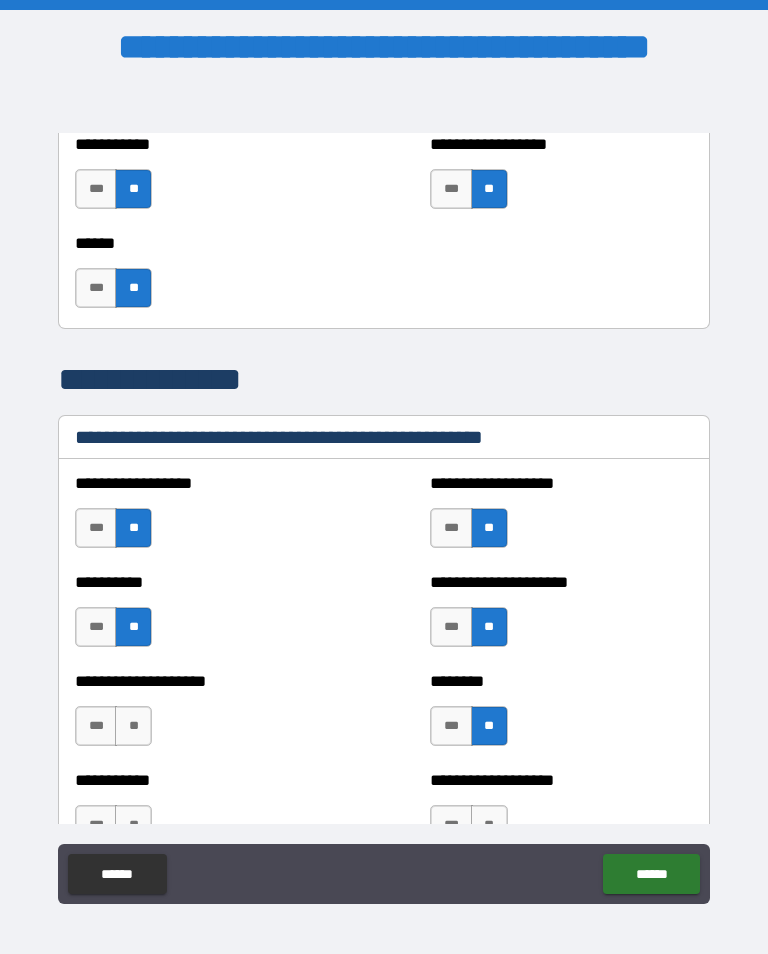 click on "**" at bounding box center (133, 726) 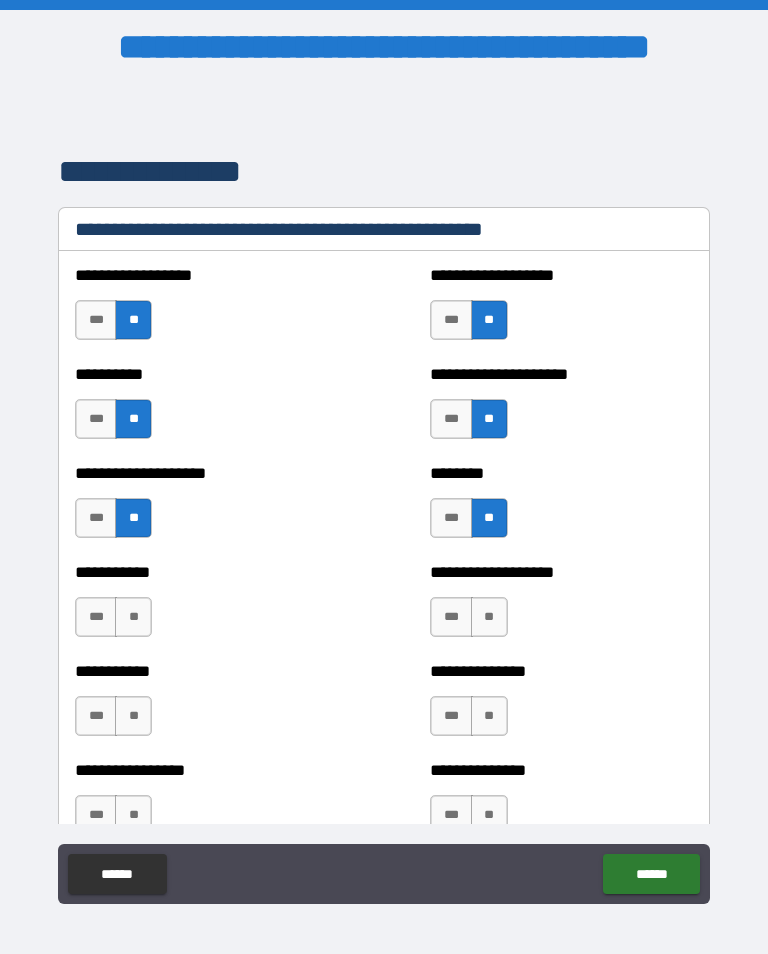 scroll, scrollTop: 2427, scrollLeft: 0, axis: vertical 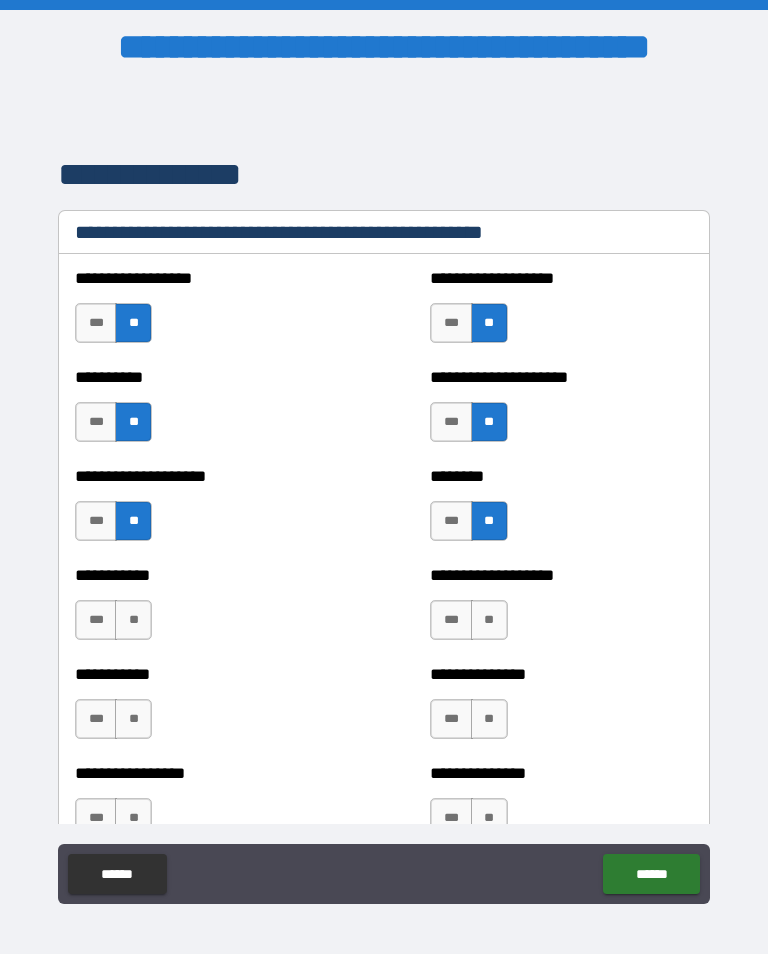 click on "**" at bounding box center [133, 620] 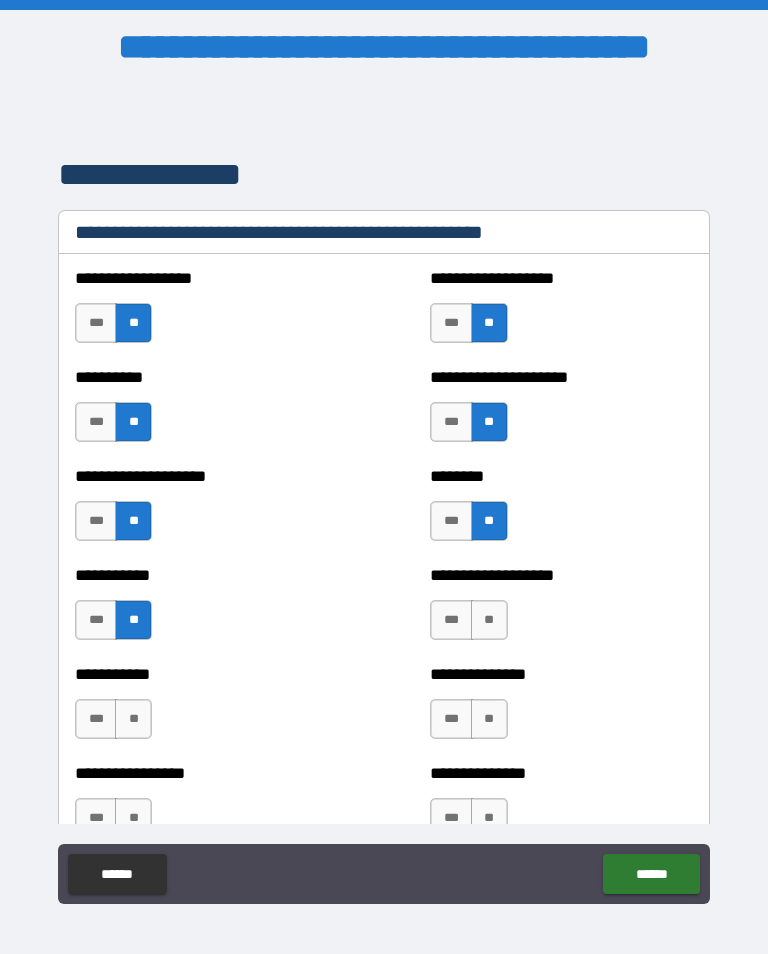 click on "**" at bounding box center (489, 620) 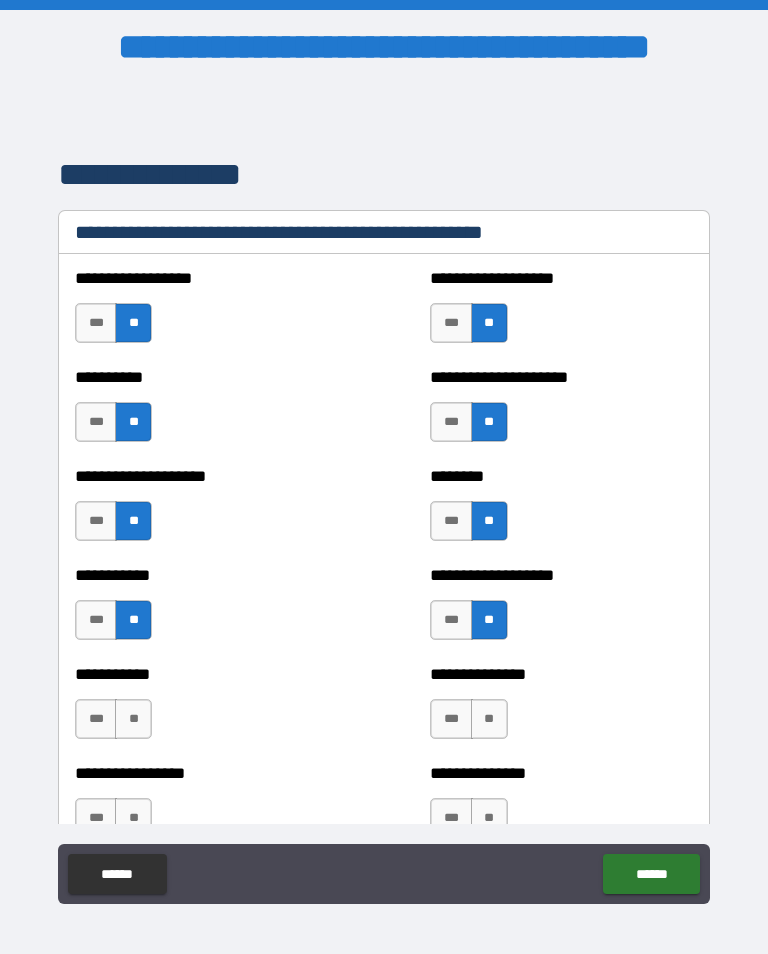 click on "**" at bounding box center (489, 719) 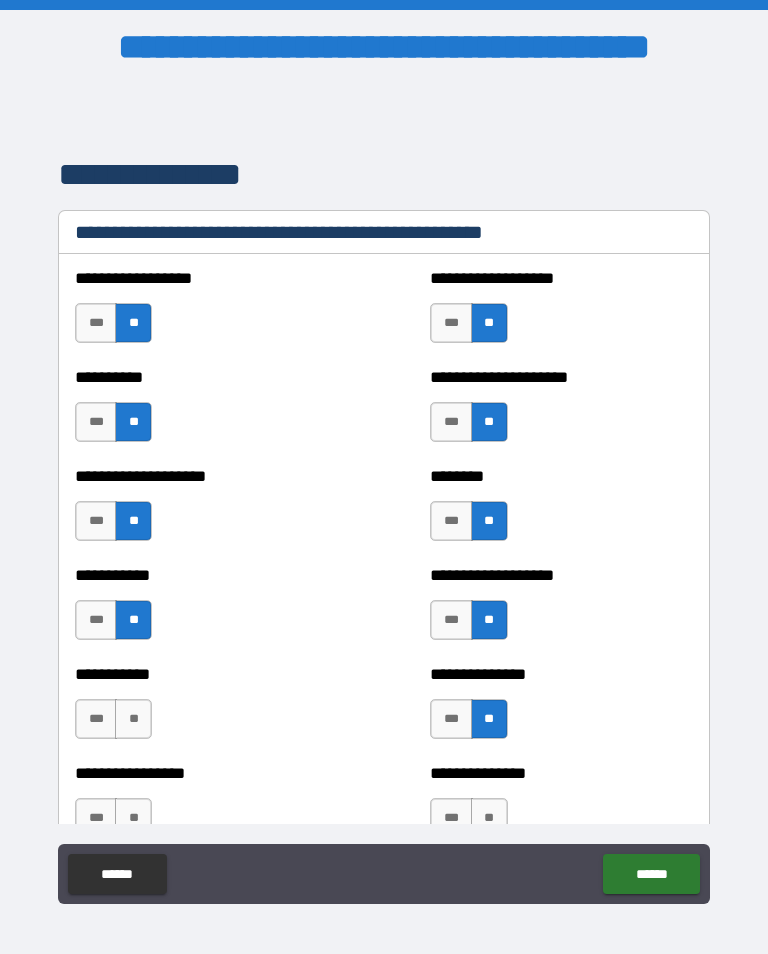 click on "**" at bounding box center [133, 719] 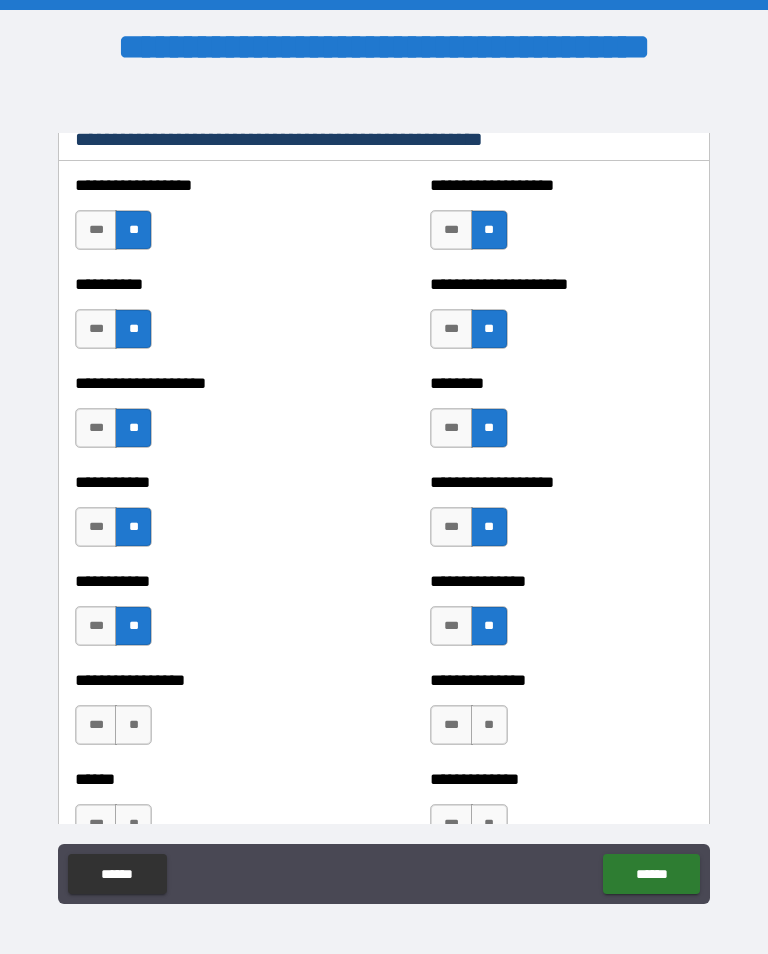 scroll, scrollTop: 2525, scrollLeft: 0, axis: vertical 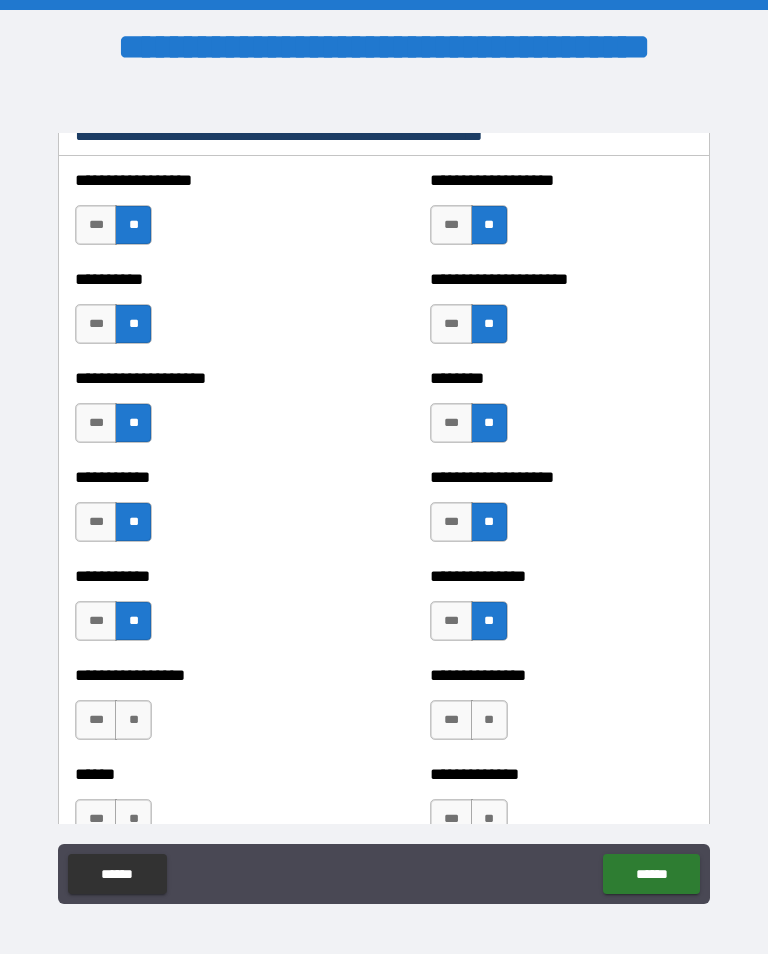 click on "**" at bounding box center (489, 720) 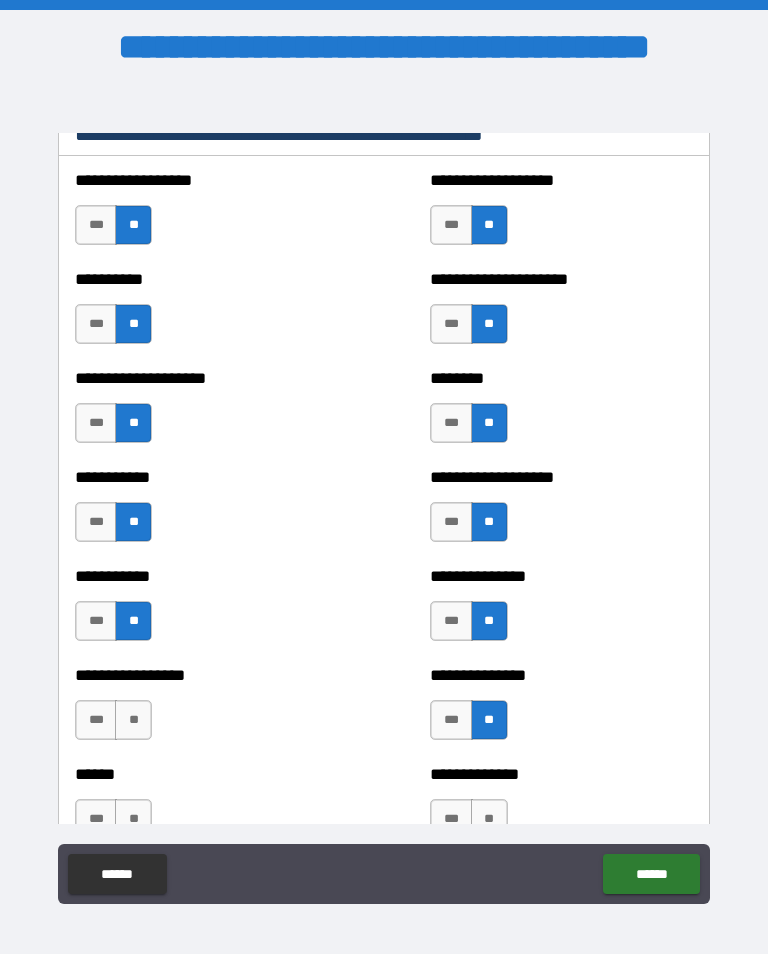 click on "**" at bounding box center (133, 720) 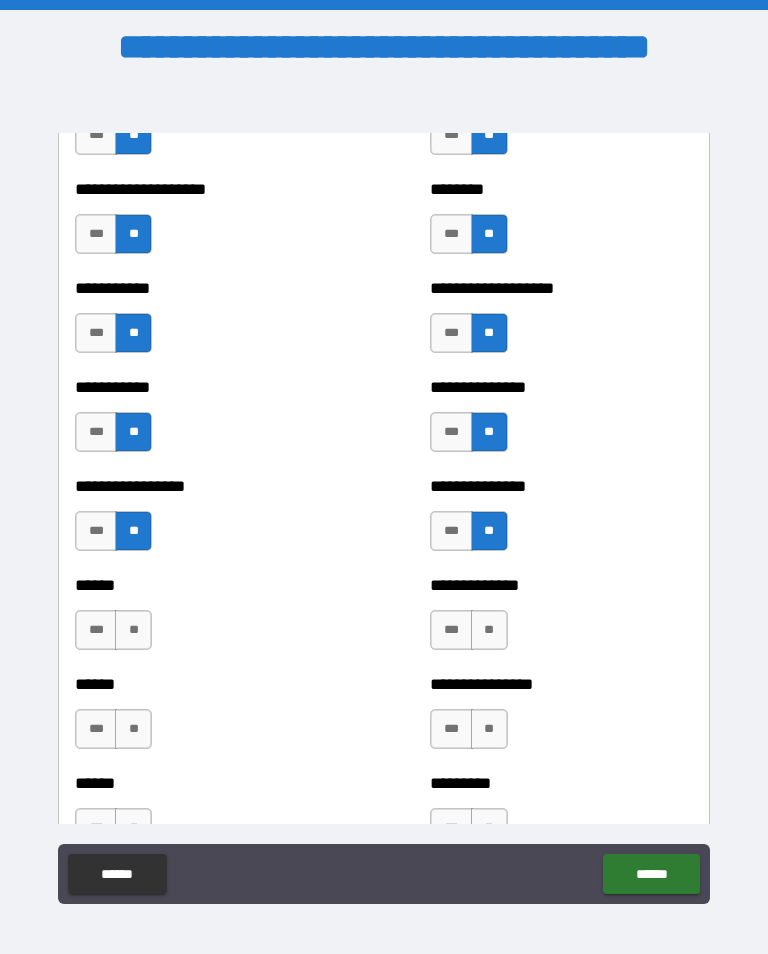 scroll, scrollTop: 2708, scrollLeft: 0, axis: vertical 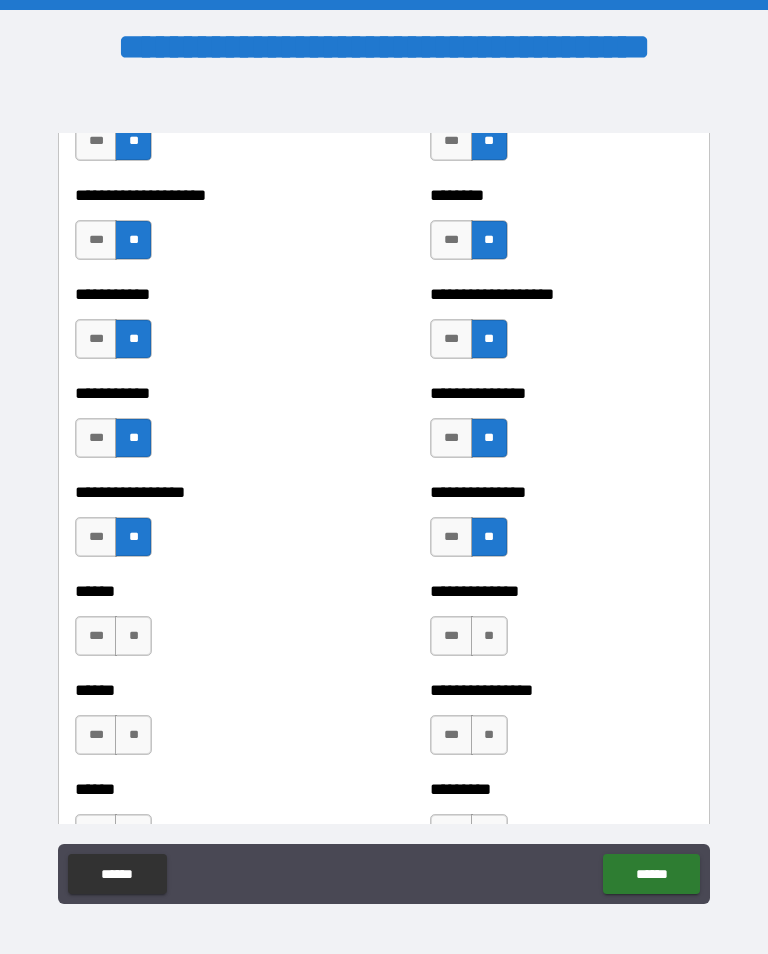 click on "**" at bounding box center [133, 636] 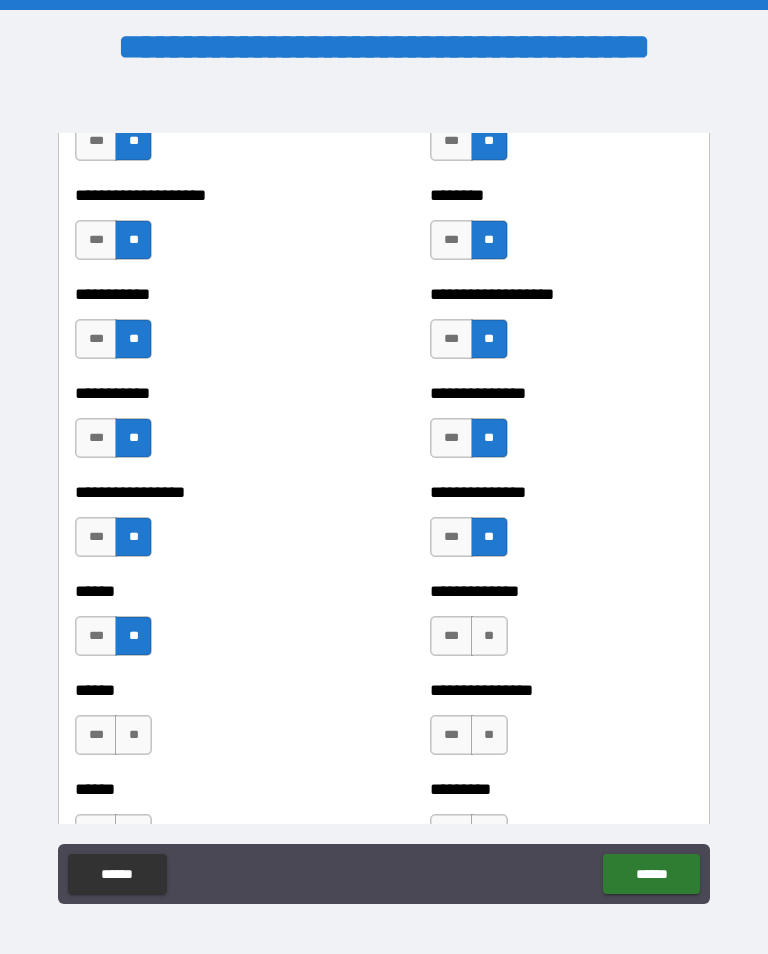 click on "**" at bounding box center (489, 636) 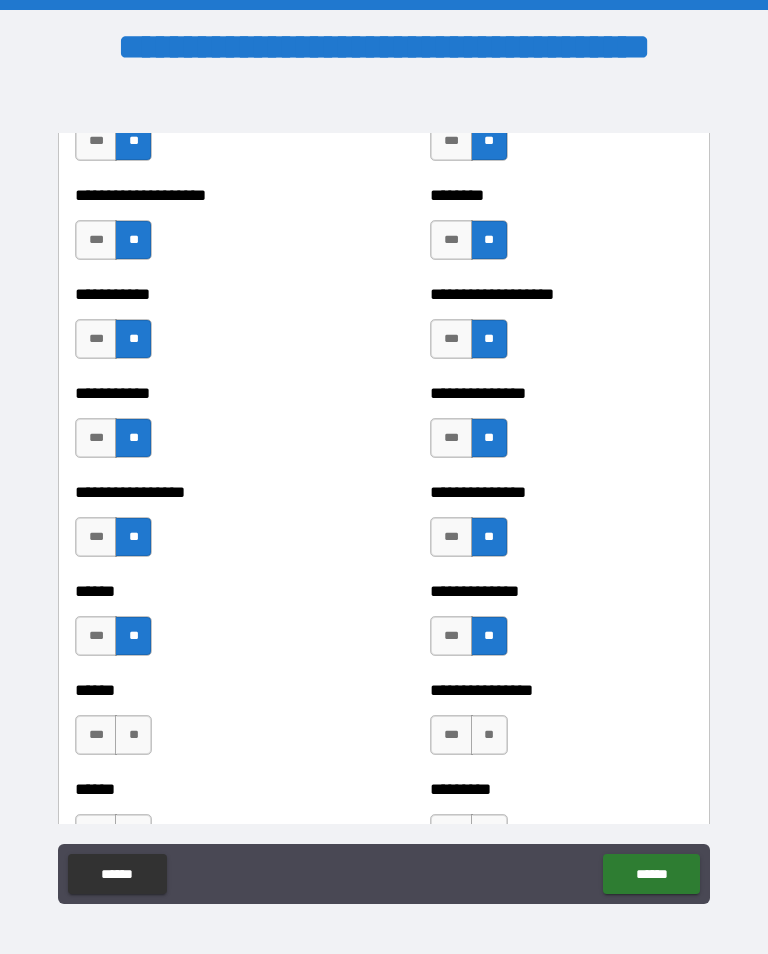 click on "**" at bounding box center [489, 735] 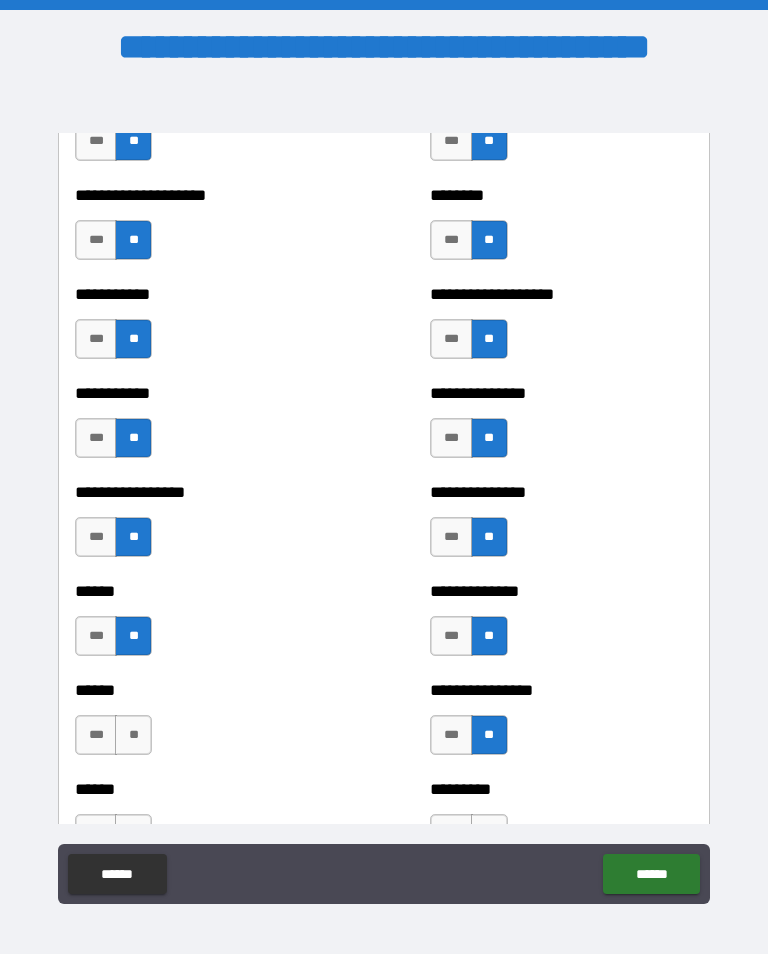 click on "**" at bounding box center (133, 735) 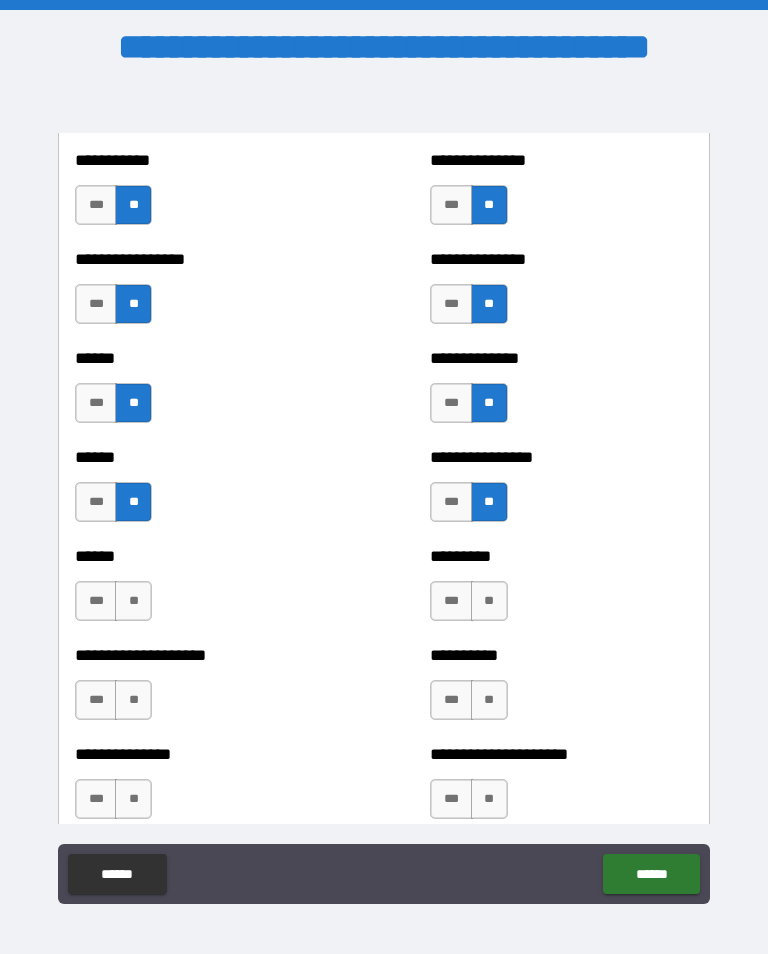 scroll, scrollTop: 2939, scrollLeft: 0, axis: vertical 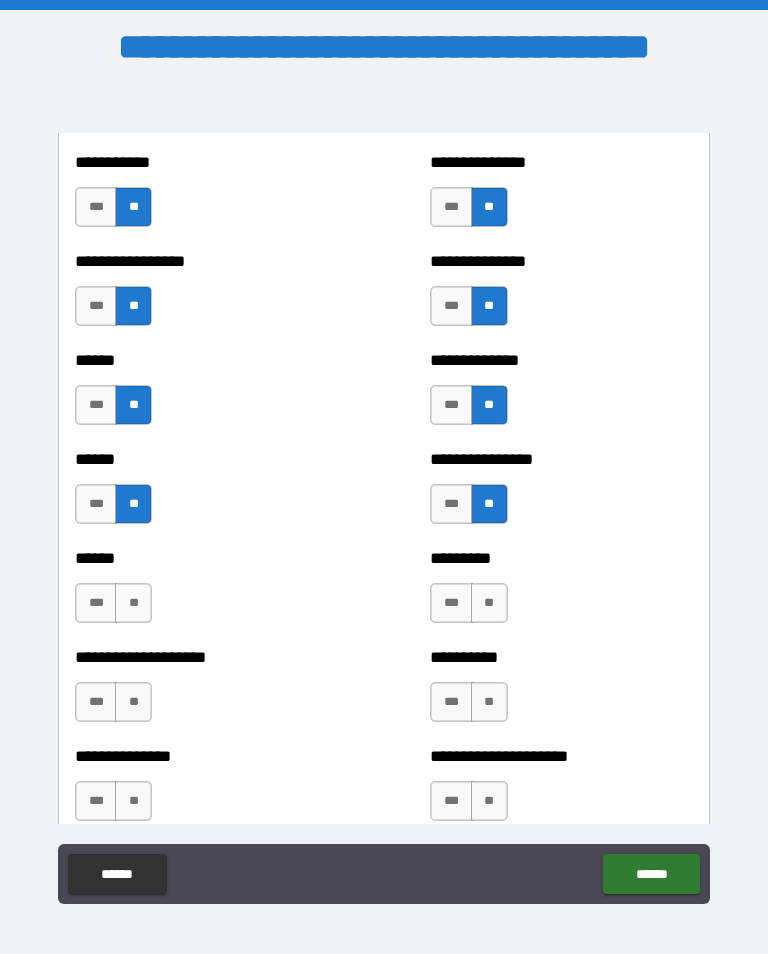 click on "**" at bounding box center (133, 603) 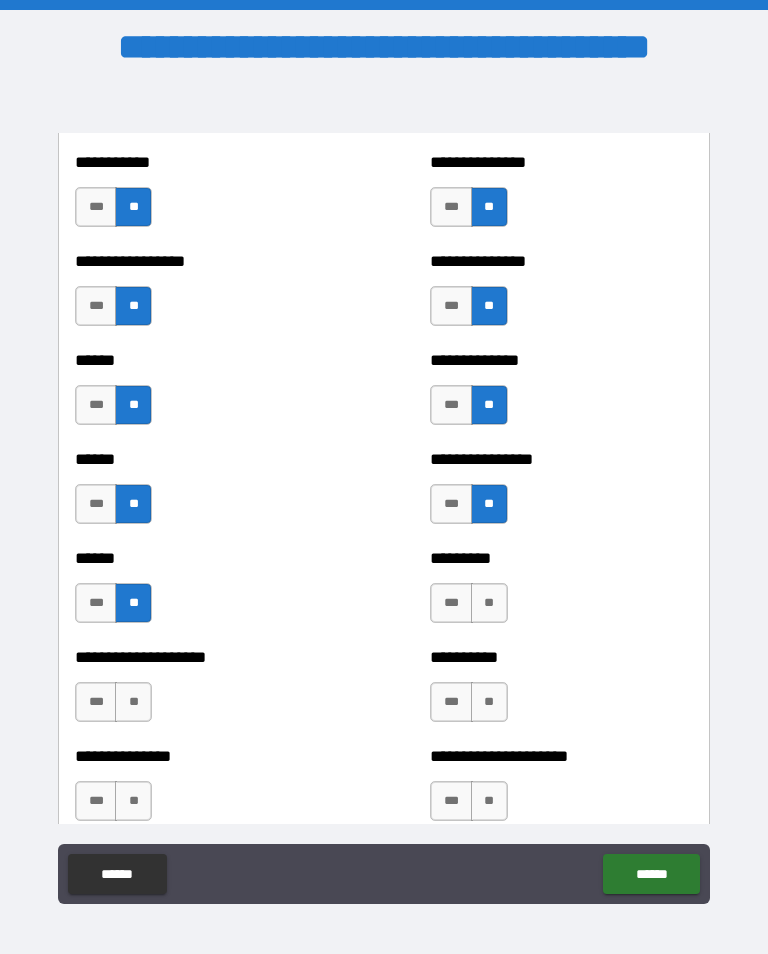 click on "**" at bounding box center [489, 603] 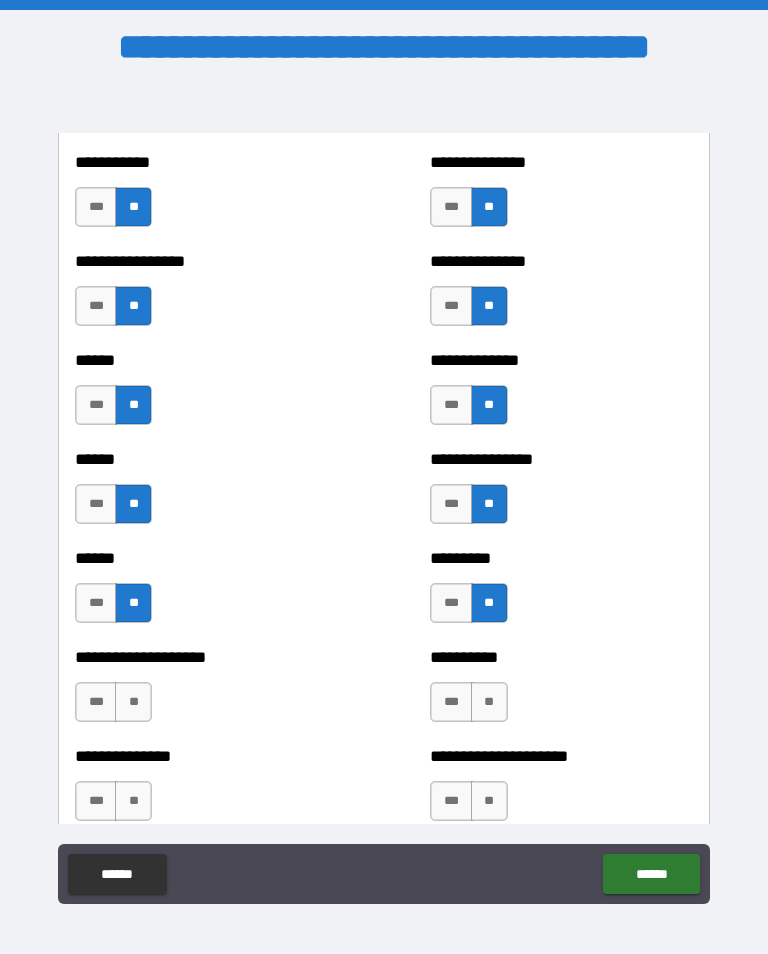 click on "**" at bounding box center (489, 702) 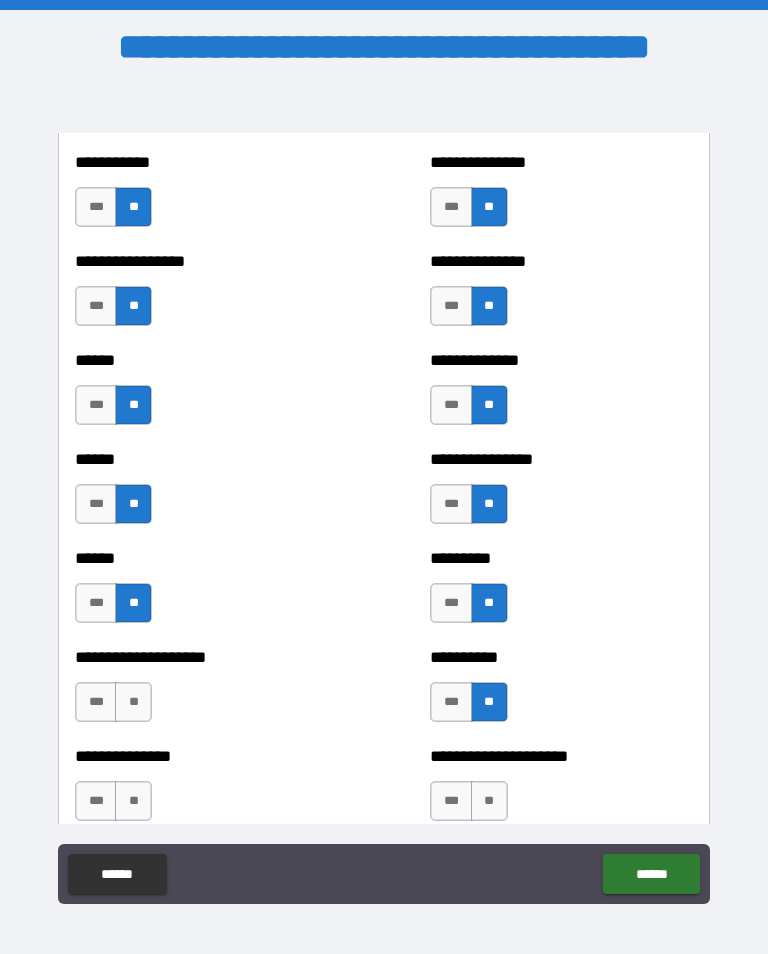 click on "**" at bounding box center (133, 702) 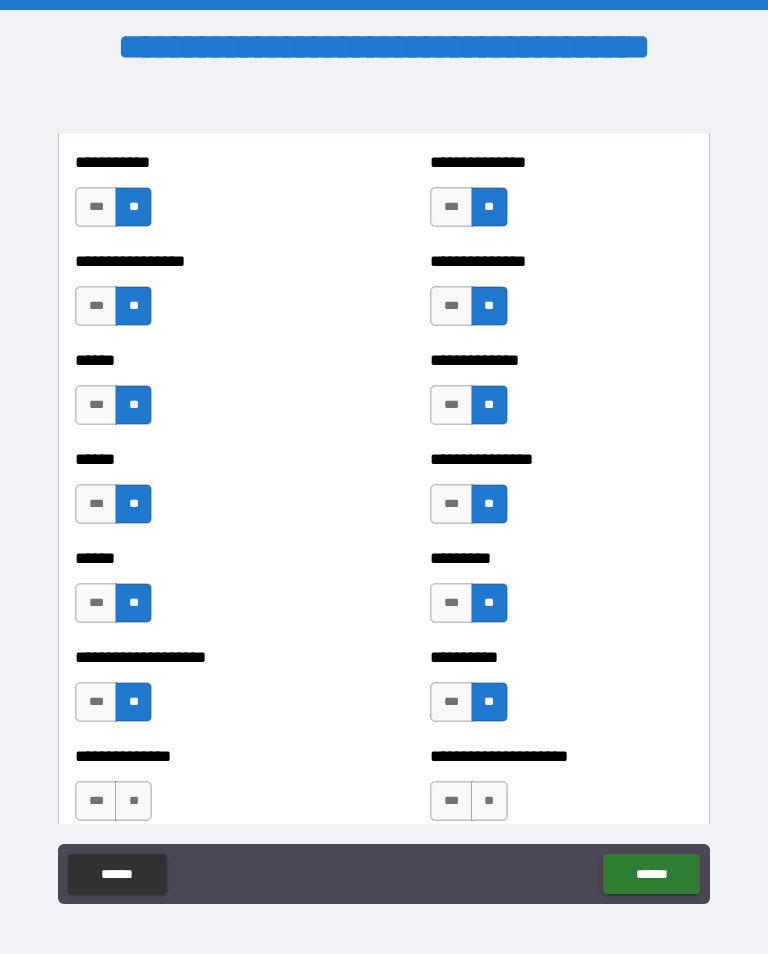 click on "**" at bounding box center (133, 801) 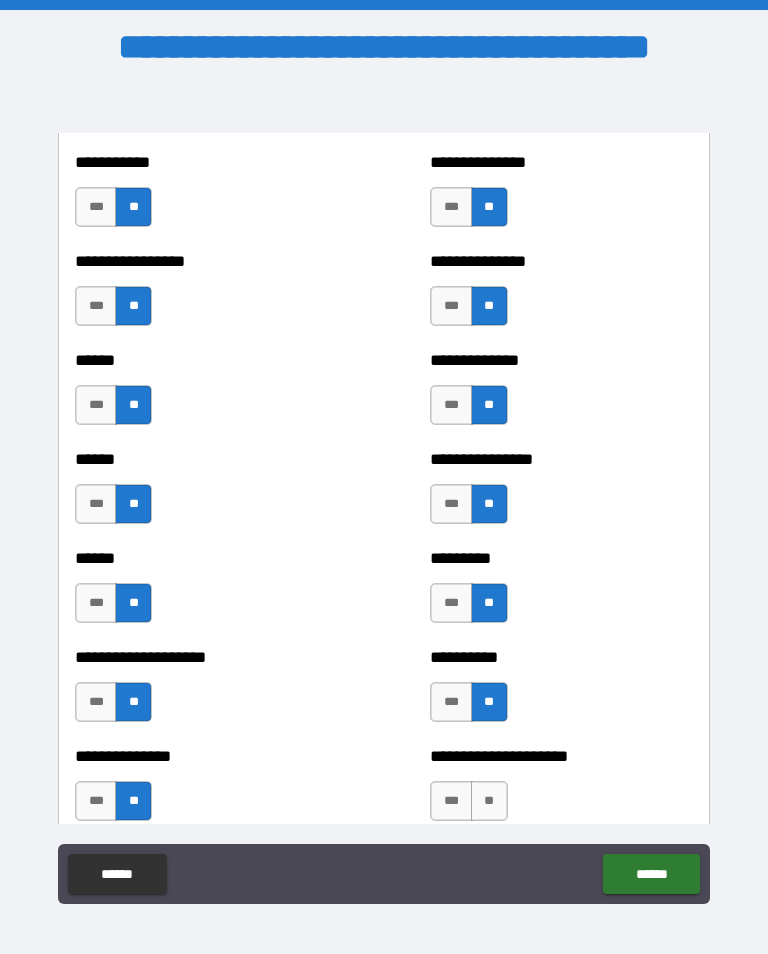 click on "**" at bounding box center [489, 801] 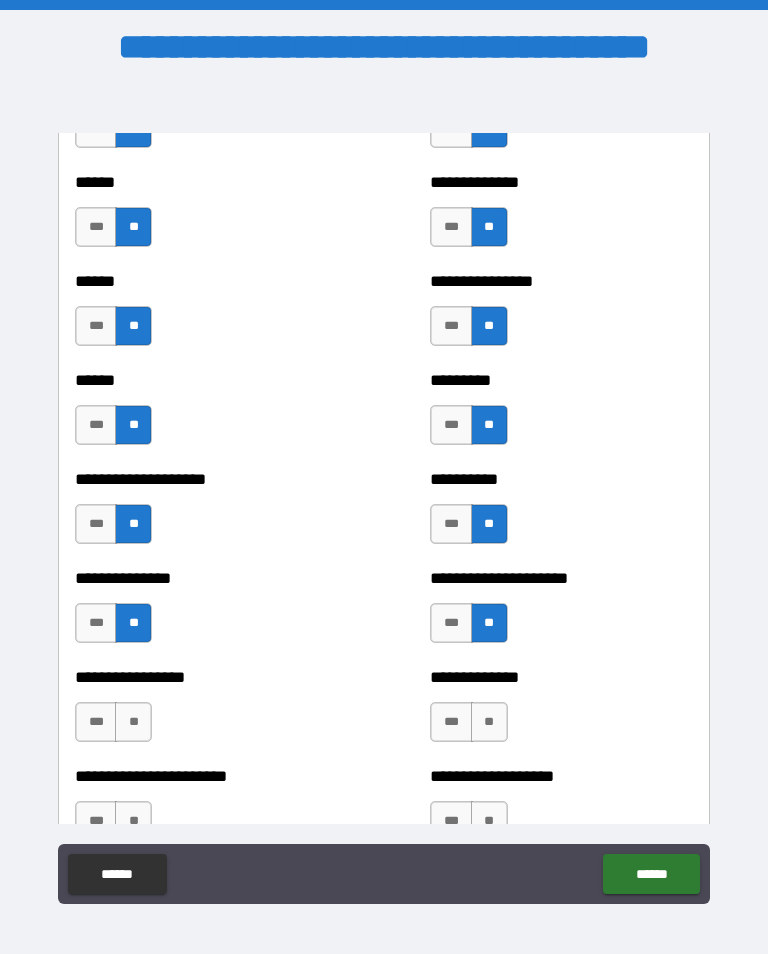 scroll, scrollTop: 3131, scrollLeft: 0, axis: vertical 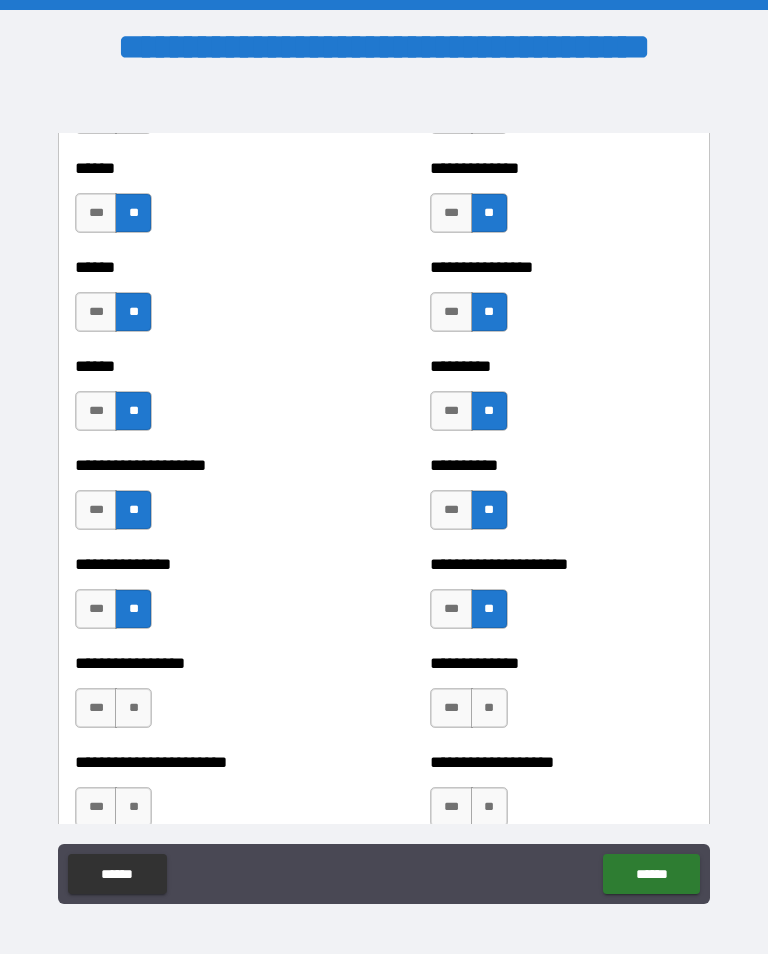 click on "**" at bounding box center (489, 708) 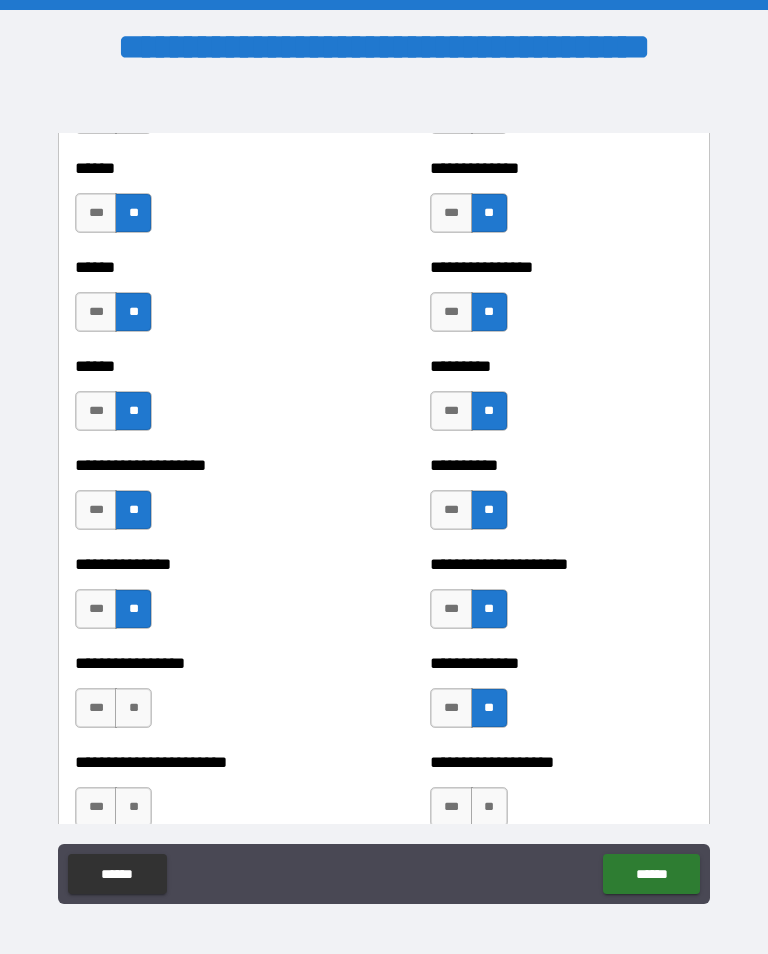 click on "**" at bounding box center [133, 708] 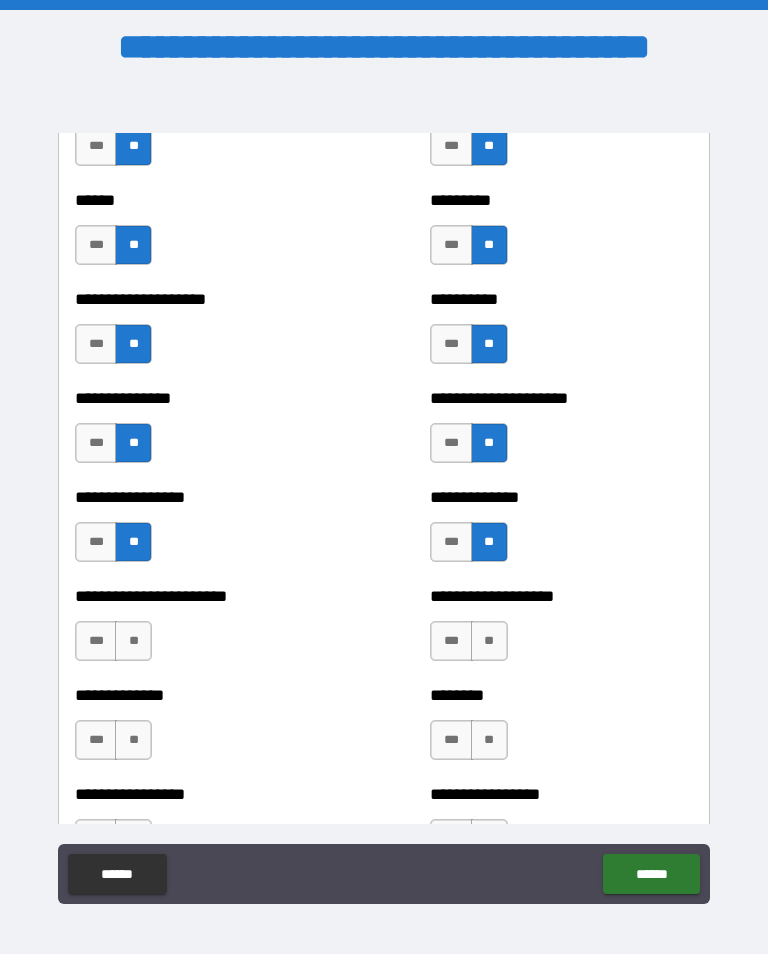 scroll, scrollTop: 3296, scrollLeft: 0, axis: vertical 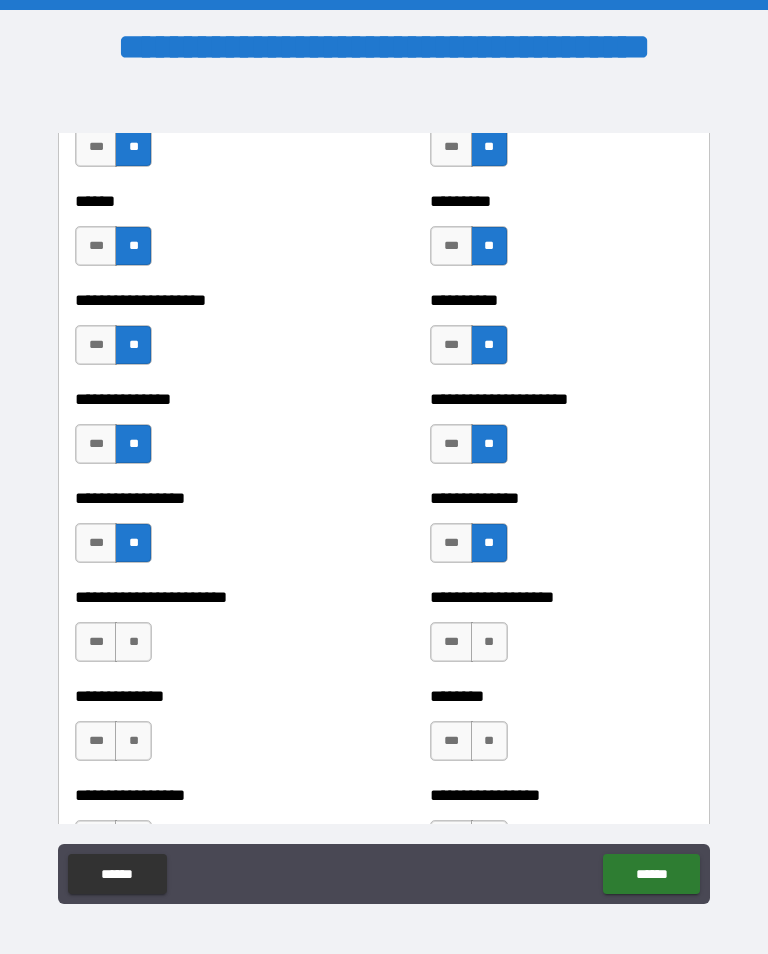 click on "**" at bounding box center (133, 642) 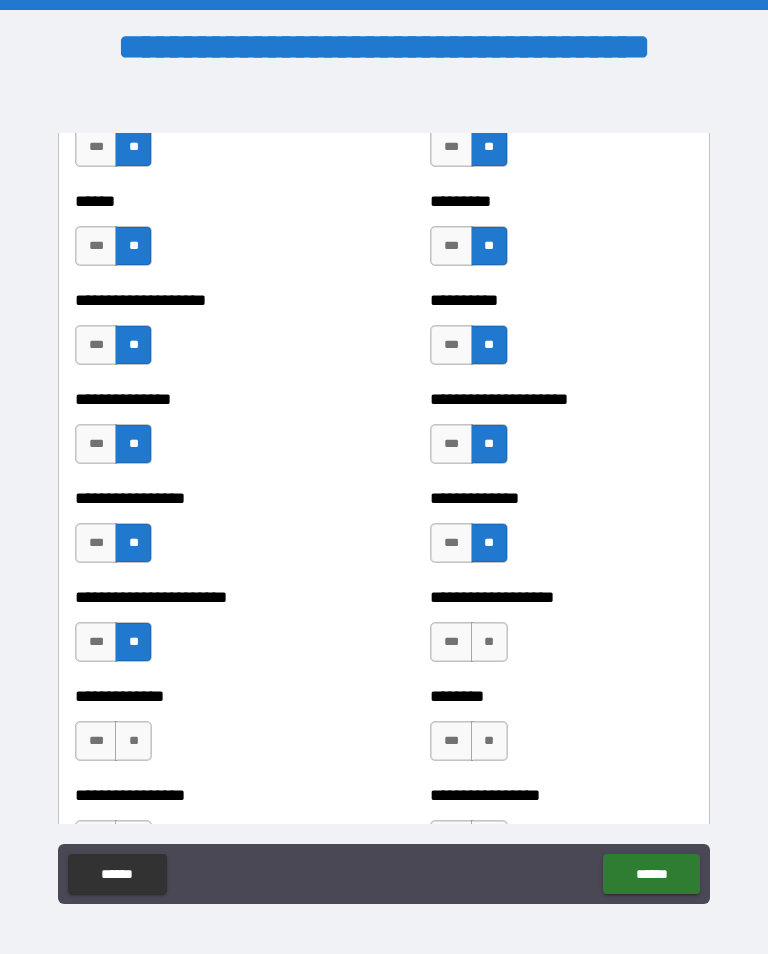 click on "**" at bounding box center (489, 642) 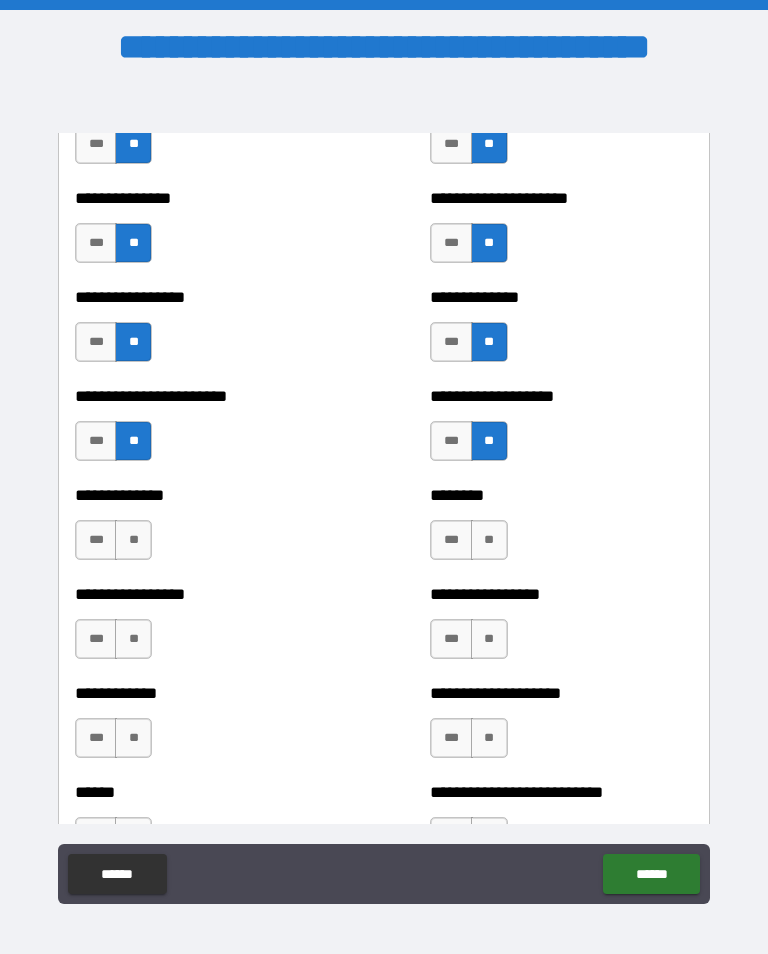 scroll, scrollTop: 3534, scrollLeft: 0, axis: vertical 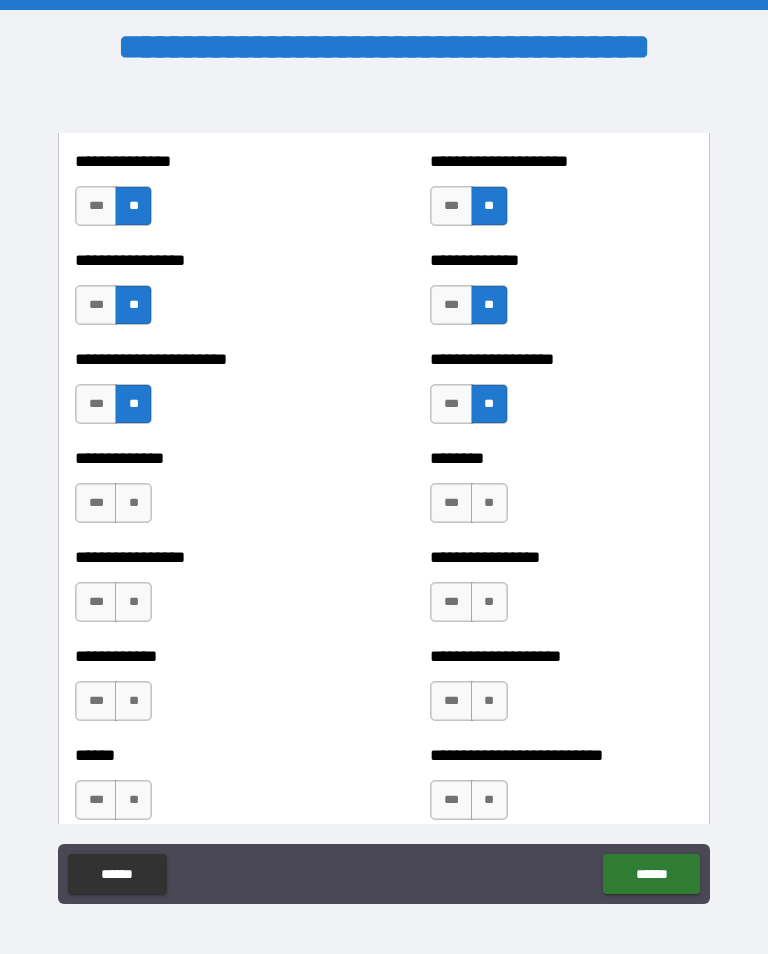 click on "**" at bounding box center (489, 503) 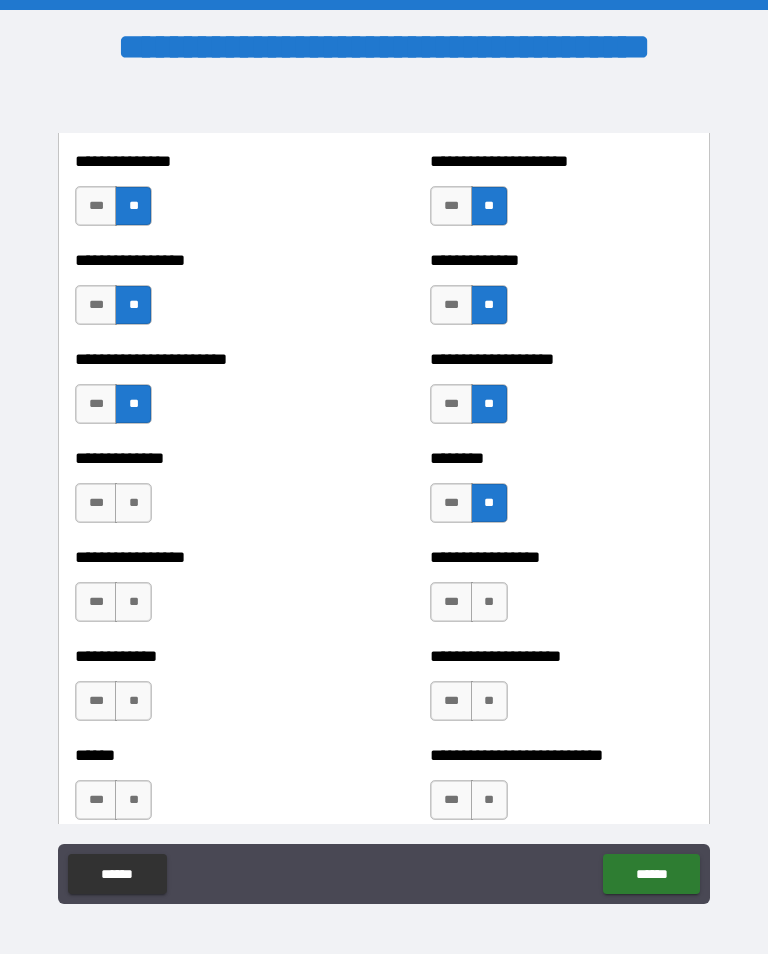 click on "**" at bounding box center (133, 503) 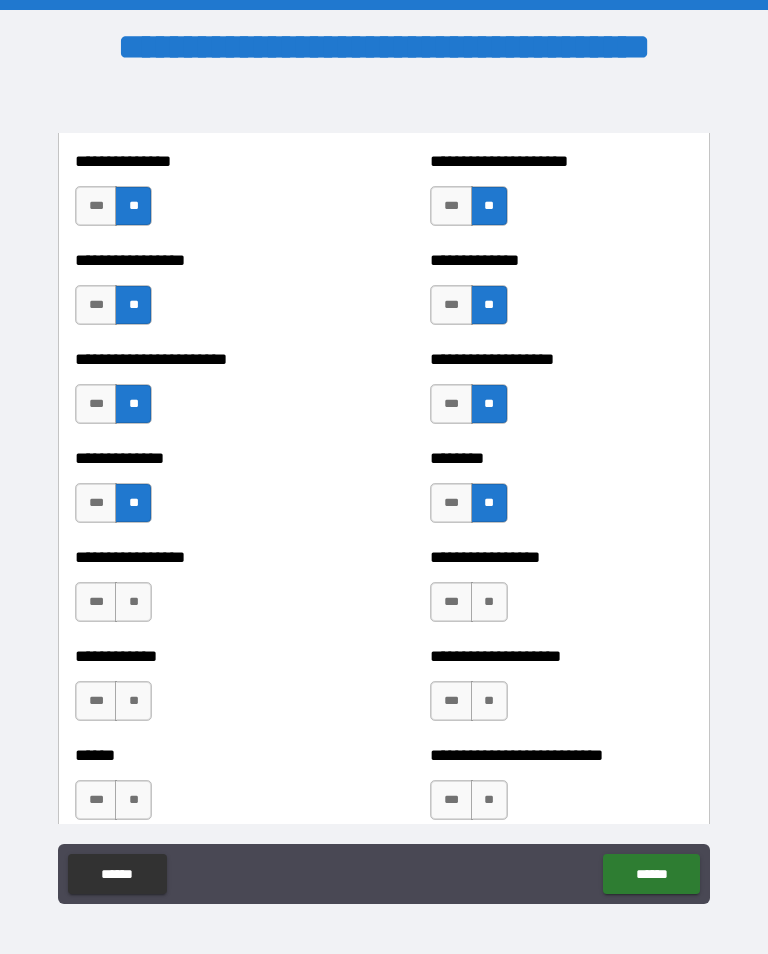 click on "**" at bounding box center [489, 602] 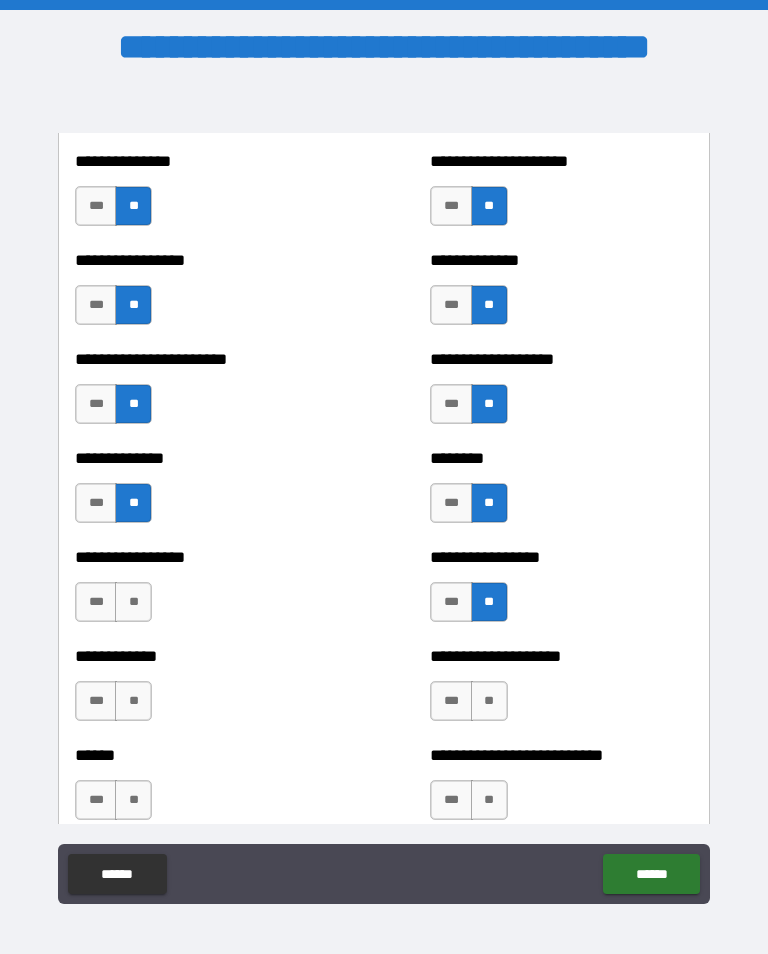 click on "**" at bounding box center (133, 602) 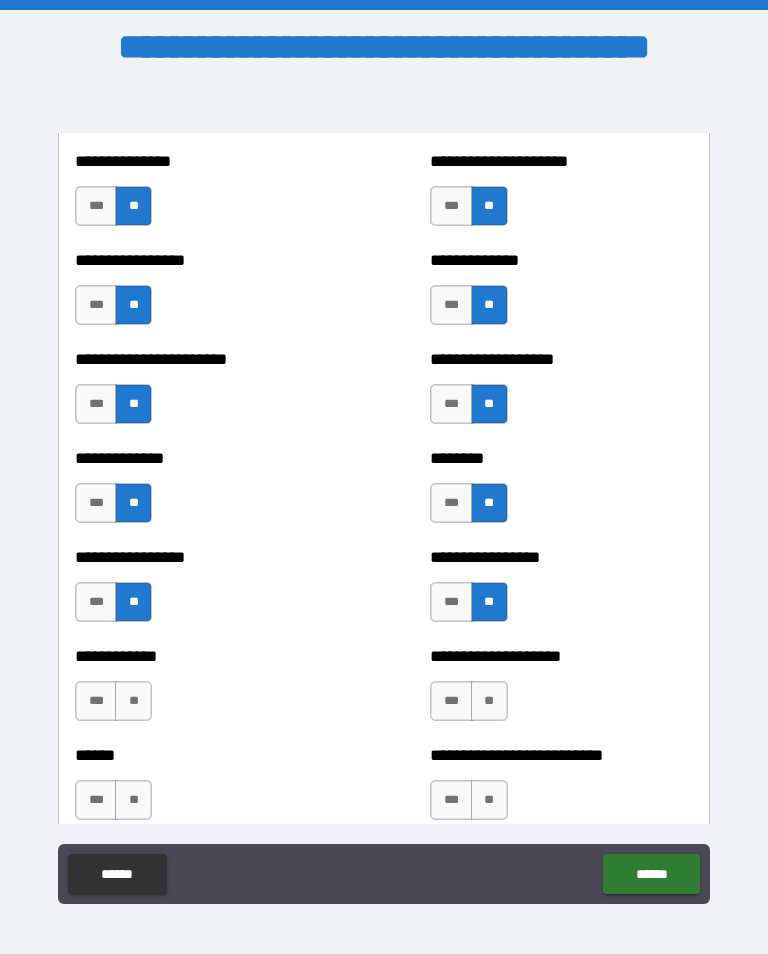 click on "**" at bounding box center (489, 701) 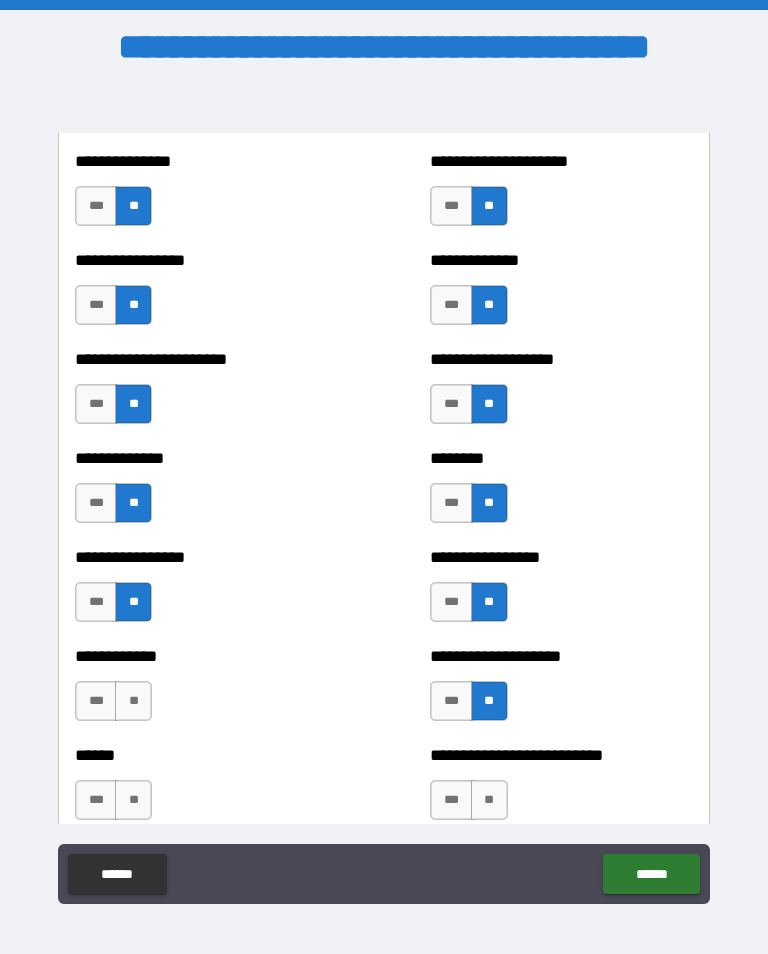 click on "**" at bounding box center (133, 701) 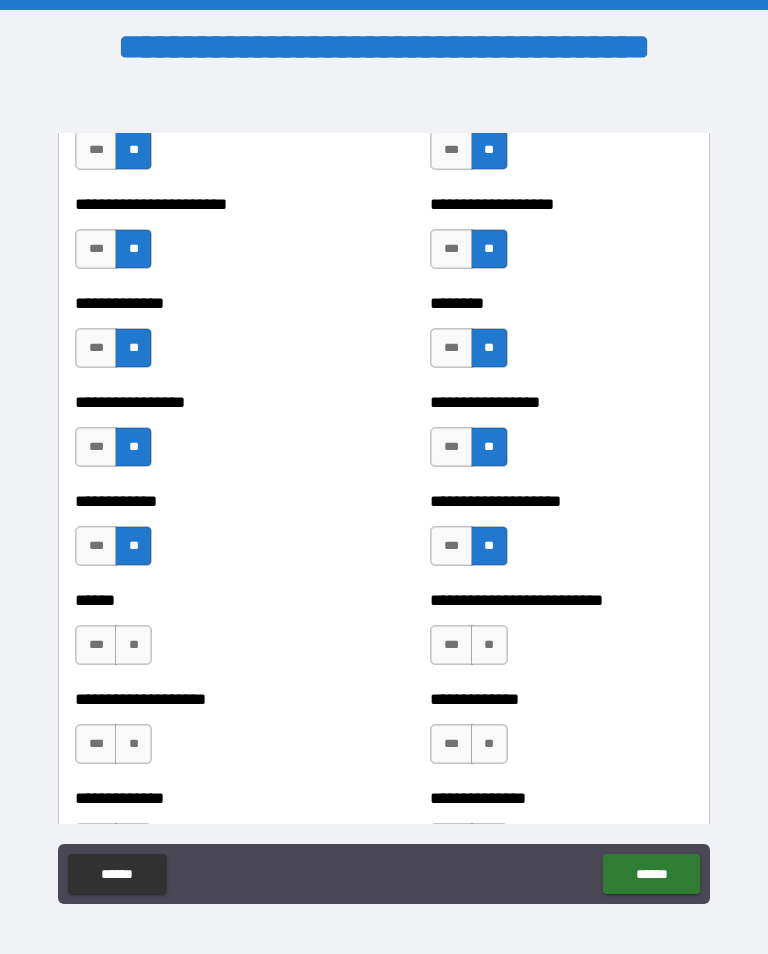 scroll, scrollTop: 3692, scrollLeft: 0, axis: vertical 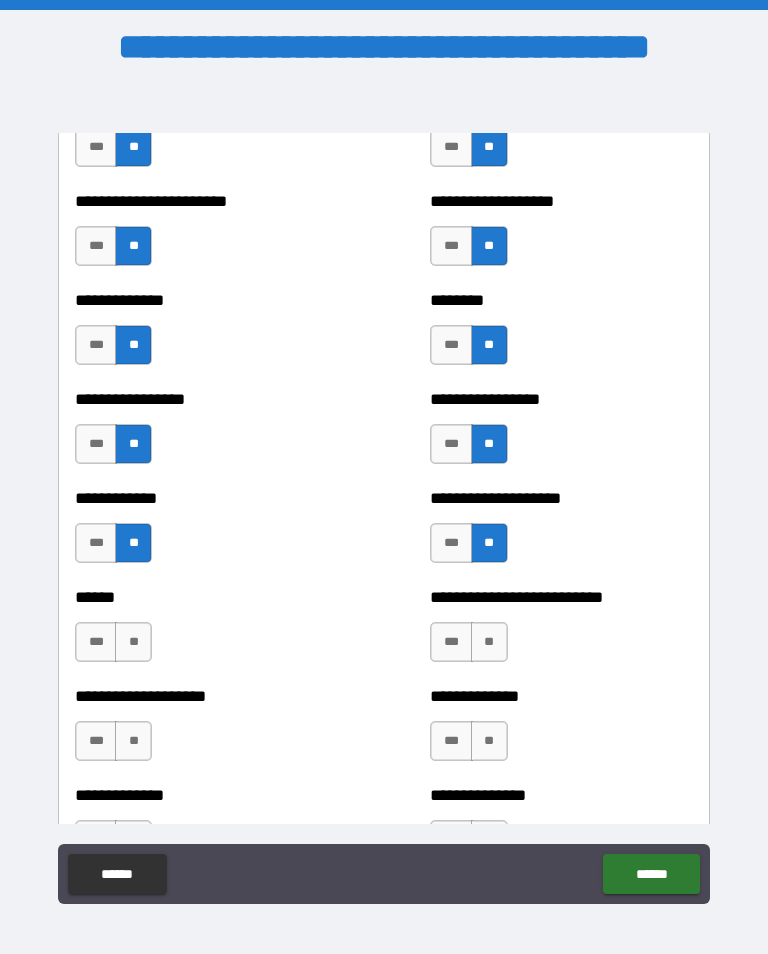 click on "**" at bounding box center (133, 642) 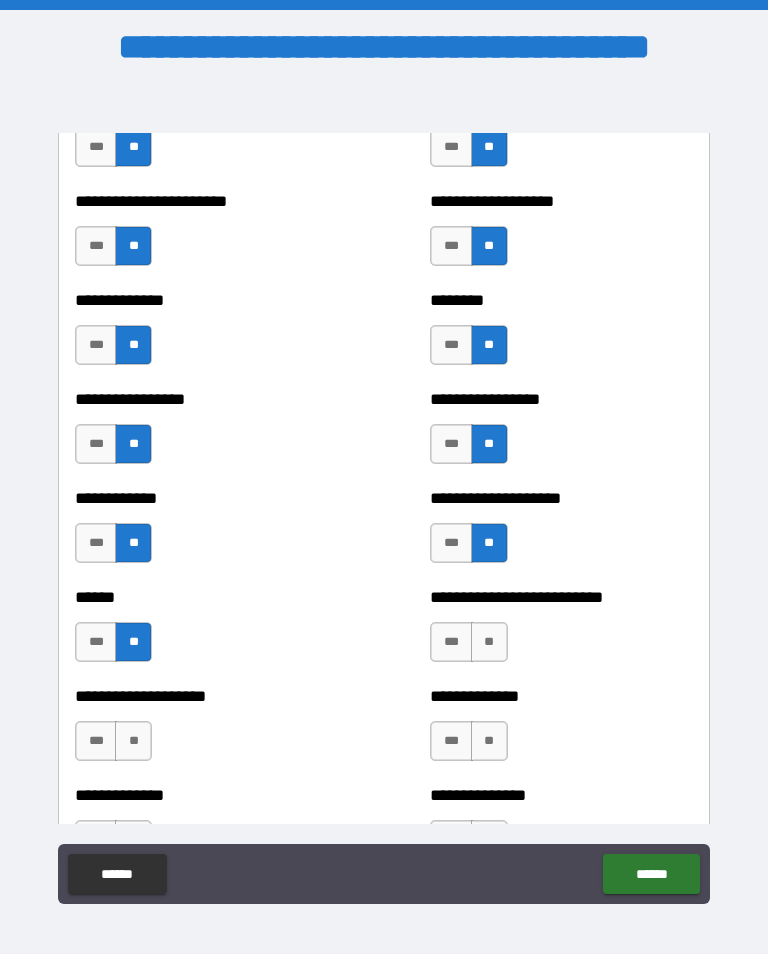 click on "**" at bounding box center (489, 642) 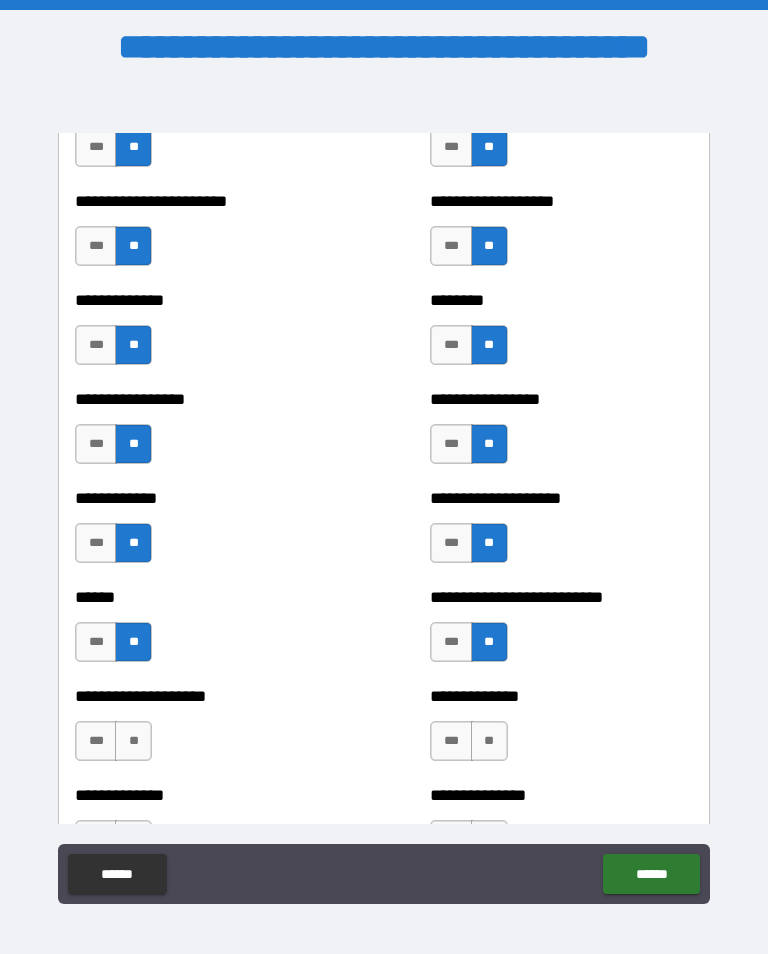 click on "**" at bounding box center (489, 741) 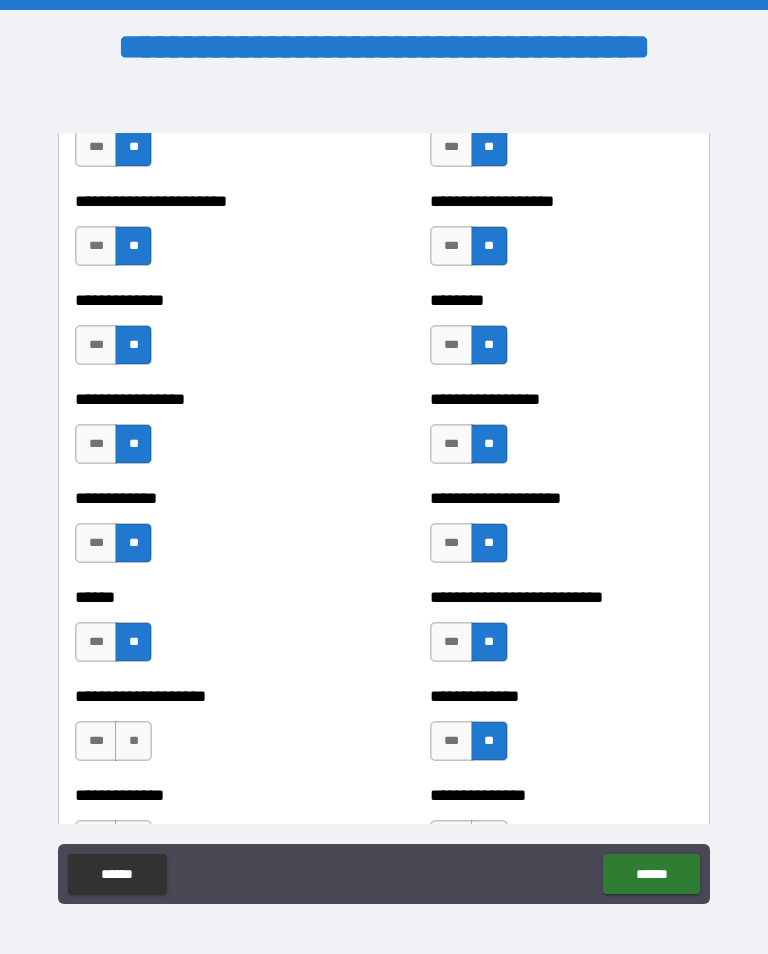 click on "**" at bounding box center (133, 741) 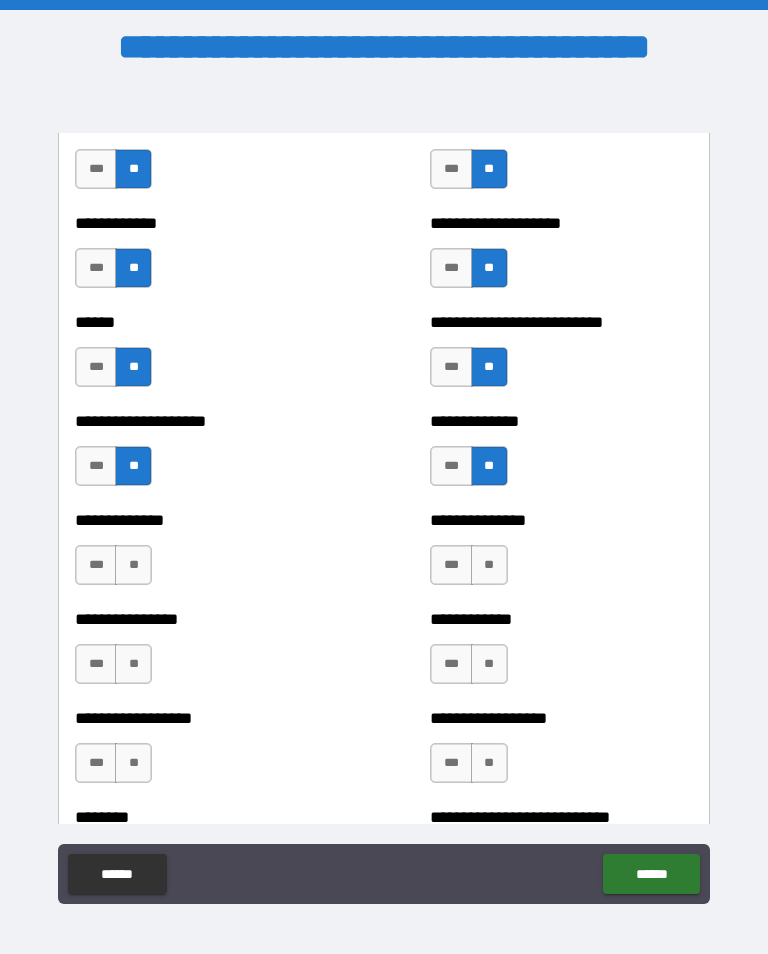 scroll, scrollTop: 3965, scrollLeft: 0, axis: vertical 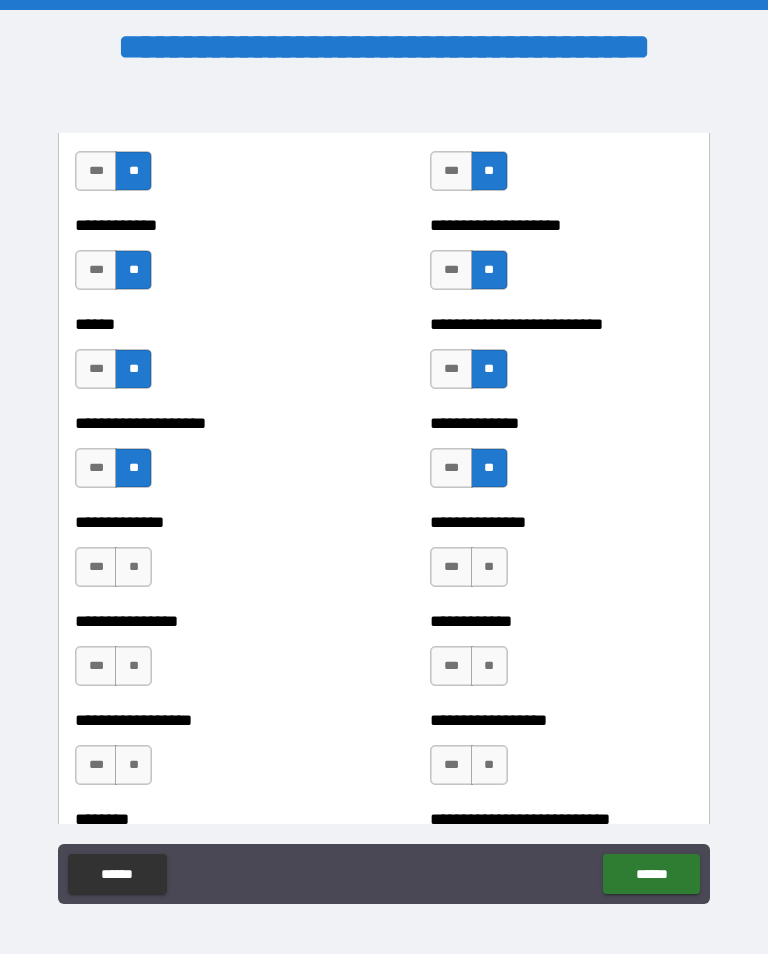 click on "**" at bounding box center (489, 567) 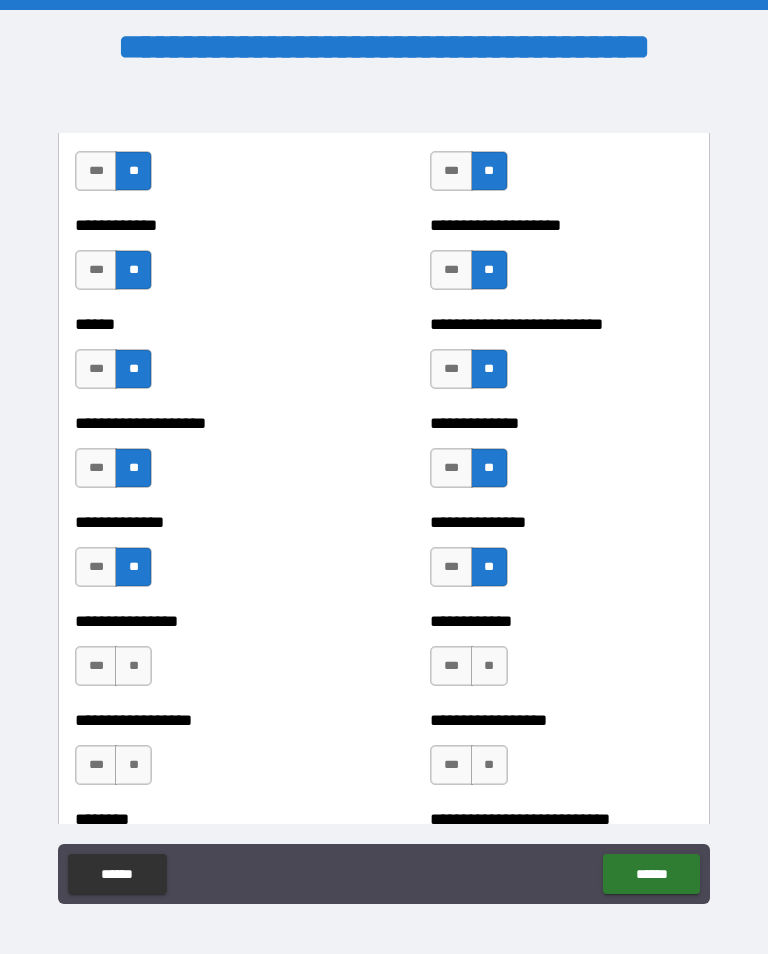 click on "**" at bounding box center [489, 666] 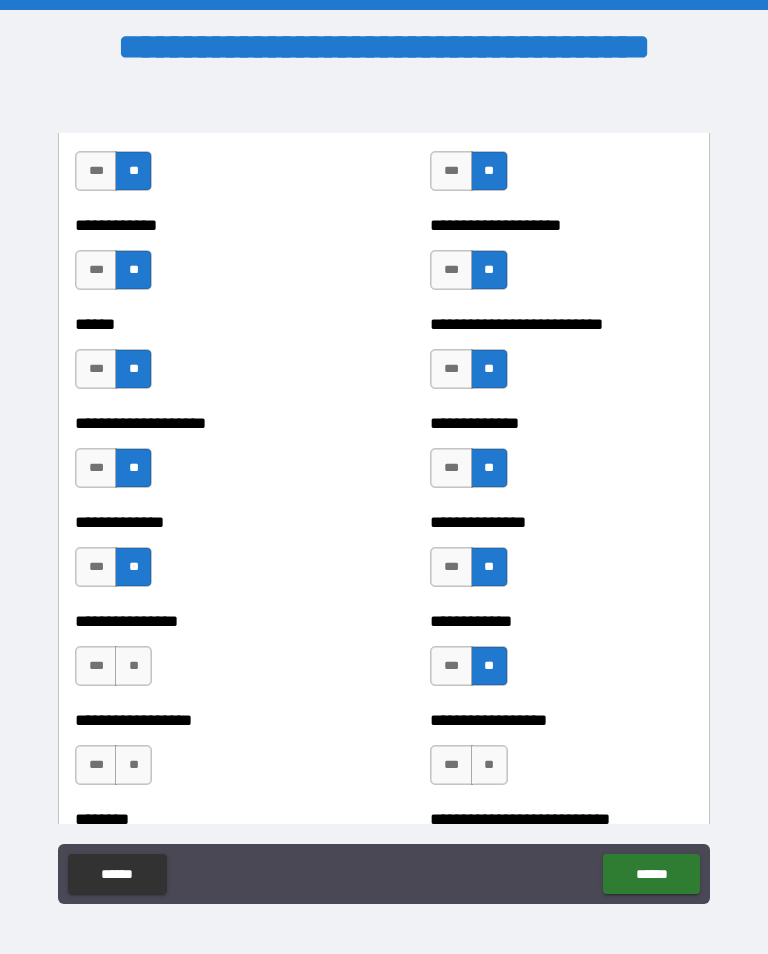 click on "**" at bounding box center (133, 666) 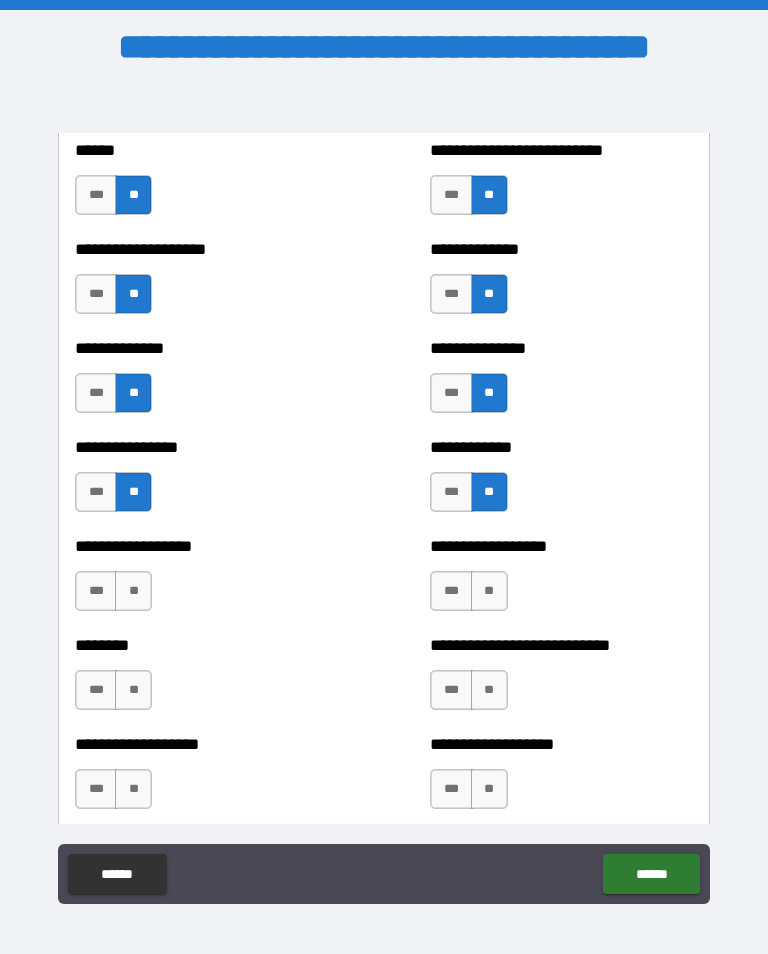 scroll, scrollTop: 4140, scrollLeft: 0, axis: vertical 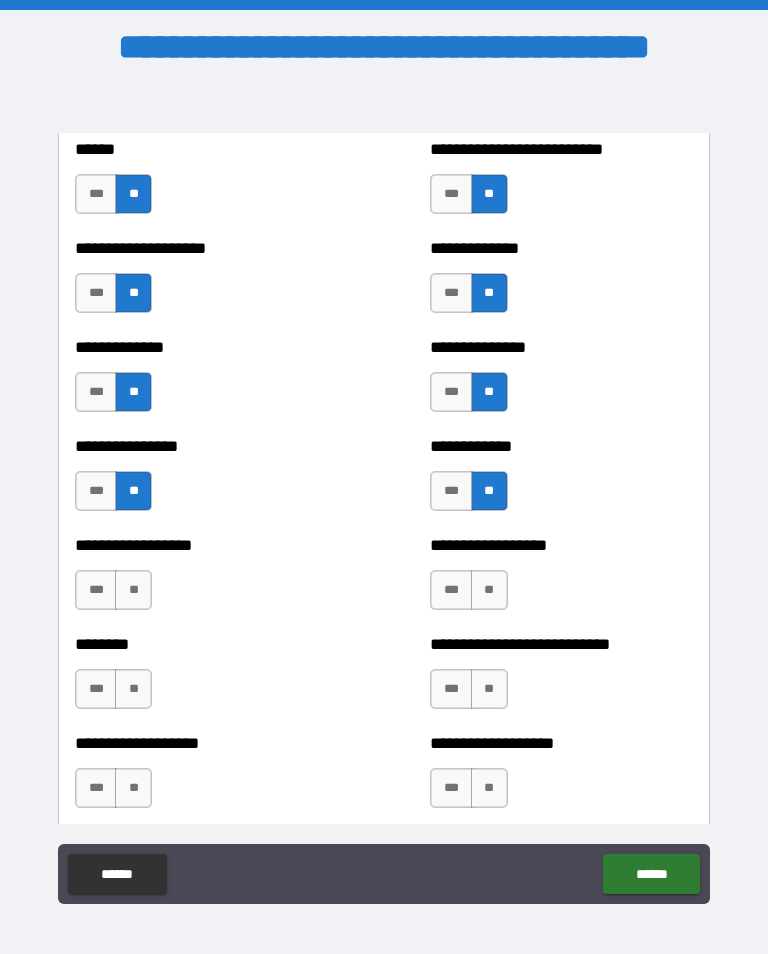 click on "**" at bounding box center (489, 590) 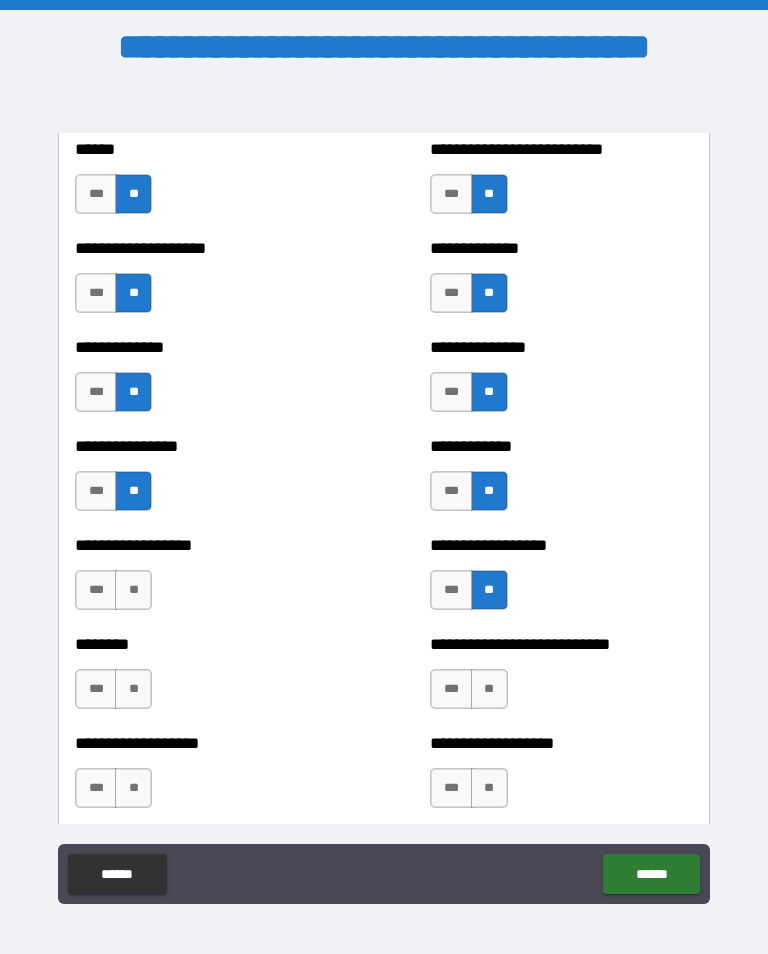 click on "**" at bounding box center (133, 590) 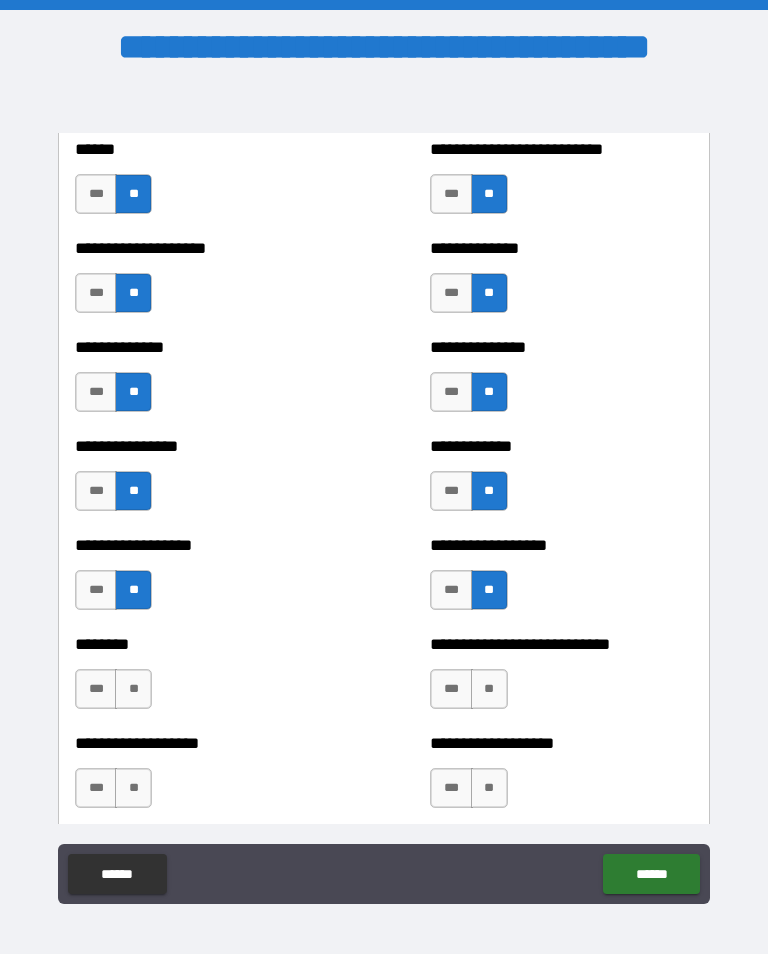 click on "**" at bounding box center [489, 689] 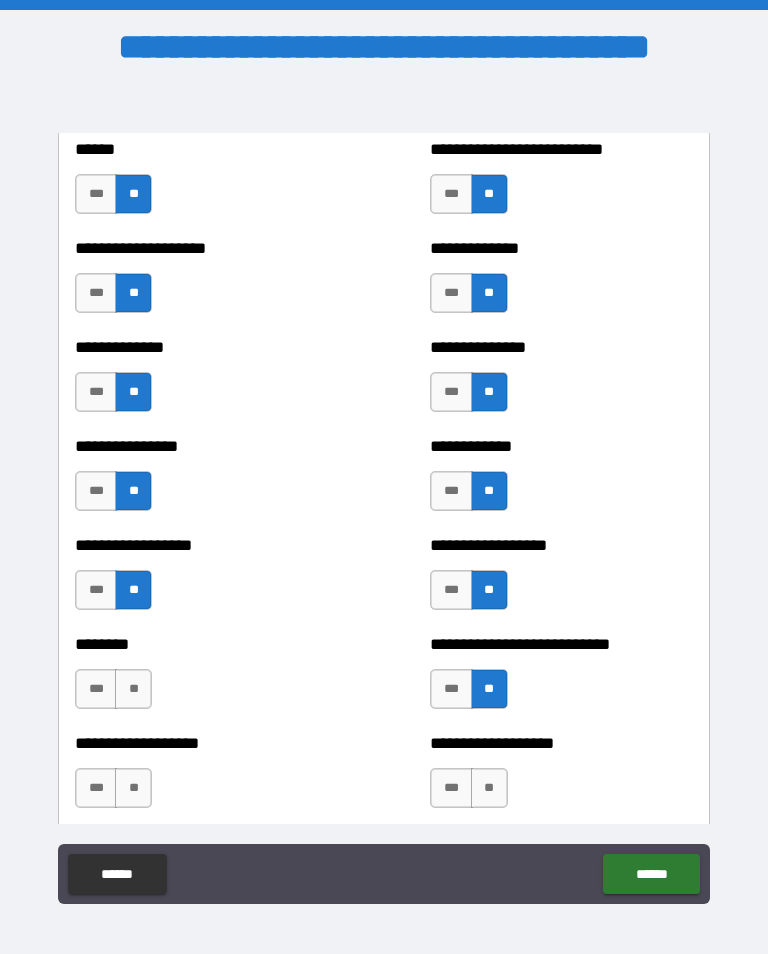 click on "**" at bounding box center [133, 689] 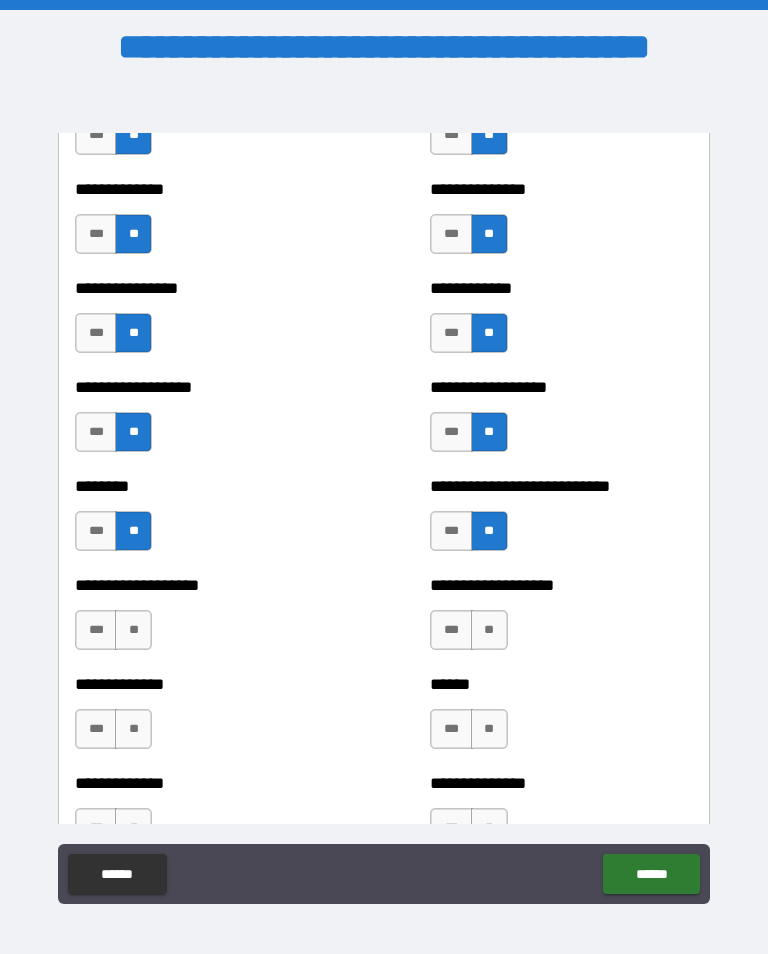 scroll, scrollTop: 4296, scrollLeft: 0, axis: vertical 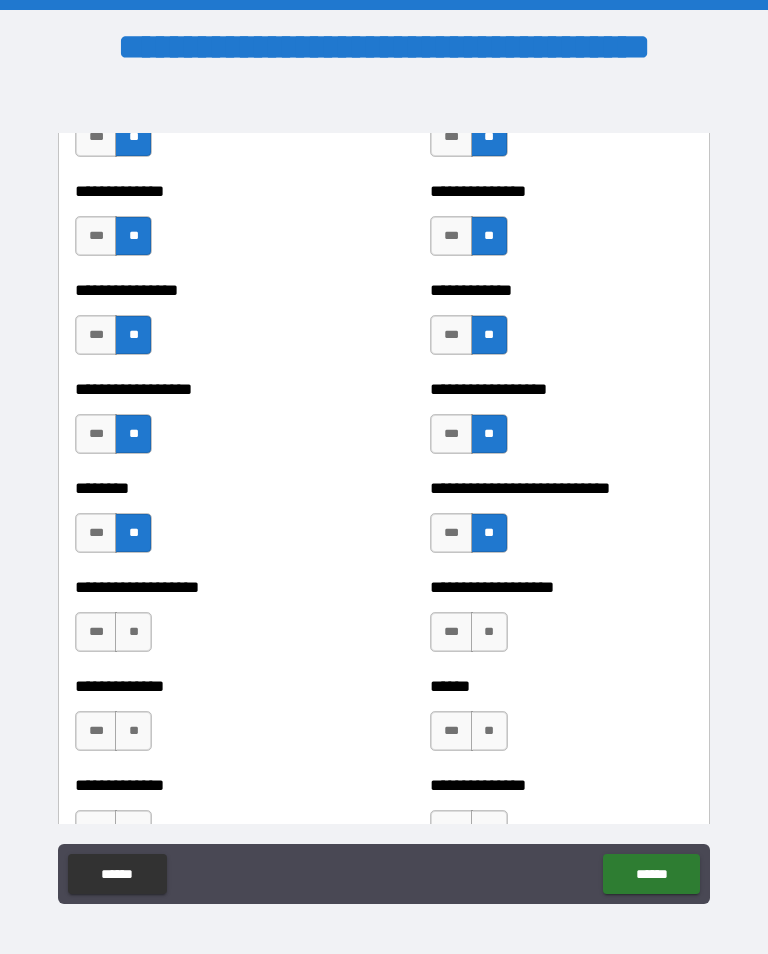 click on "**" at bounding box center [489, 632] 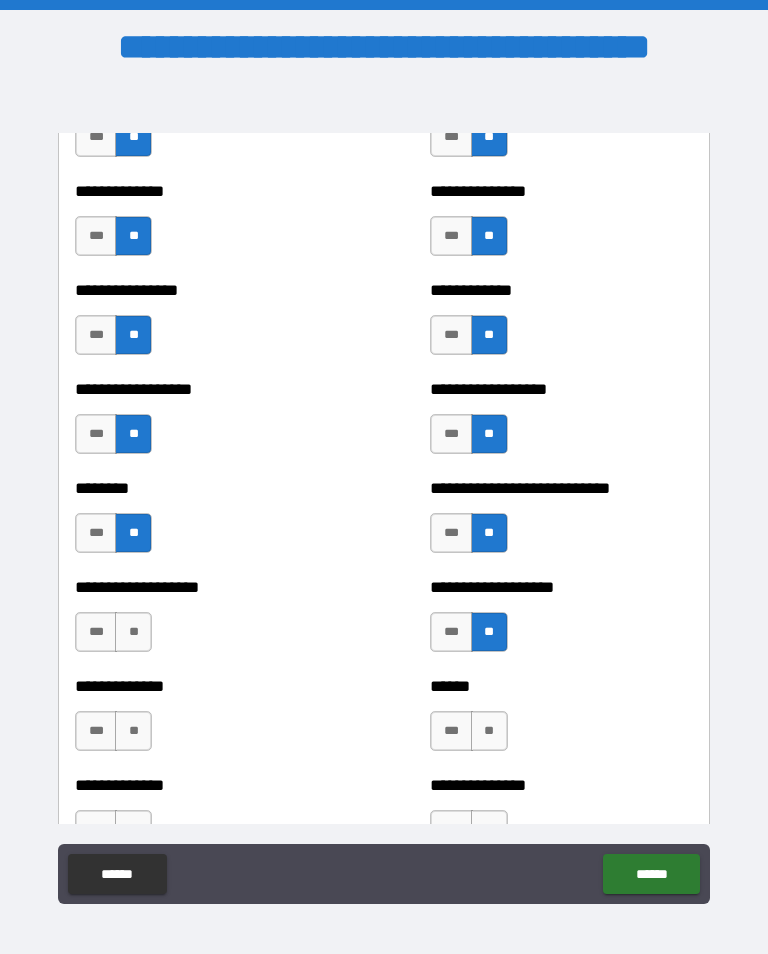 click on "**" at bounding box center (133, 632) 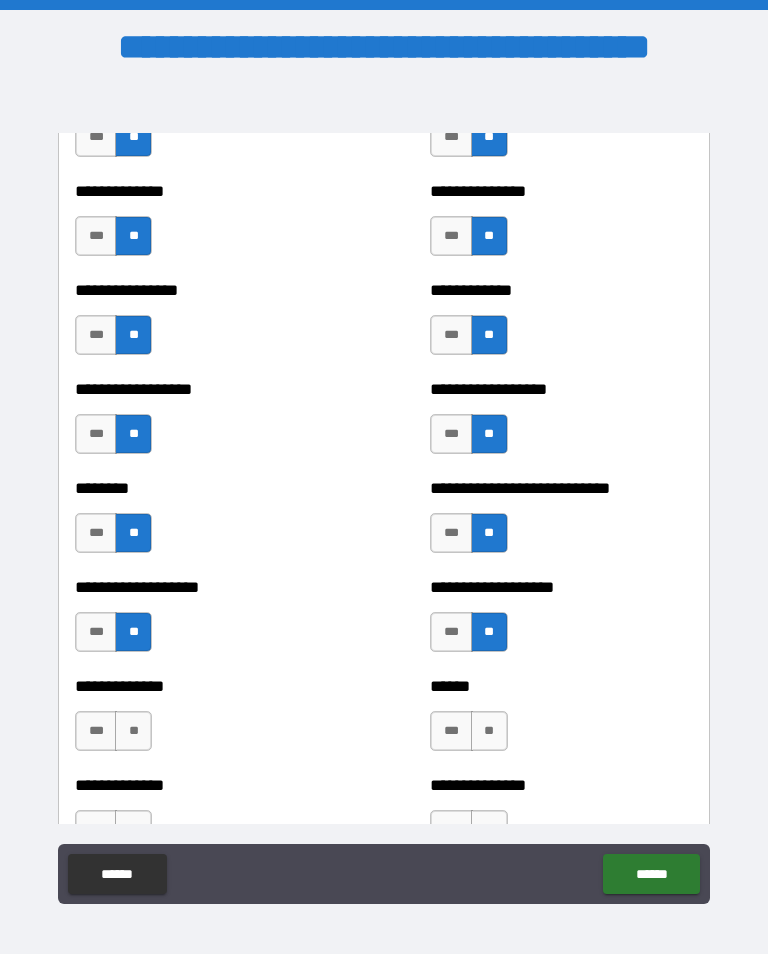 click on "**" at bounding box center [489, 731] 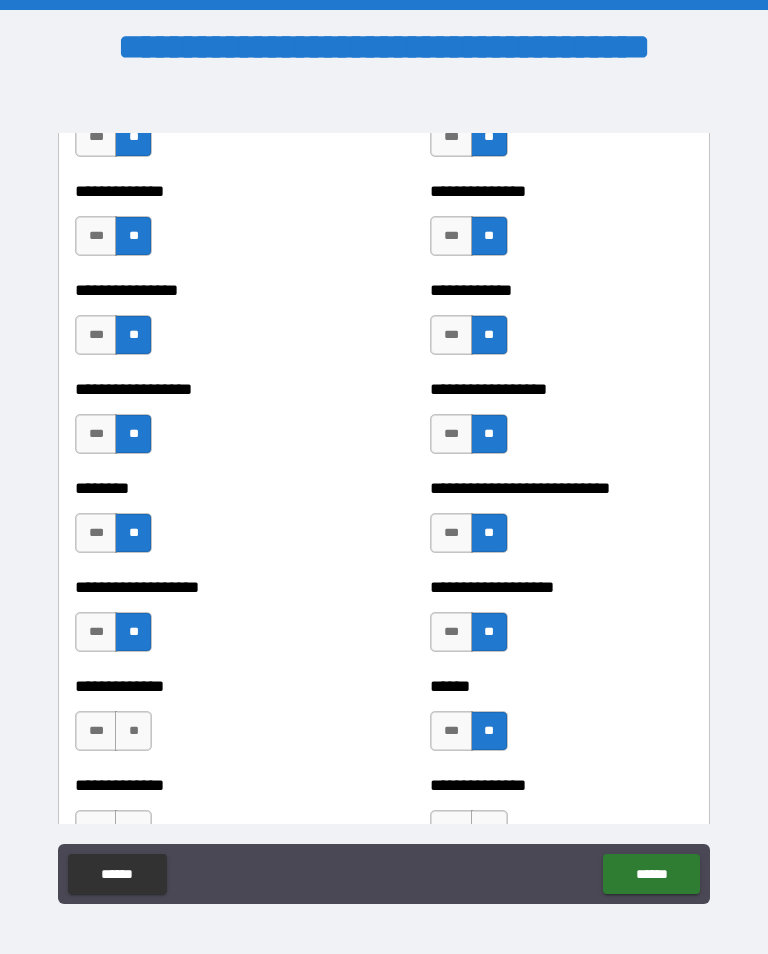 click on "**" at bounding box center (133, 731) 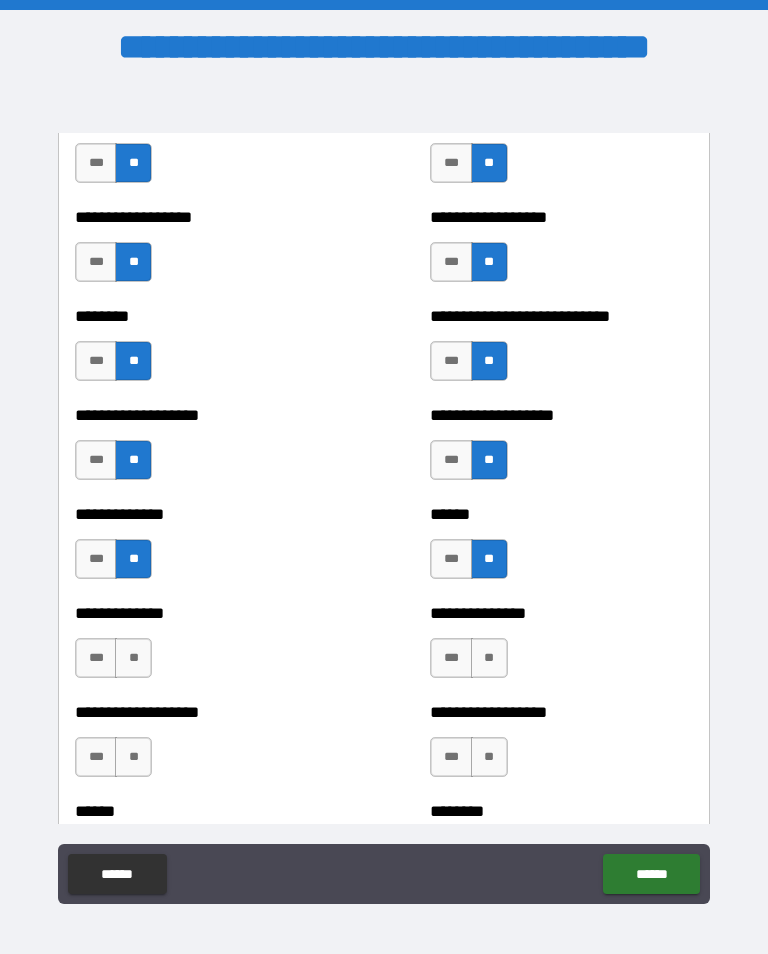 scroll, scrollTop: 4468, scrollLeft: 0, axis: vertical 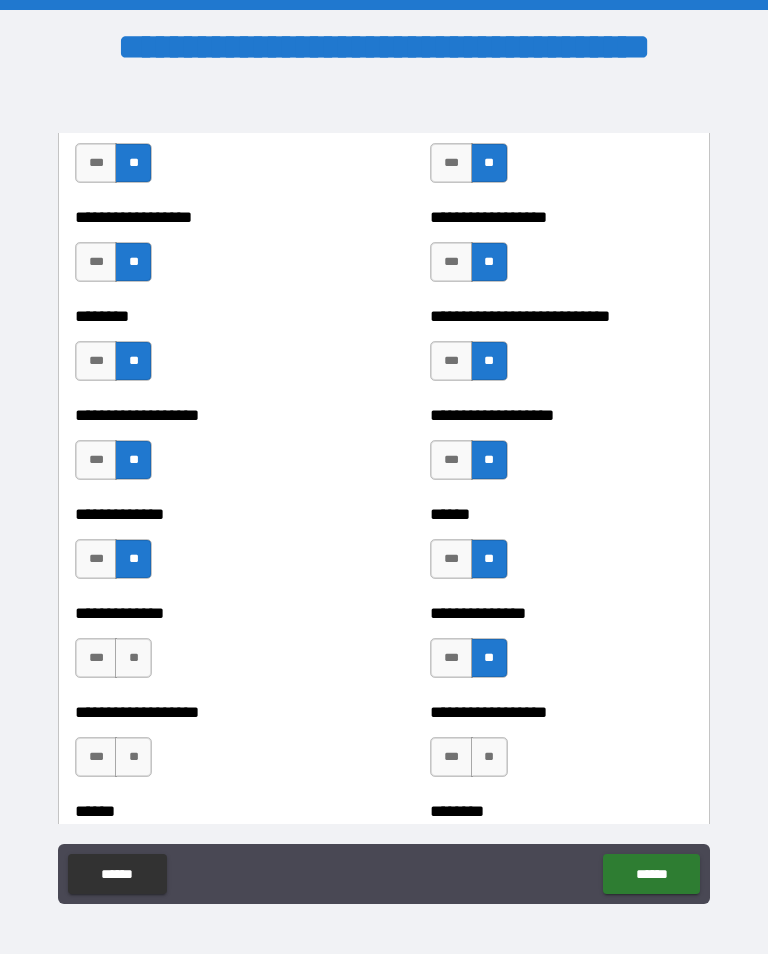 click on "**" at bounding box center [133, 658] 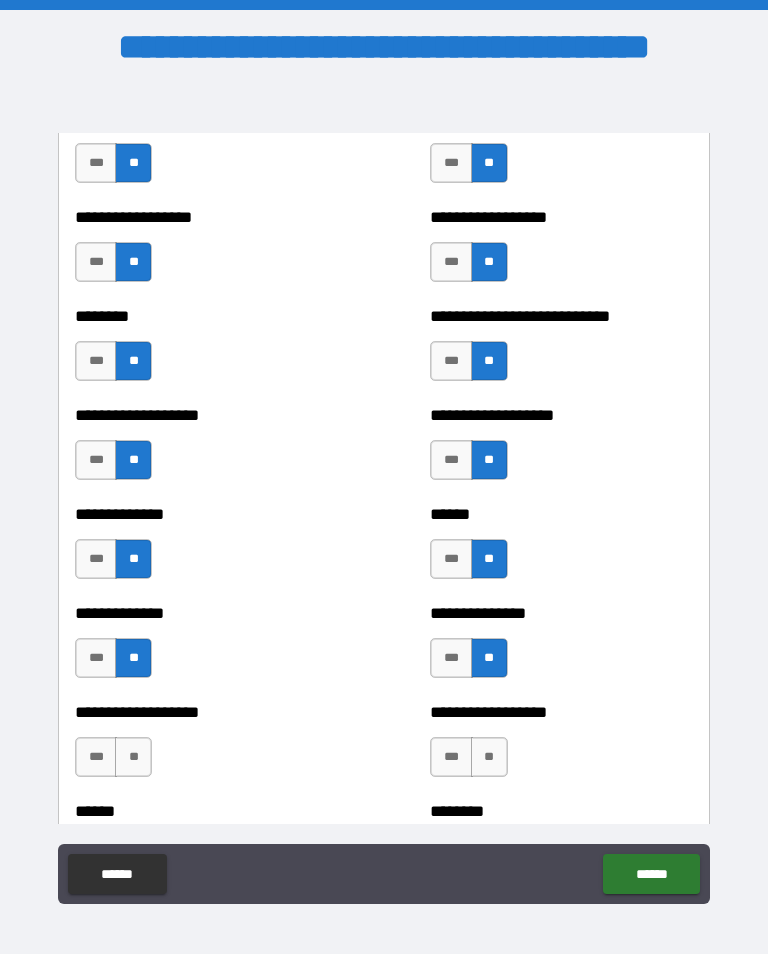 click on "**" at bounding box center (133, 757) 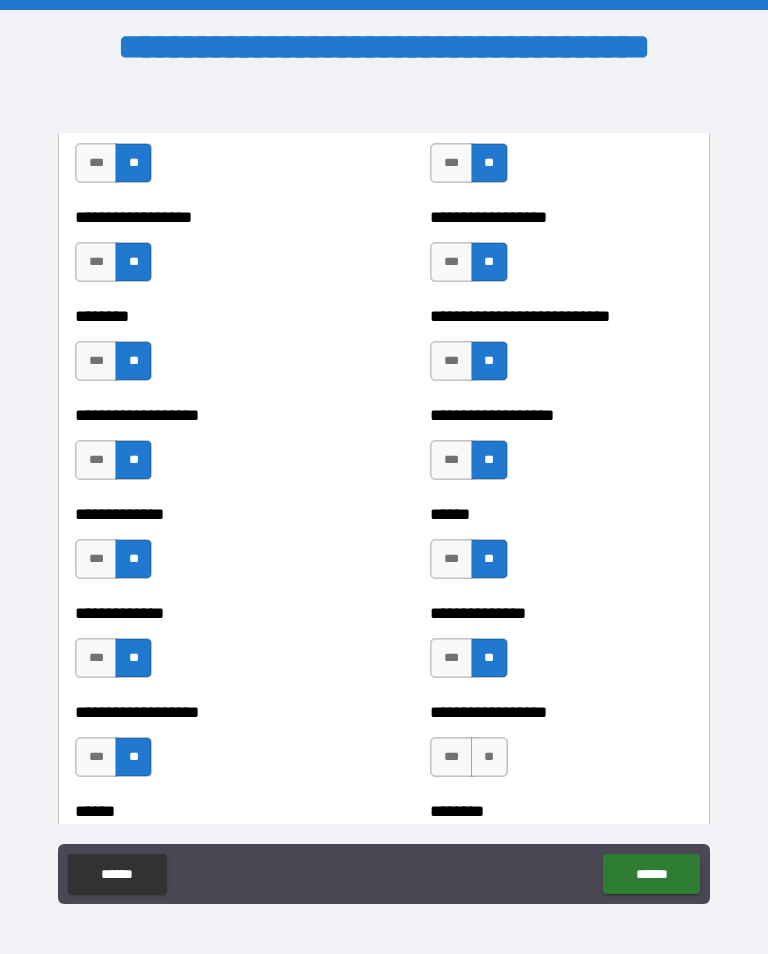 click on "**" at bounding box center [489, 757] 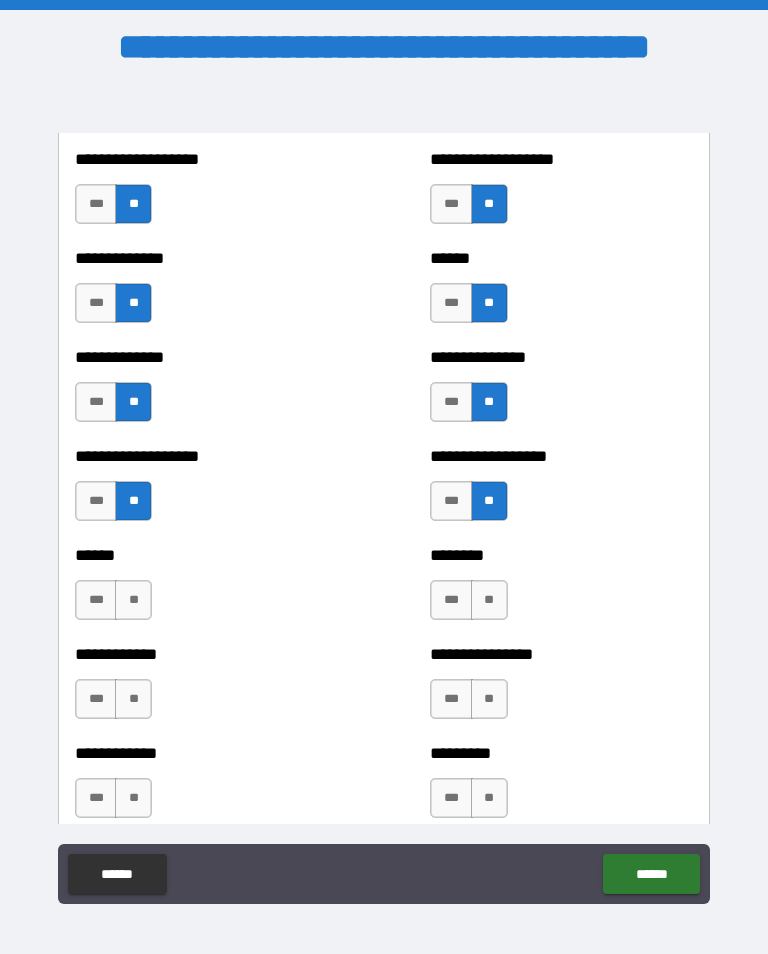 scroll, scrollTop: 4720, scrollLeft: 0, axis: vertical 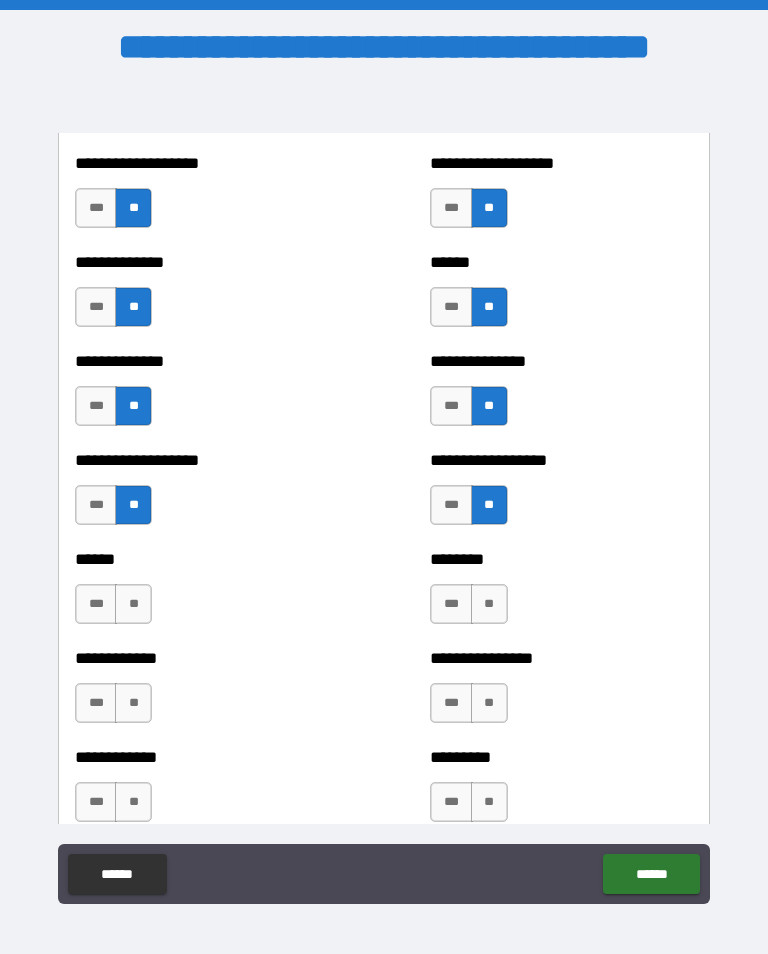 click on "**" at bounding box center (489, 604) 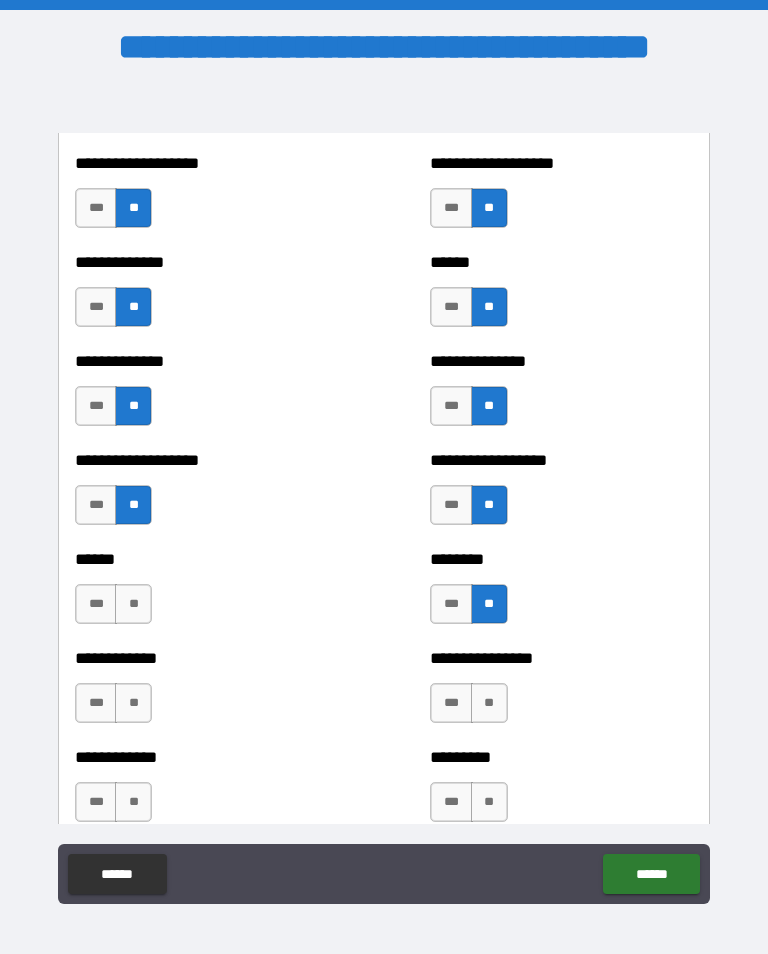 click on "**" at bounding box center [133, 604] 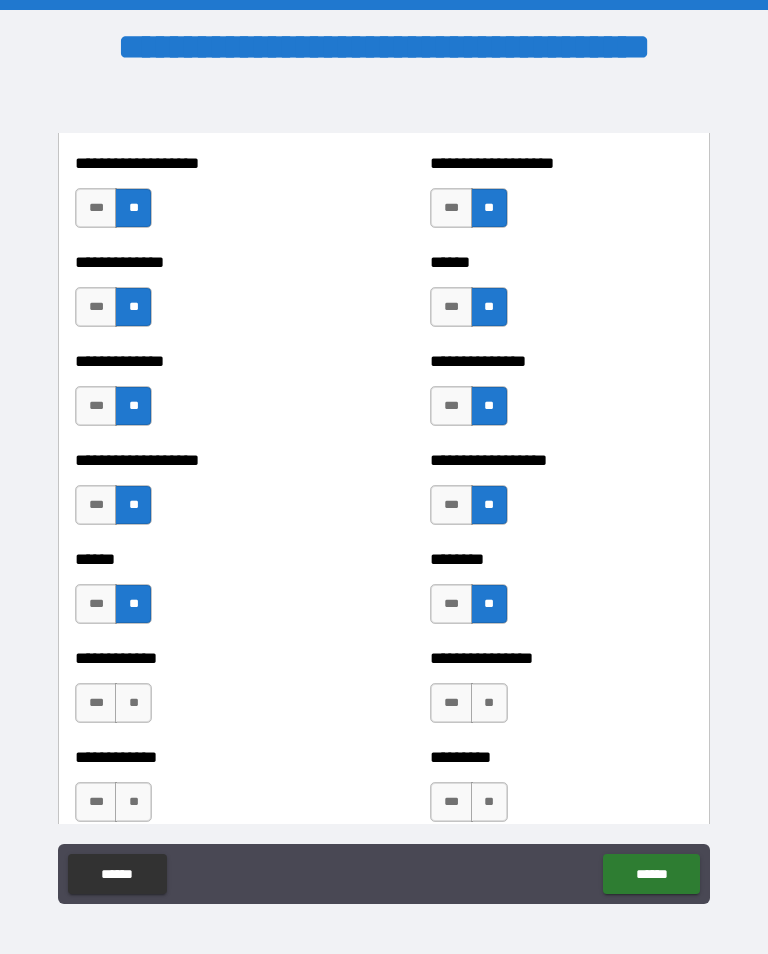click on "**" at bounding box center (133, 703) 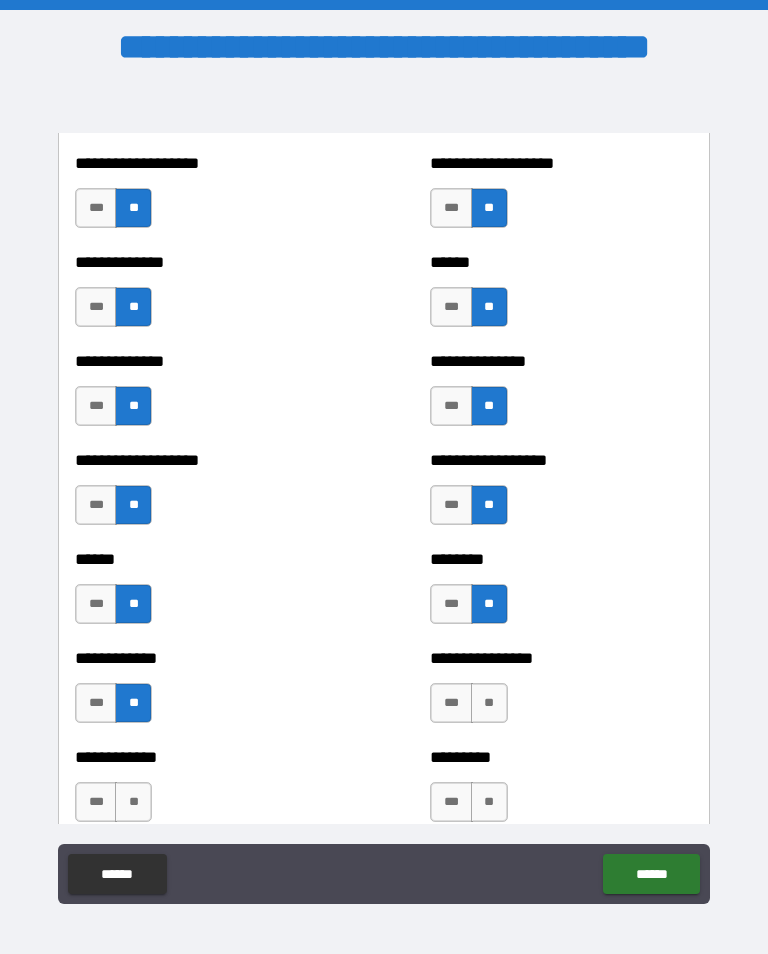 click on "**" at bounding box center [489, 703] 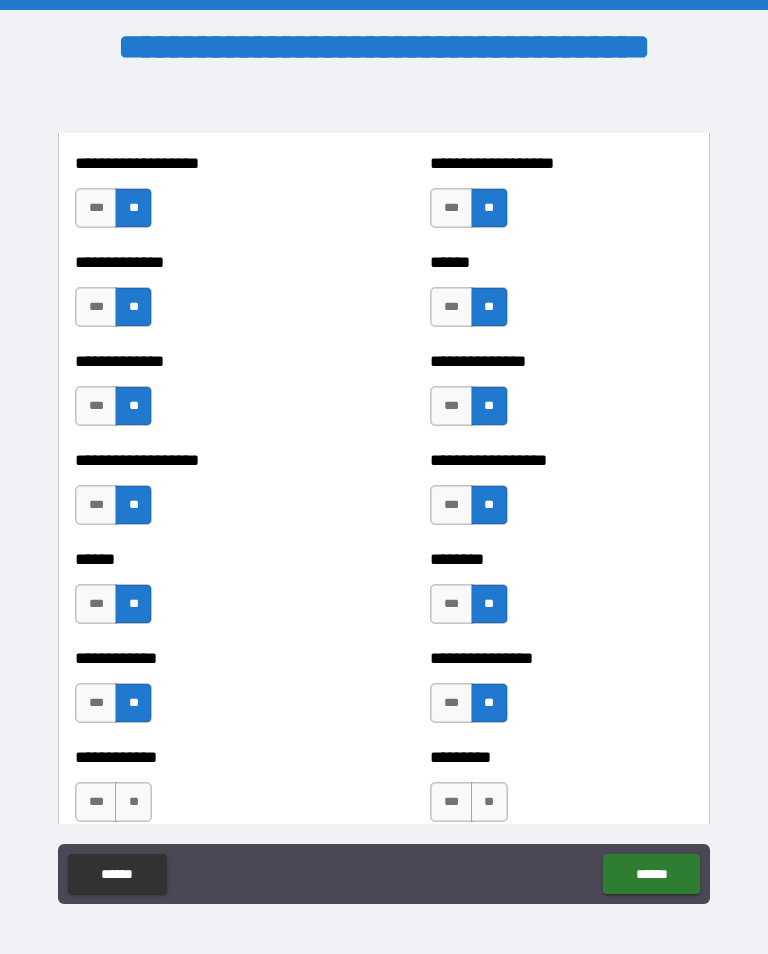 click on "**" at bounding box center (489, 802) 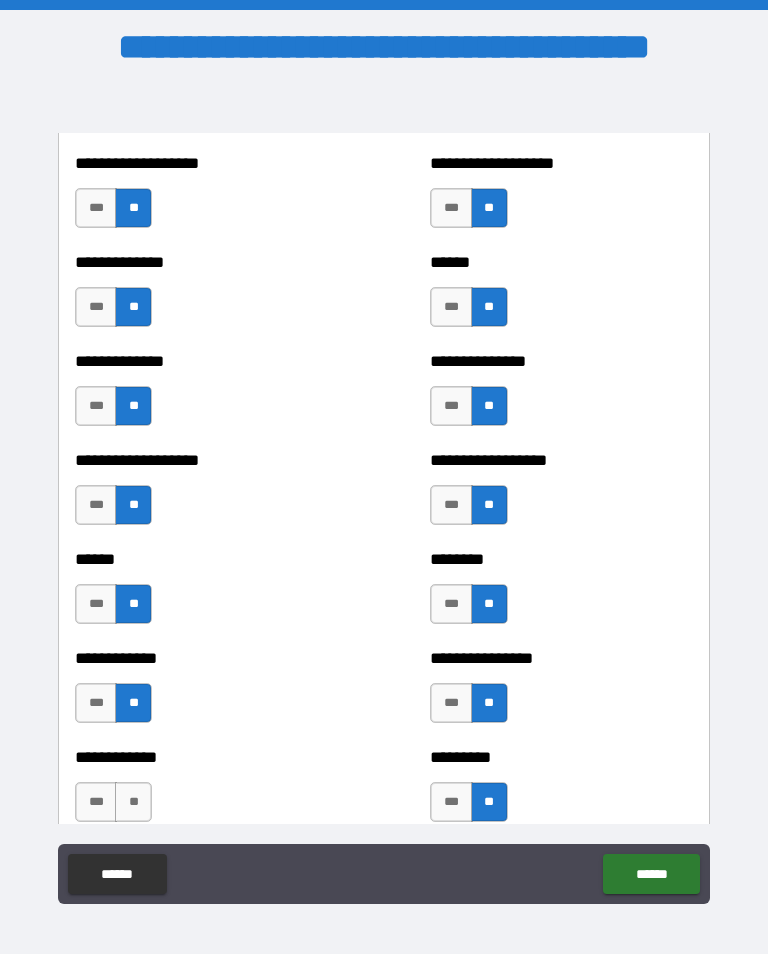 click on "**" at bounding box center (133, 802) 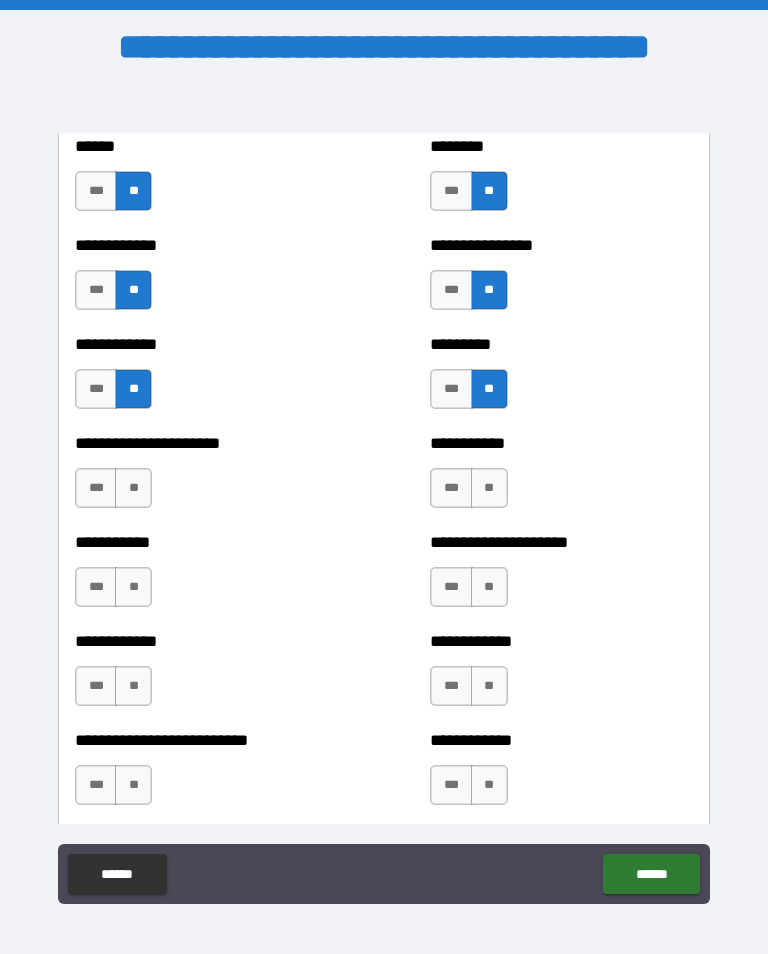 scroll, scrollTop: 5129, scrollLeft: 0, axis: vertical 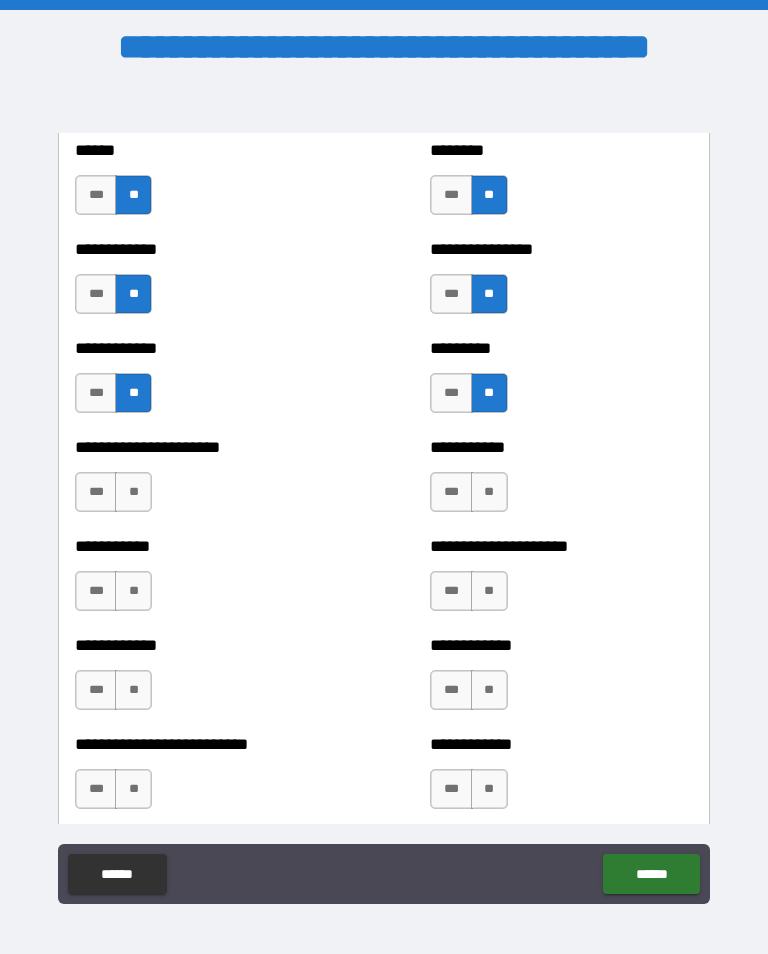 click on "**" at bounding box center [489, 492] 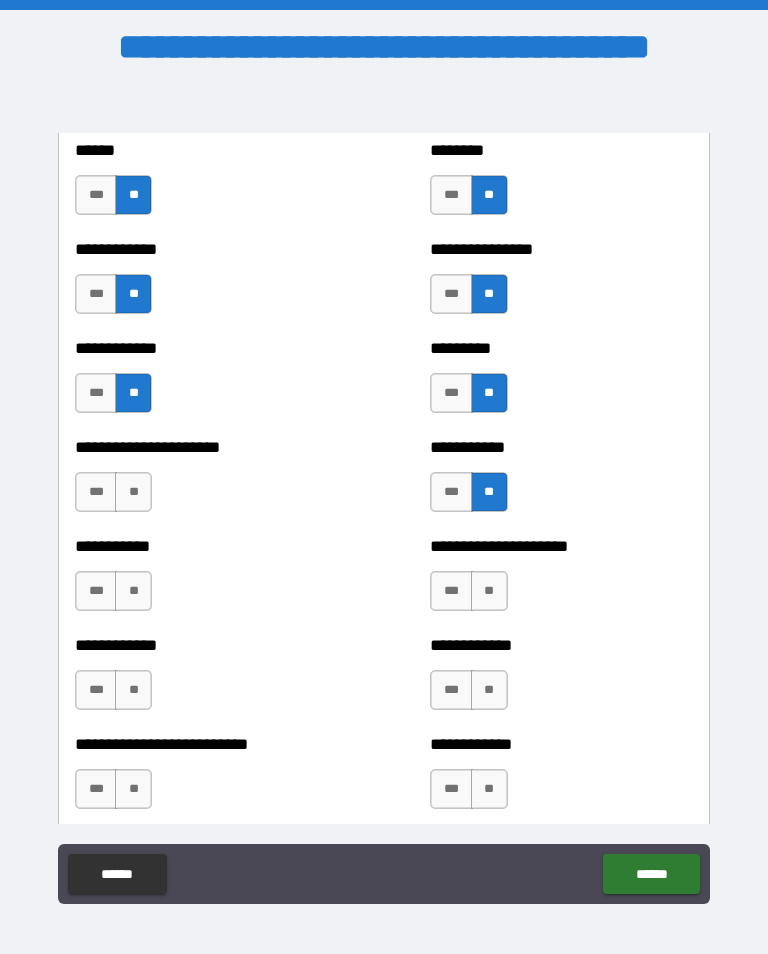 click on "**" at bounding box center [133, 492] 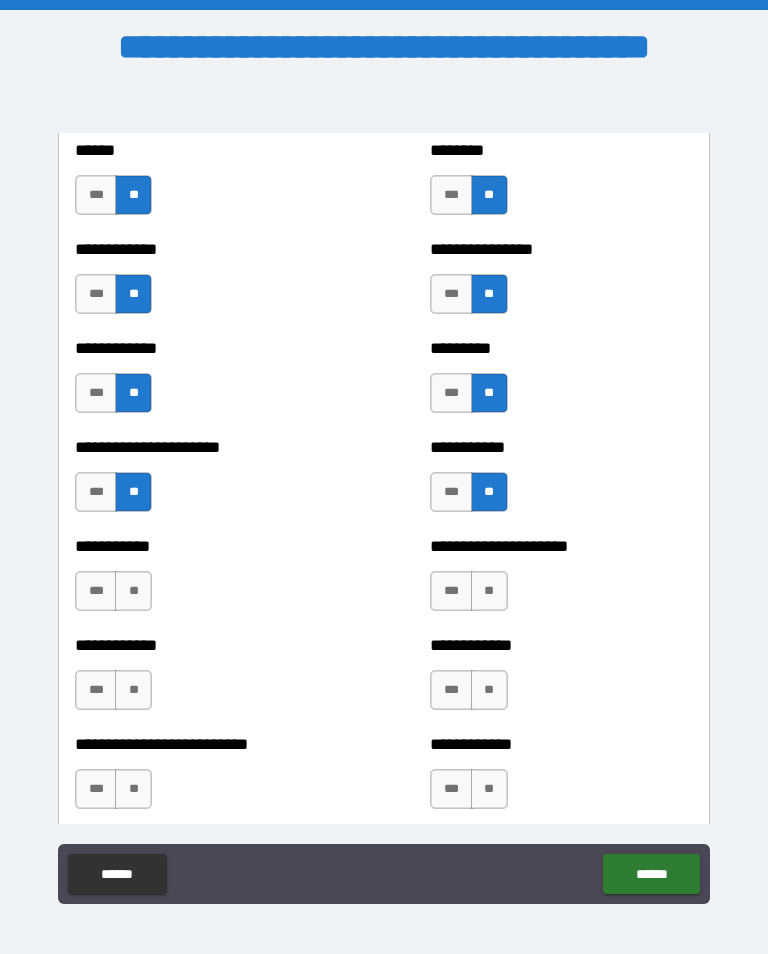 click on "**" at bounding box center [133, 591] 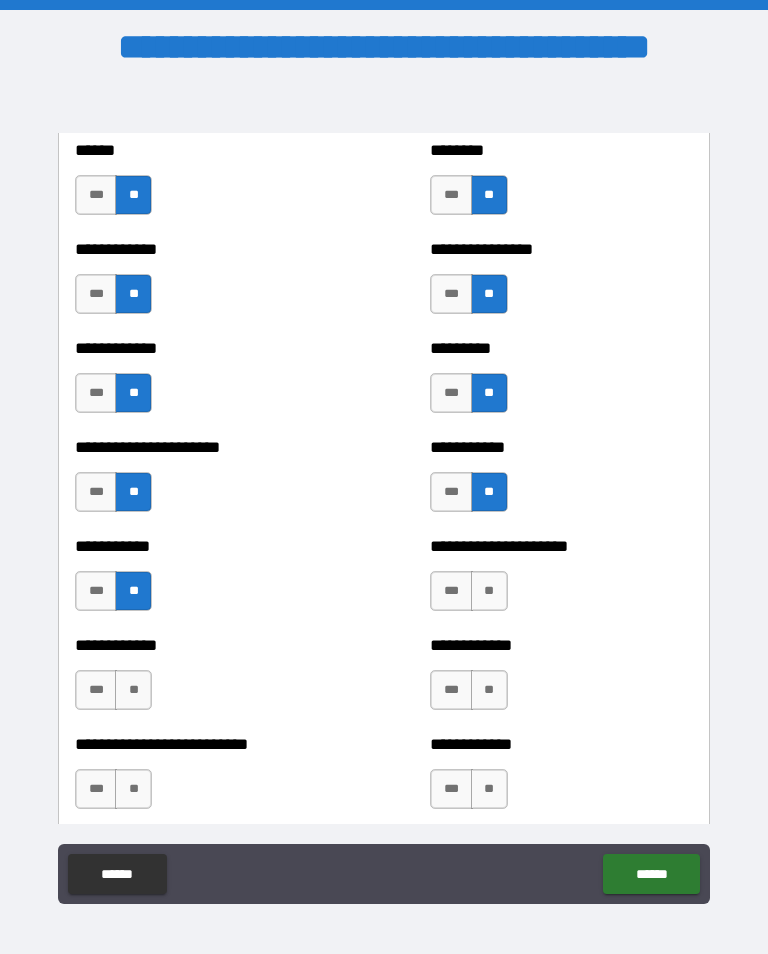 click on "**" at bounding box center (489, 591) 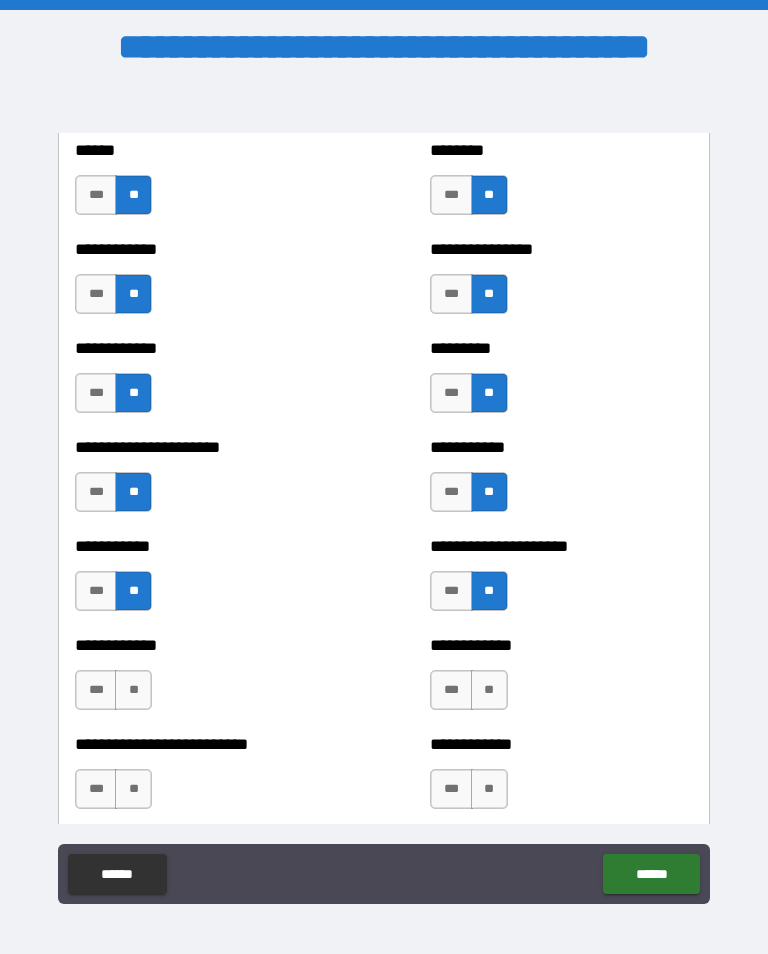 click on "**" at bounding box center (489, 690) 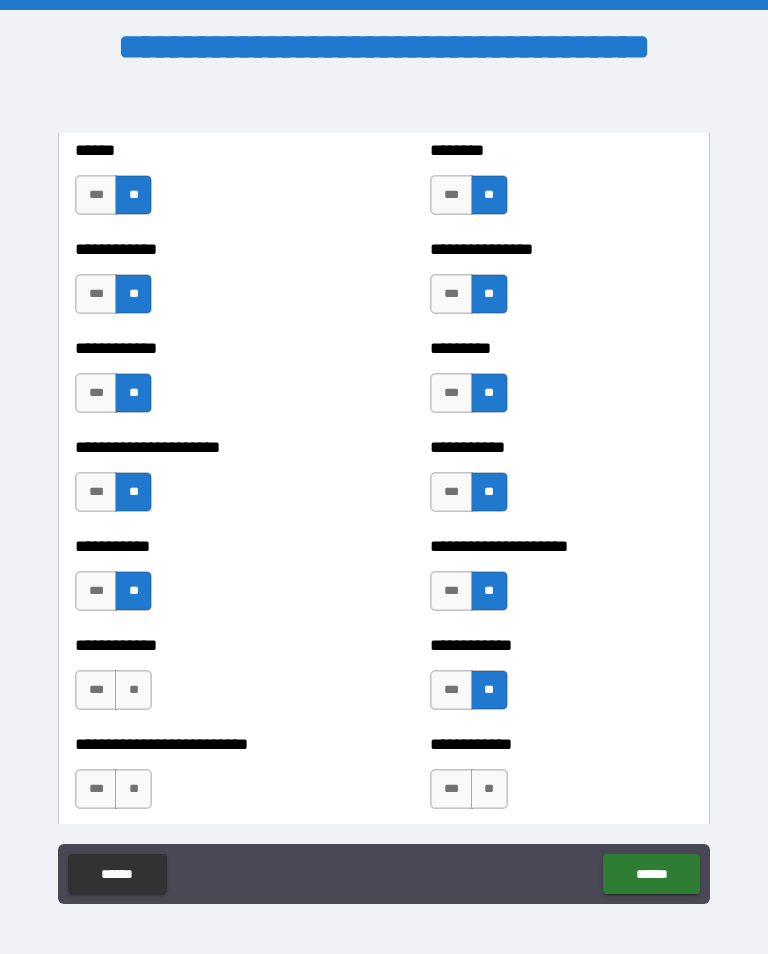 click on "**" at bounding box center [133, 690] 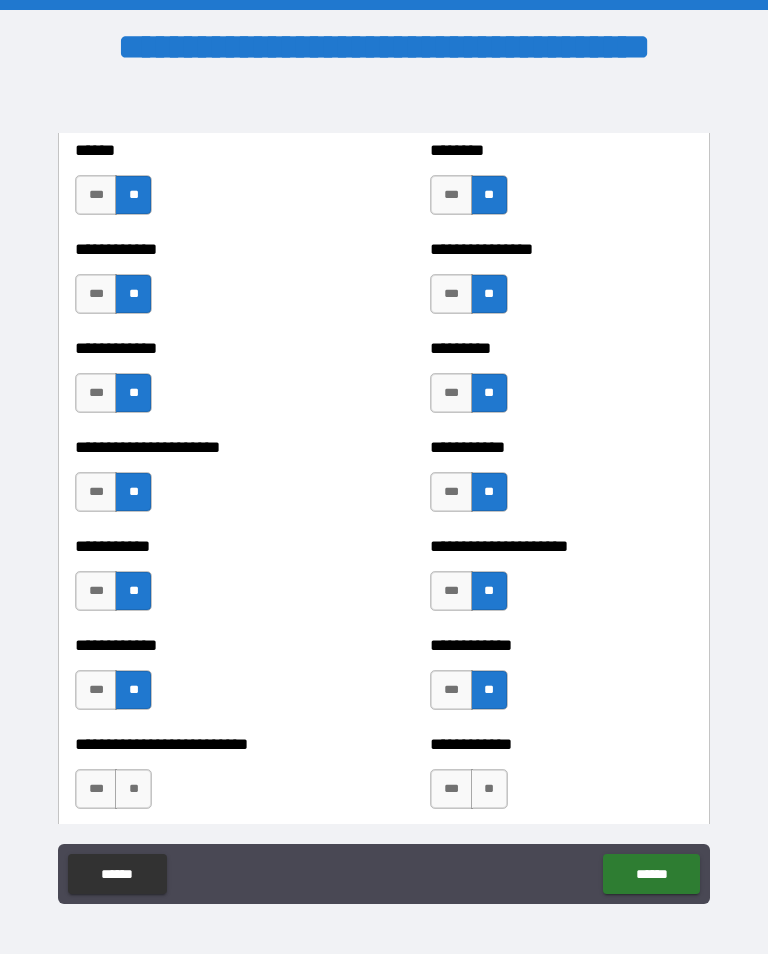 click on "**" at bounding box center (133, 789) 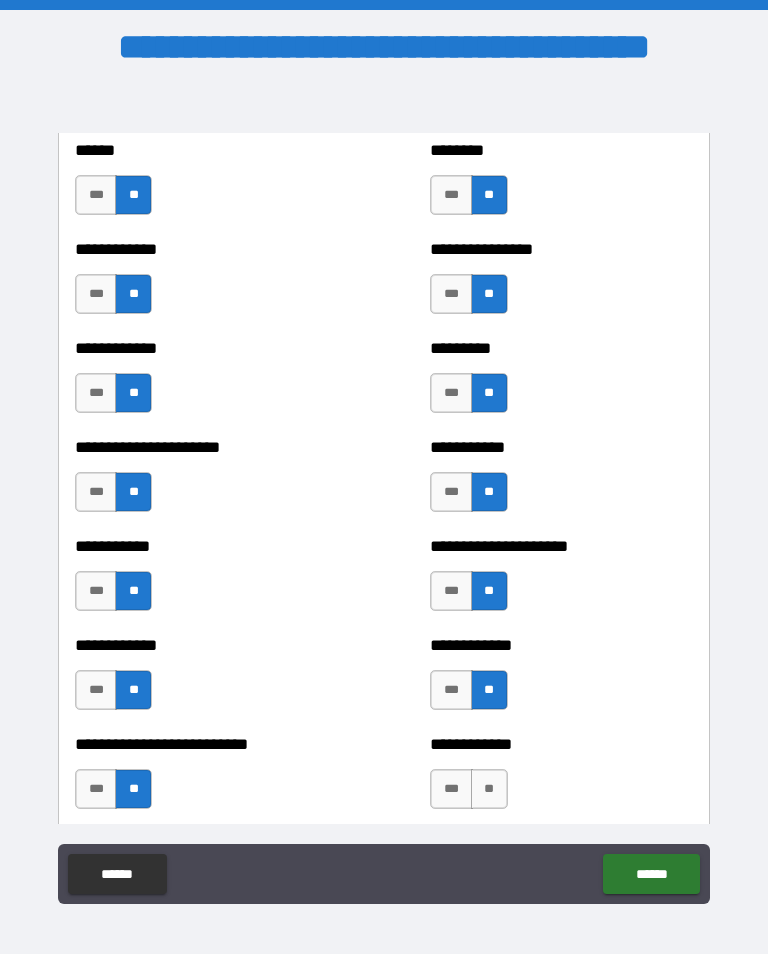 click on "**" at bounding box center [489, 789] 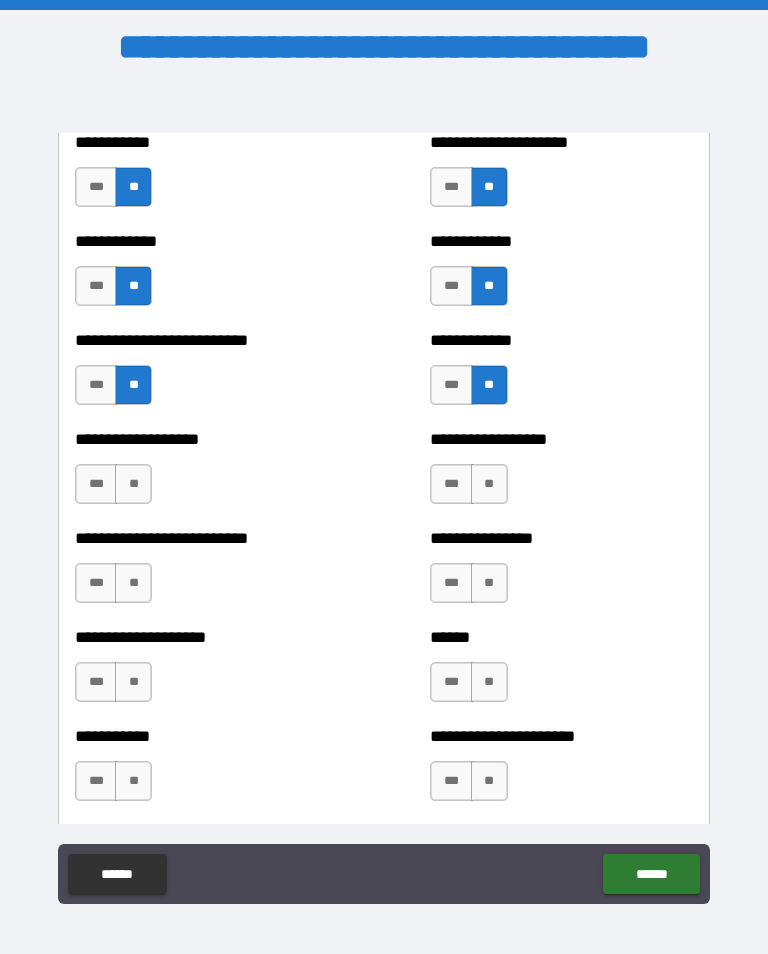 scroll, scrollTop: 5534, scrollLeft: 0, axis: vertical 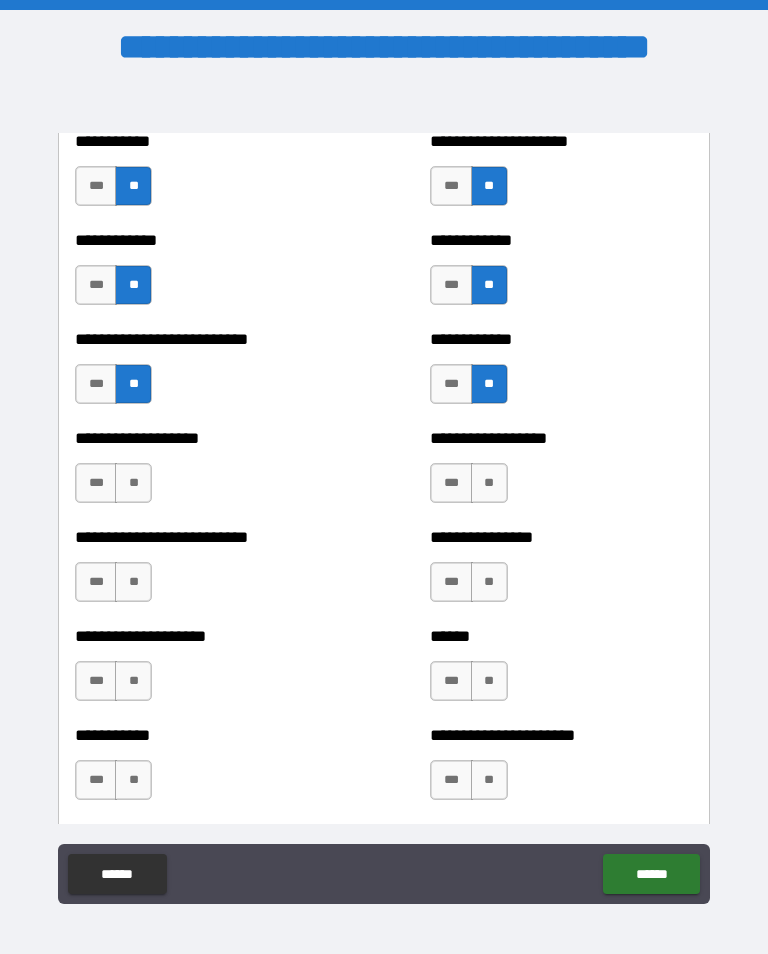 click on "**" at bounding box center (489, 483) 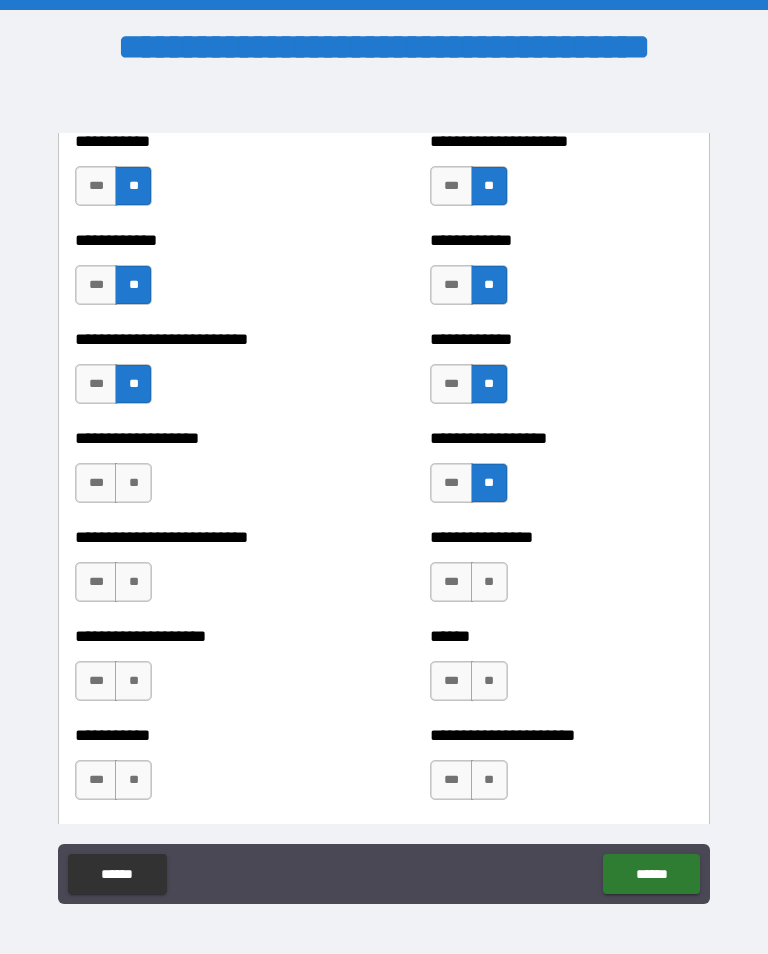 click on "**" at bounding box center (133, 483) 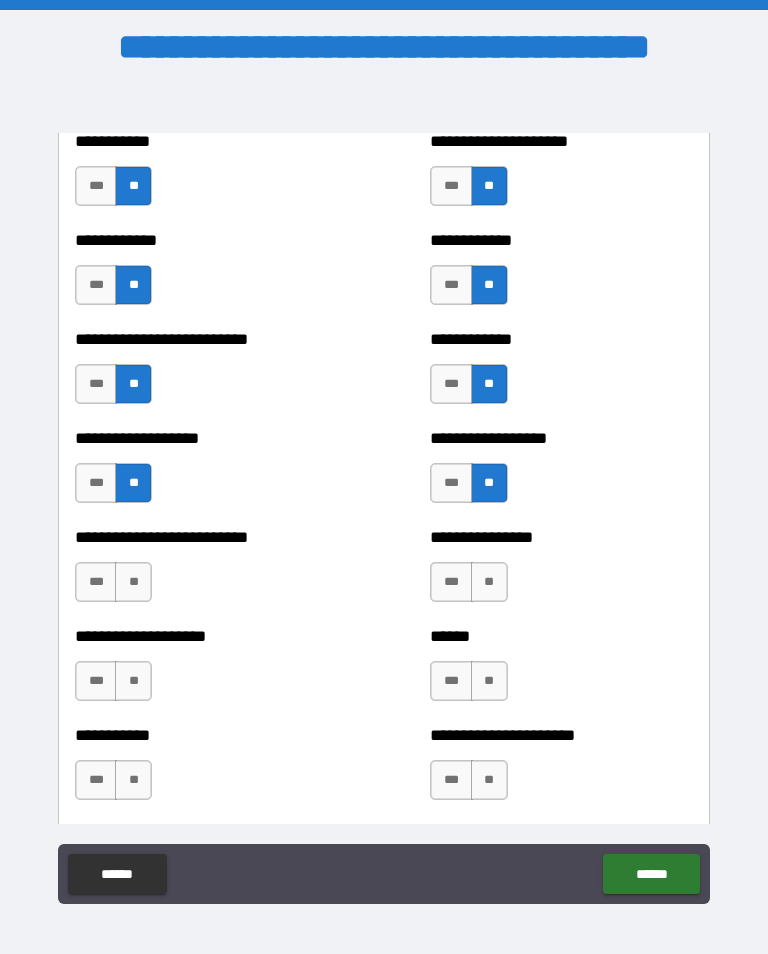 click on "**" at bounding box center [133, 582] 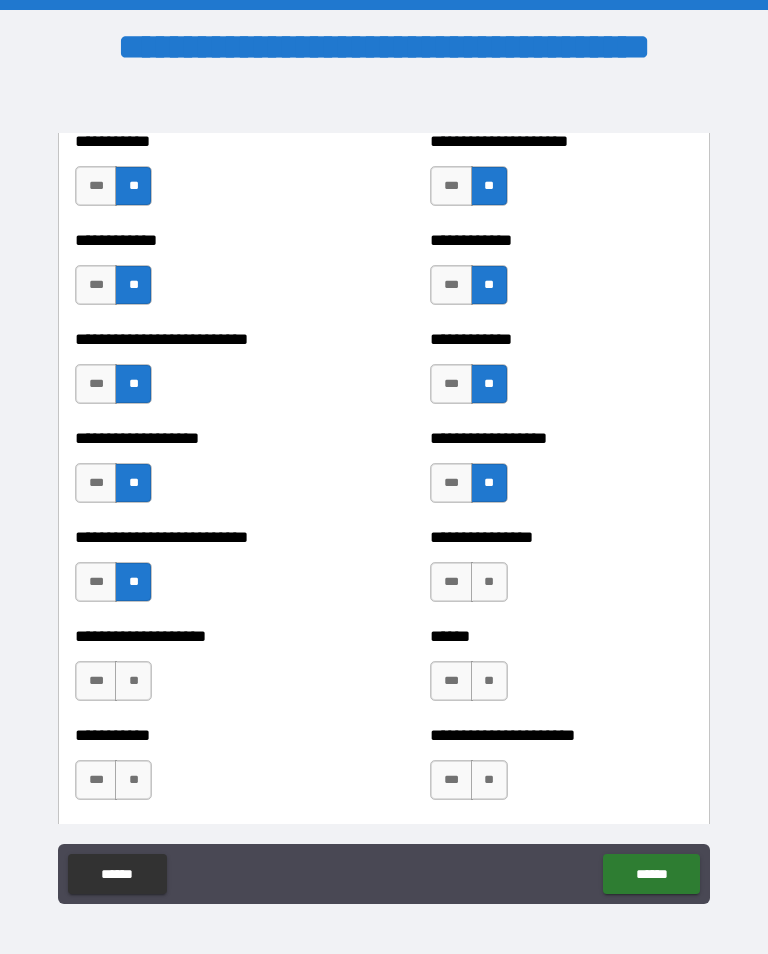 click on "**" at bounding box center [489, 582] 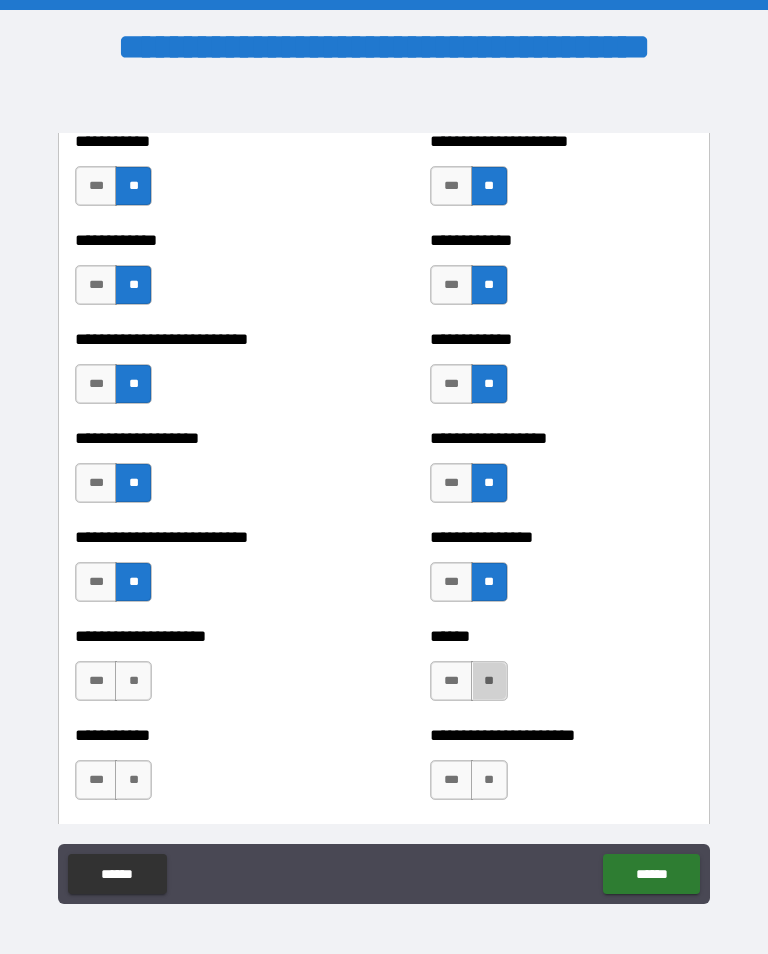click on "**" at bounding box center [489, 681] 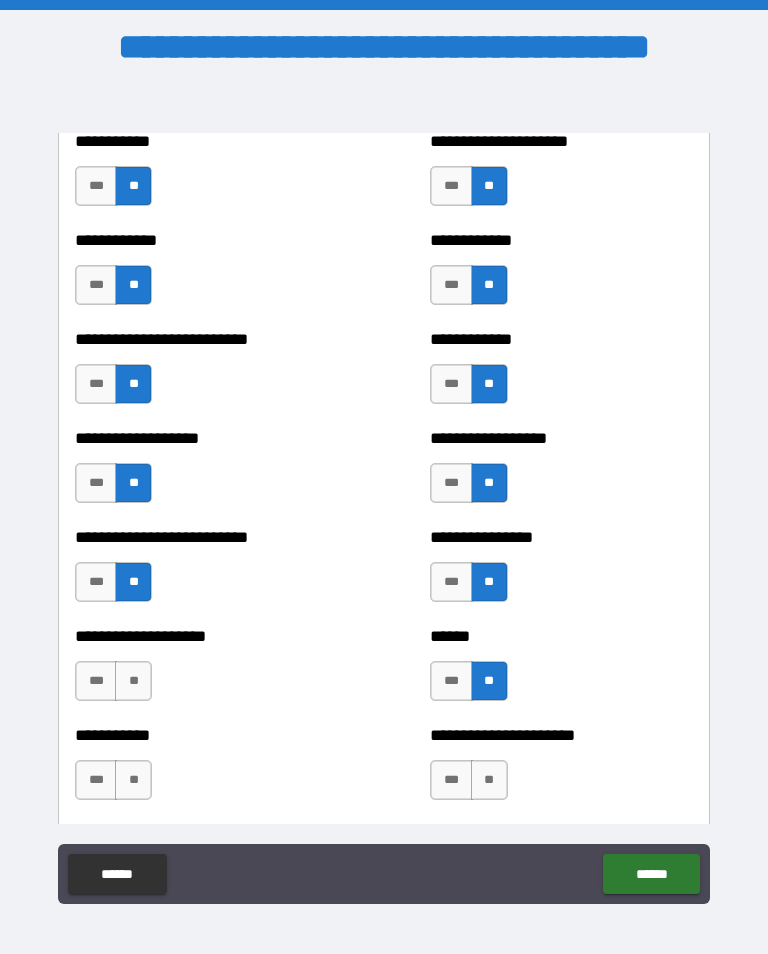click on "**" at bounding box center (133, 681) 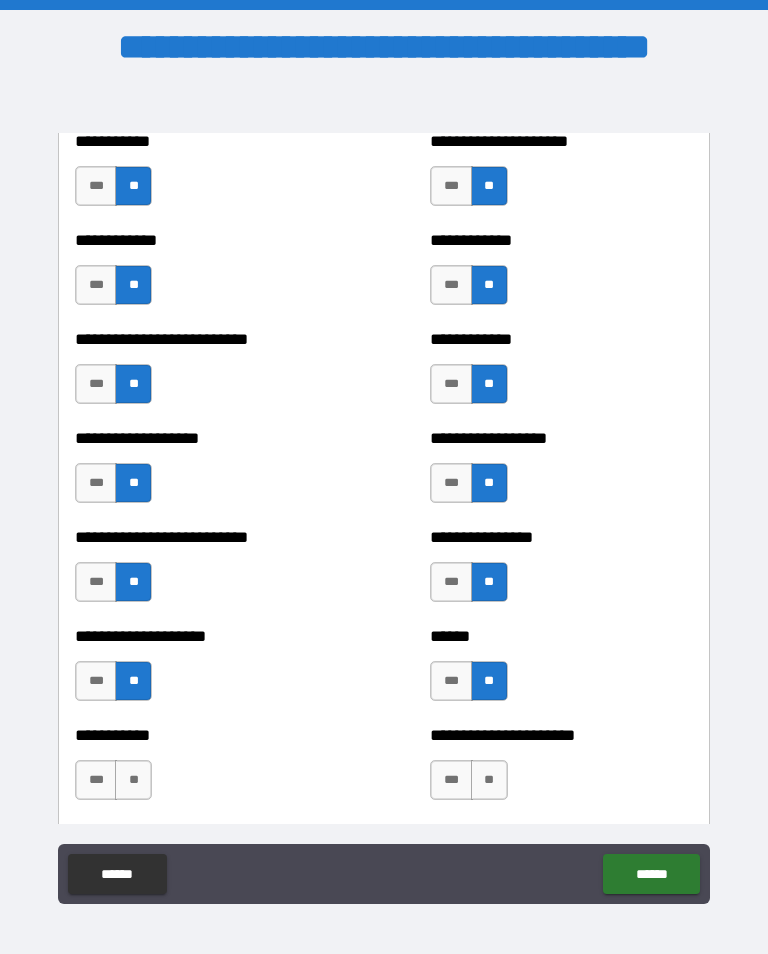 click on "**" at bounding box center (133, 780) 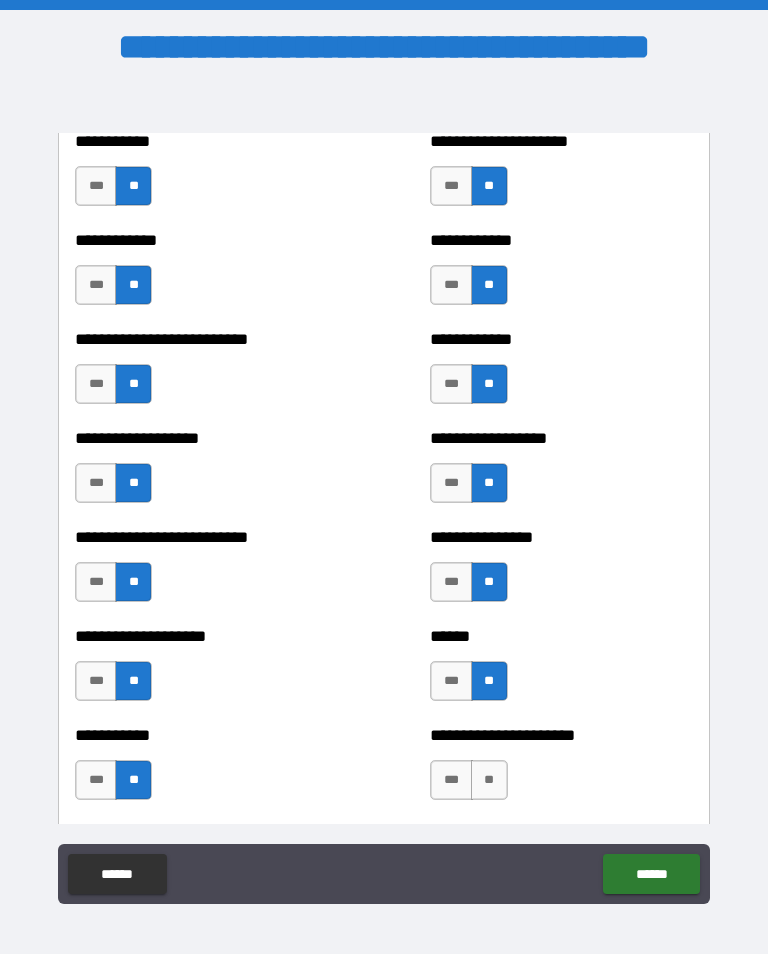 click on "**" at bounding box center (489, 780) 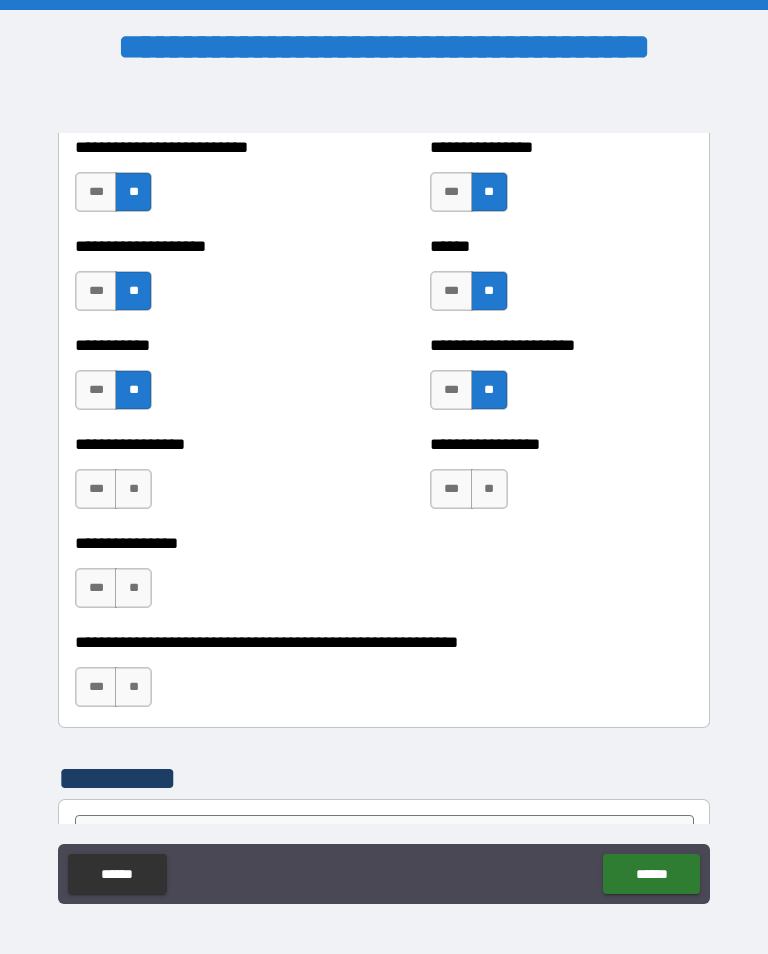 scroll, scrollTop: 5925, scrollLeft: 0, axis: vertical 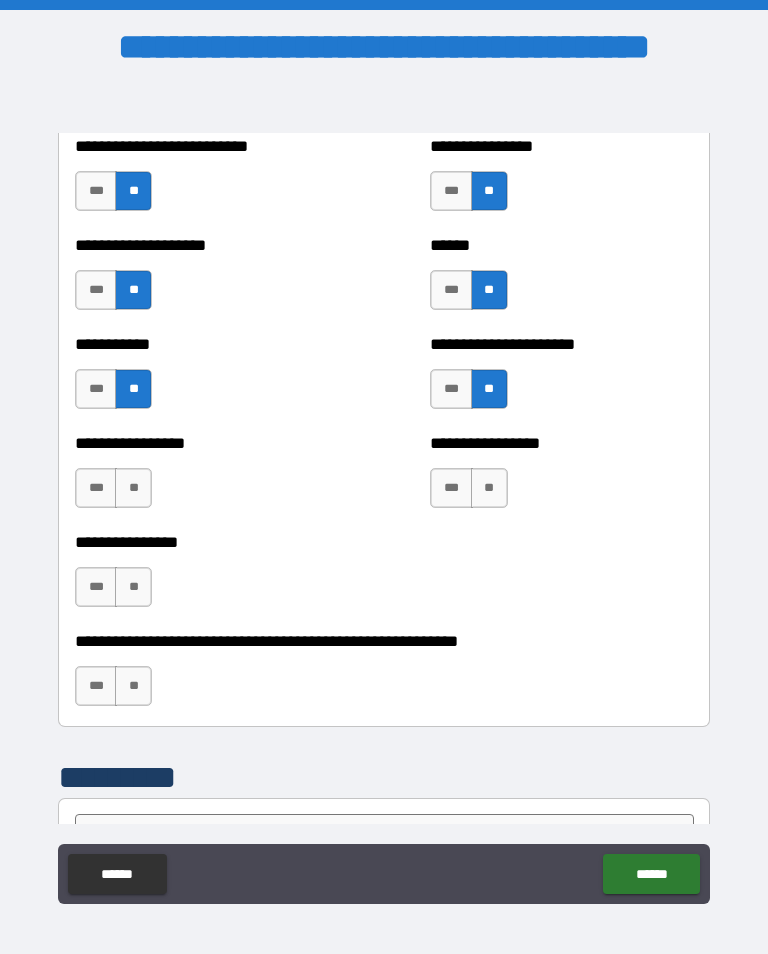 click on "**" at bounding box center [489, 488] 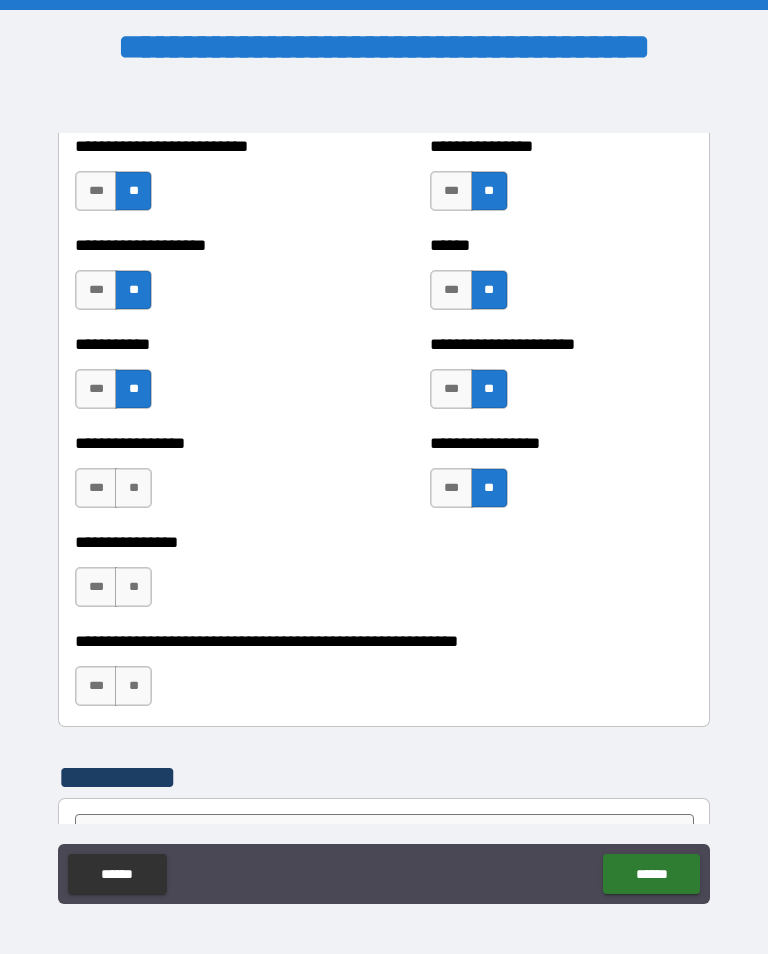 click on "**" at bounding box center (133, 488) 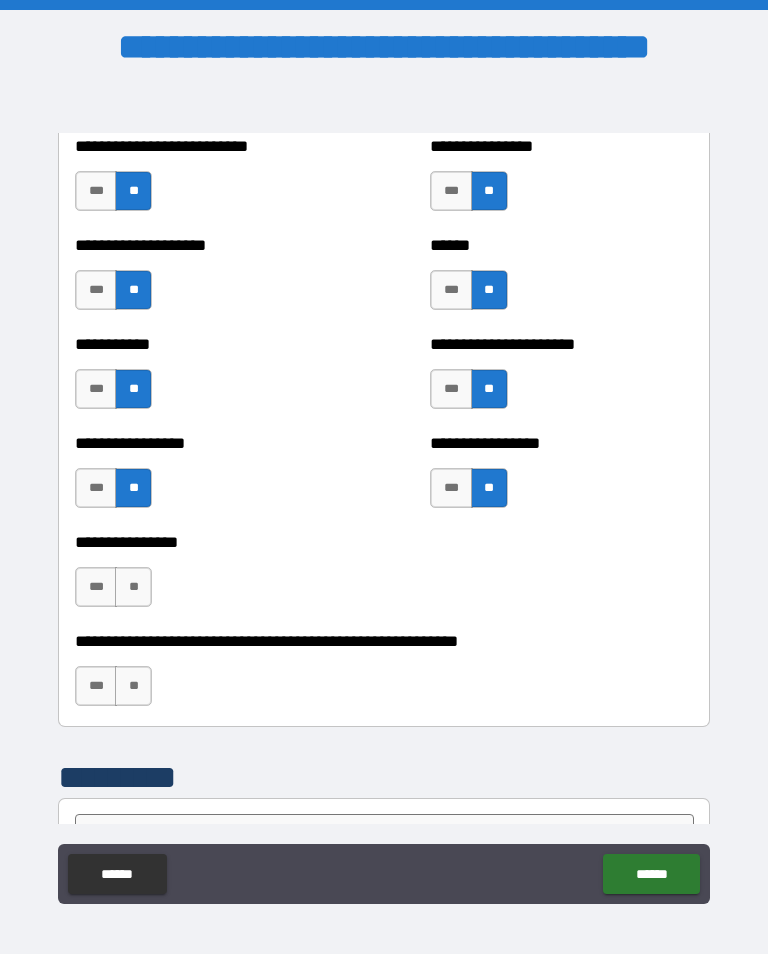 click on "**" at bounding box center (133, 587) 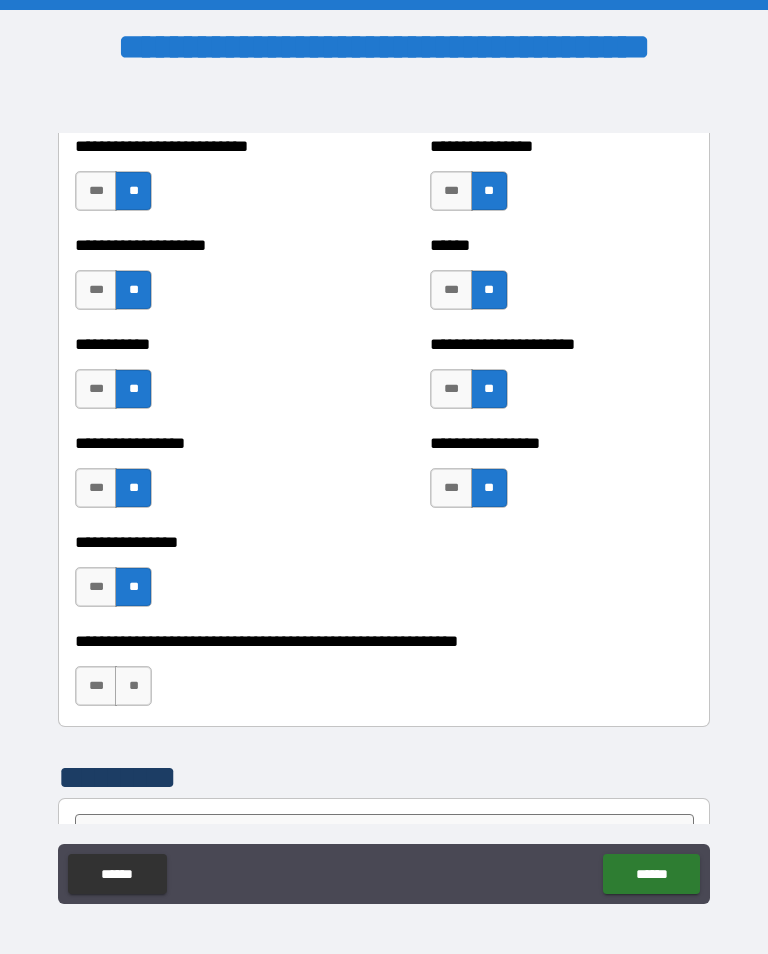 click on "**" at bounding box center [133, 686] 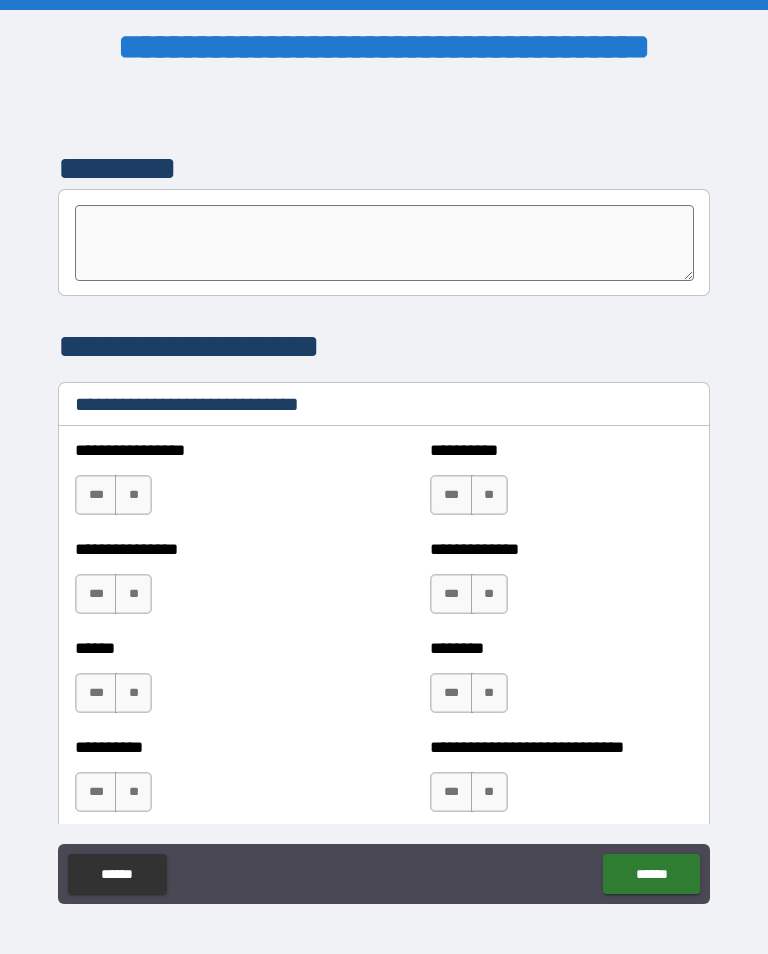 scroll, scrollTop: 6530, scrollLeft: 0, axis: vertical 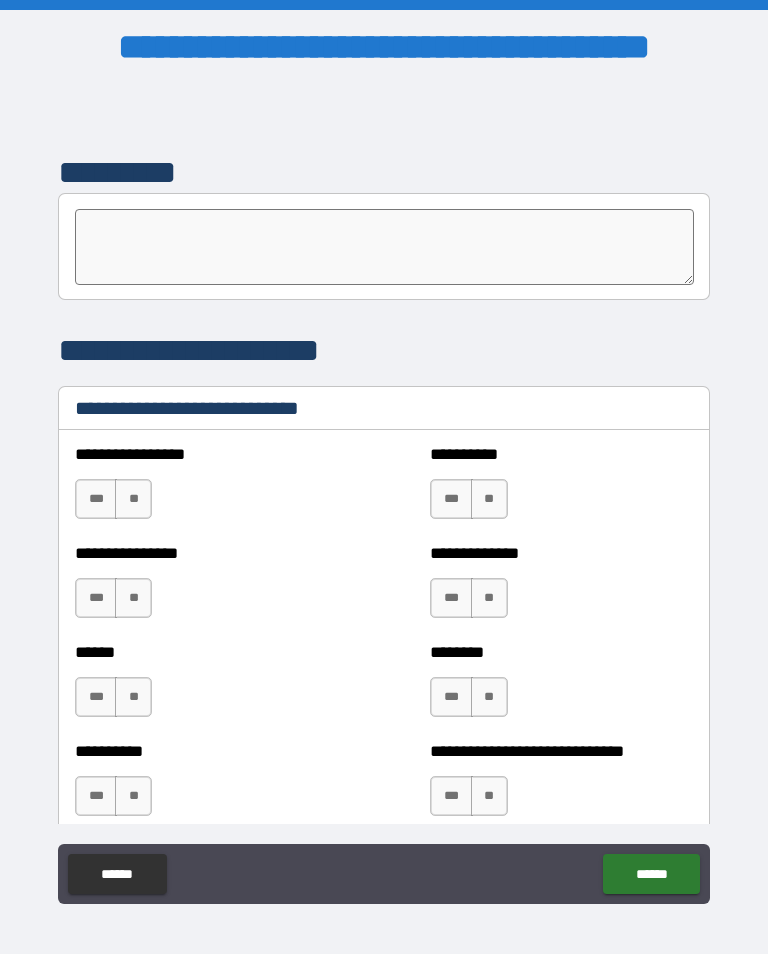 click on "**" at bounding box center [133, 499] 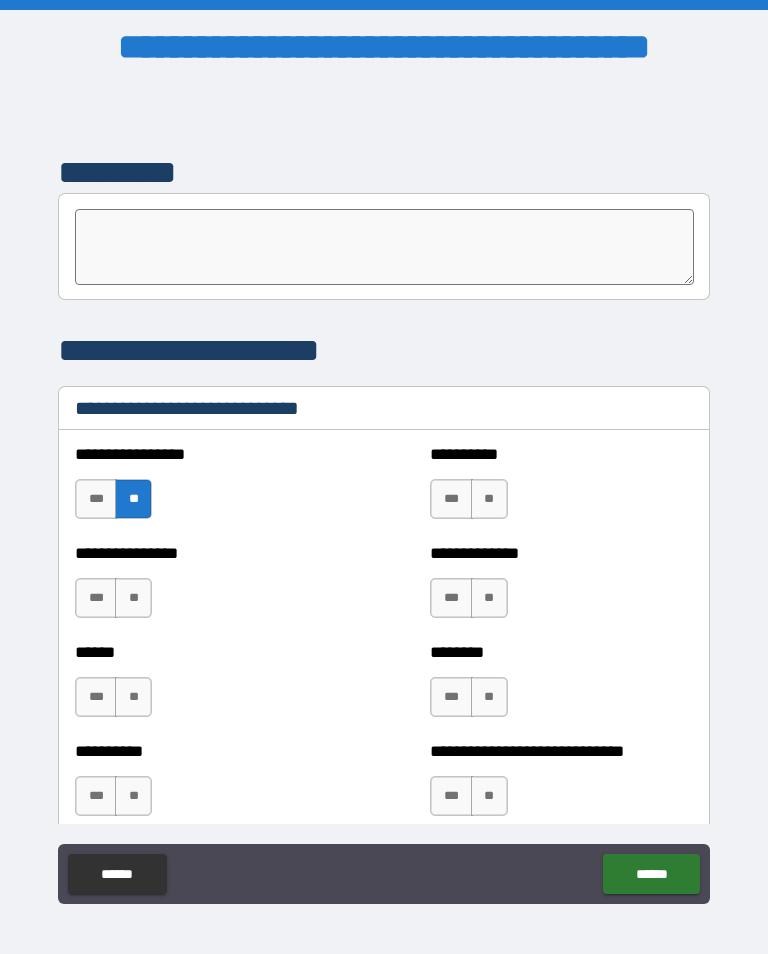 click on "**" at bounding box center [489, 499] 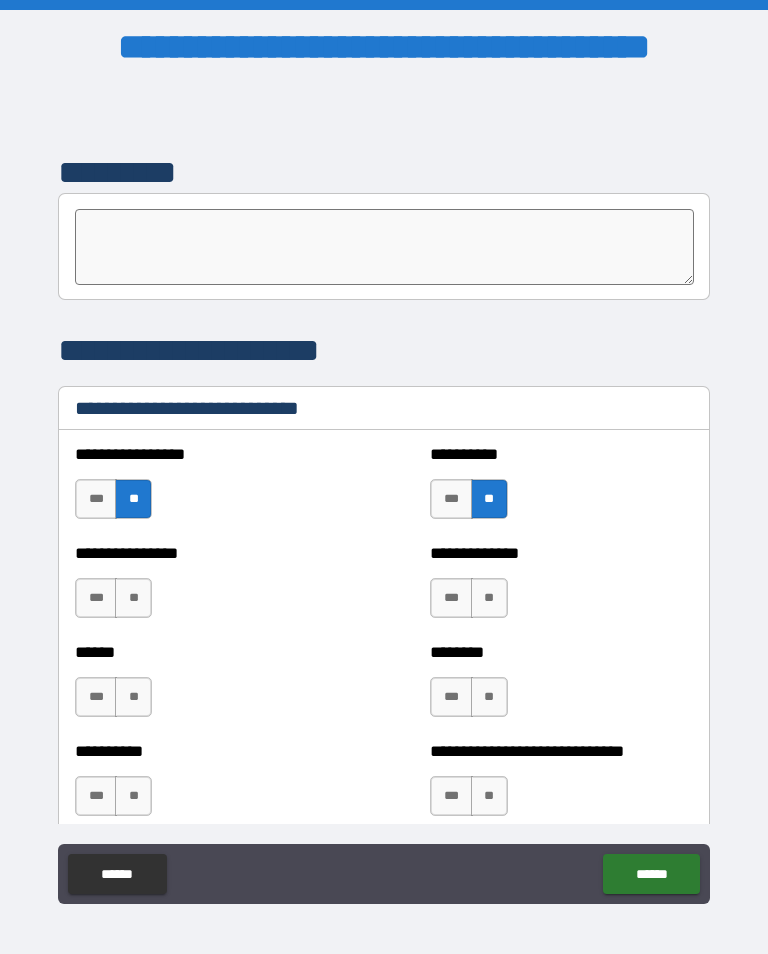 click on "**" at bounding box center (489, 598) 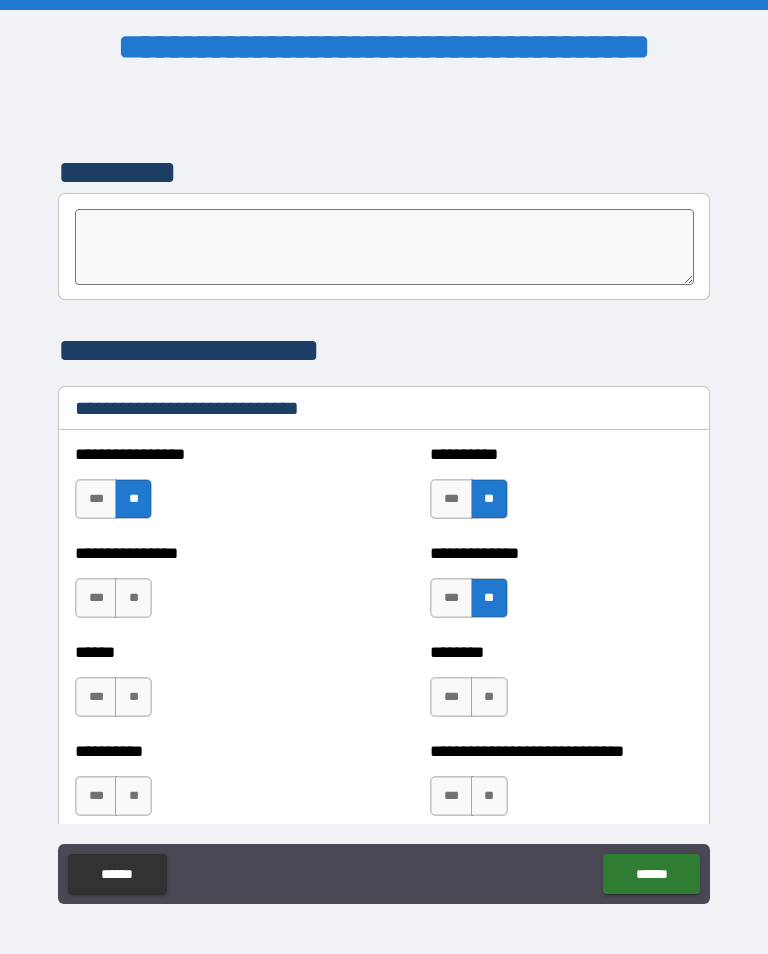 click on "**" at bounding box center [133, 598] 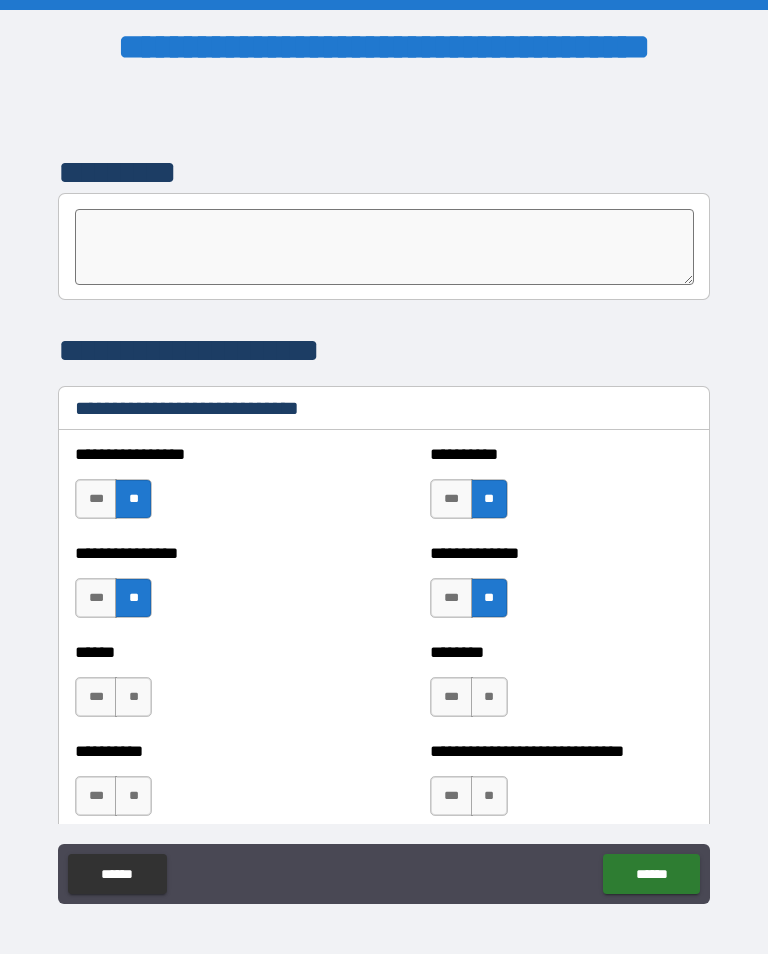 click on "**" at bounding box center (133, 697) 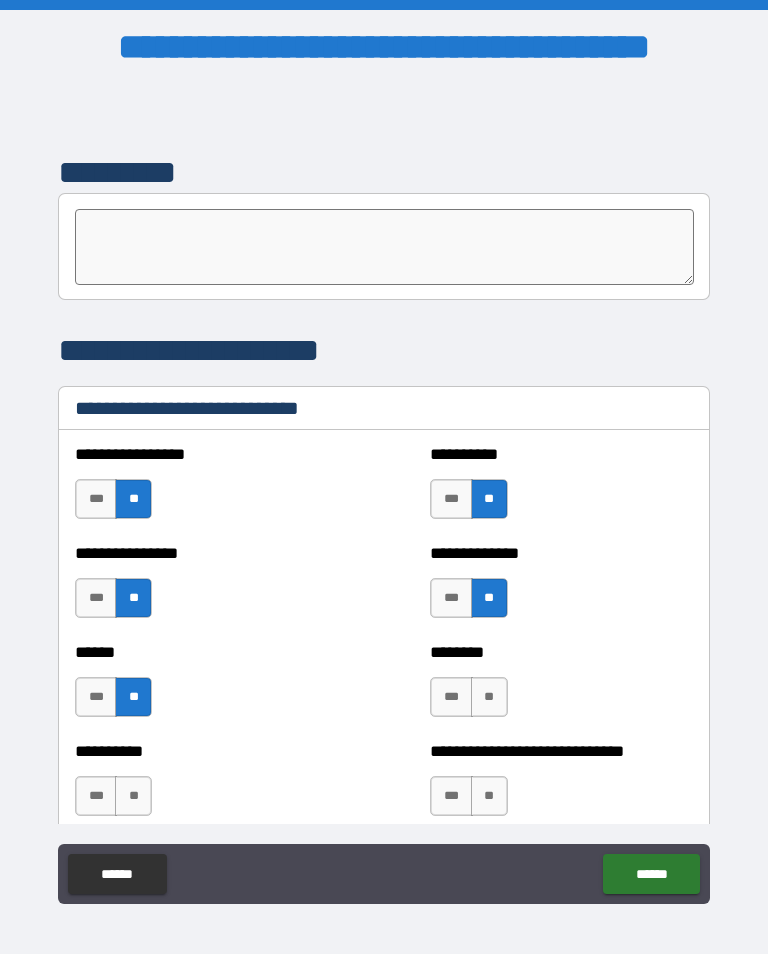 click on "**" at bounding box center [489, 697] 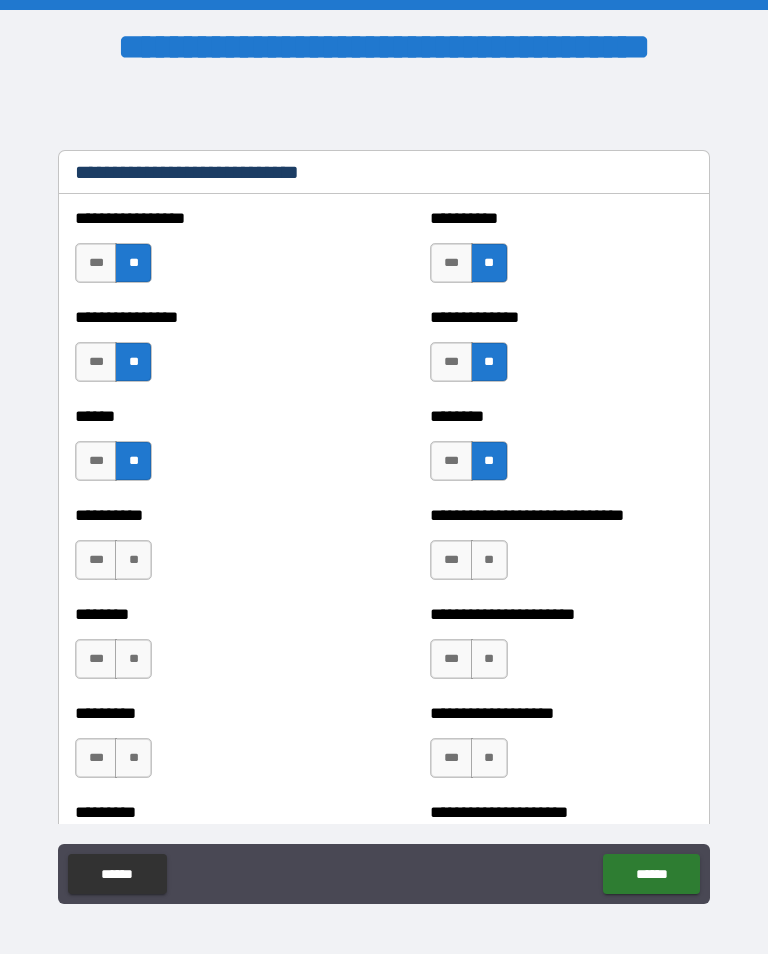 scroll, scrollTop: 6765, scrollLeft: 0, axis: vertical 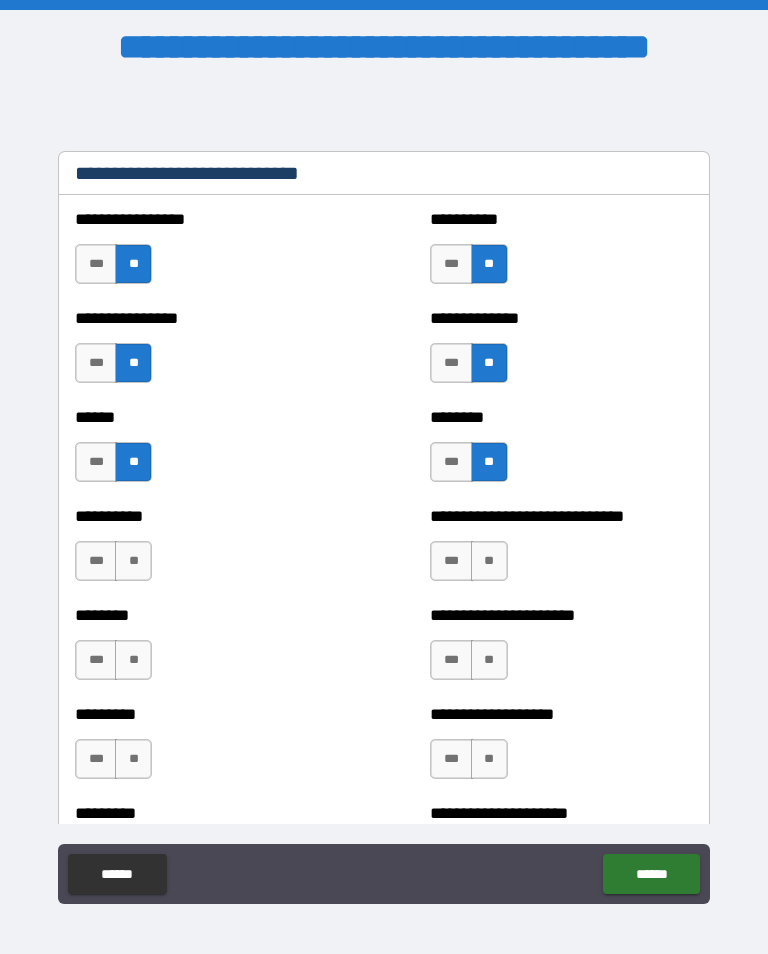 click on "**" at bounding box center (489, 561) 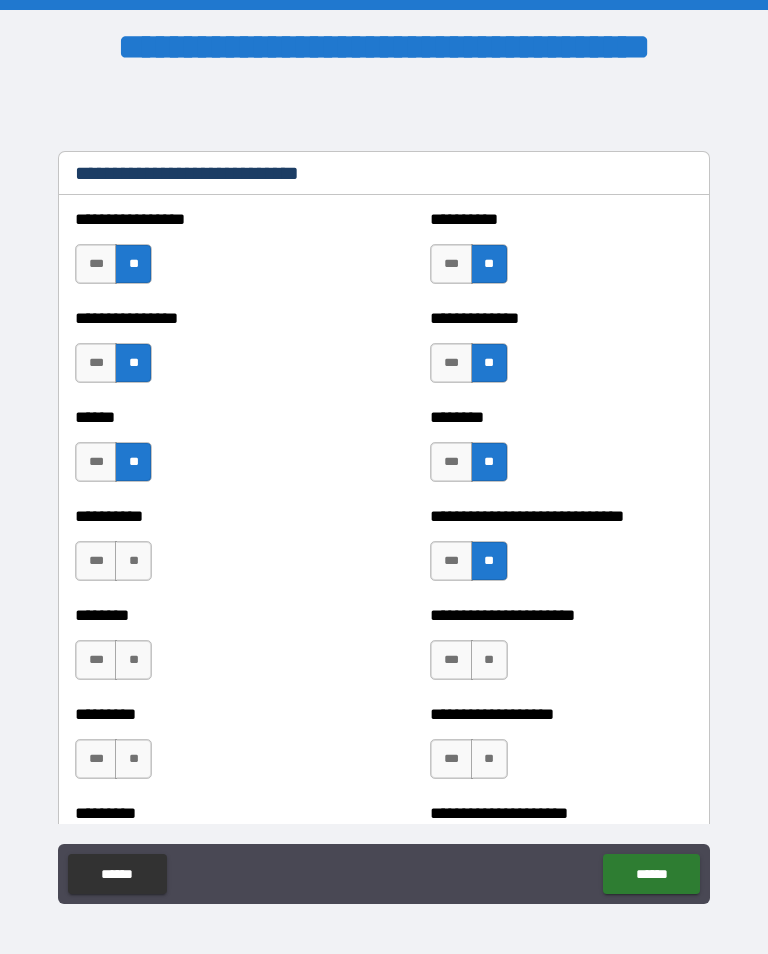 click on "**" at bounding box center [133, 561] 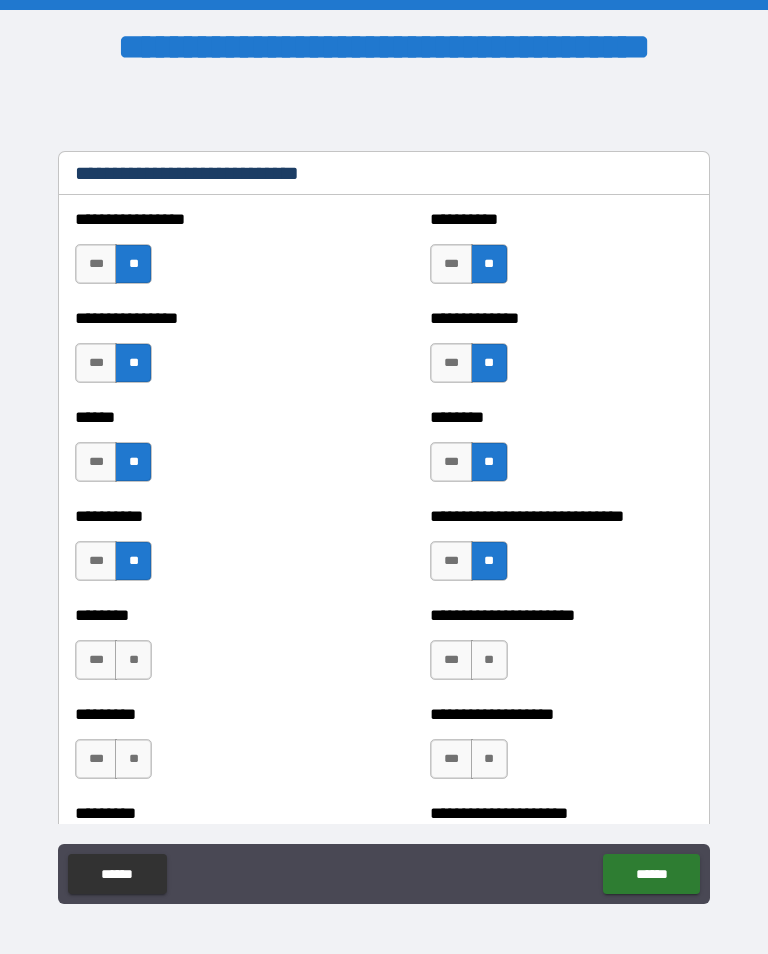 click on "**" at bounding box center [133, 660] 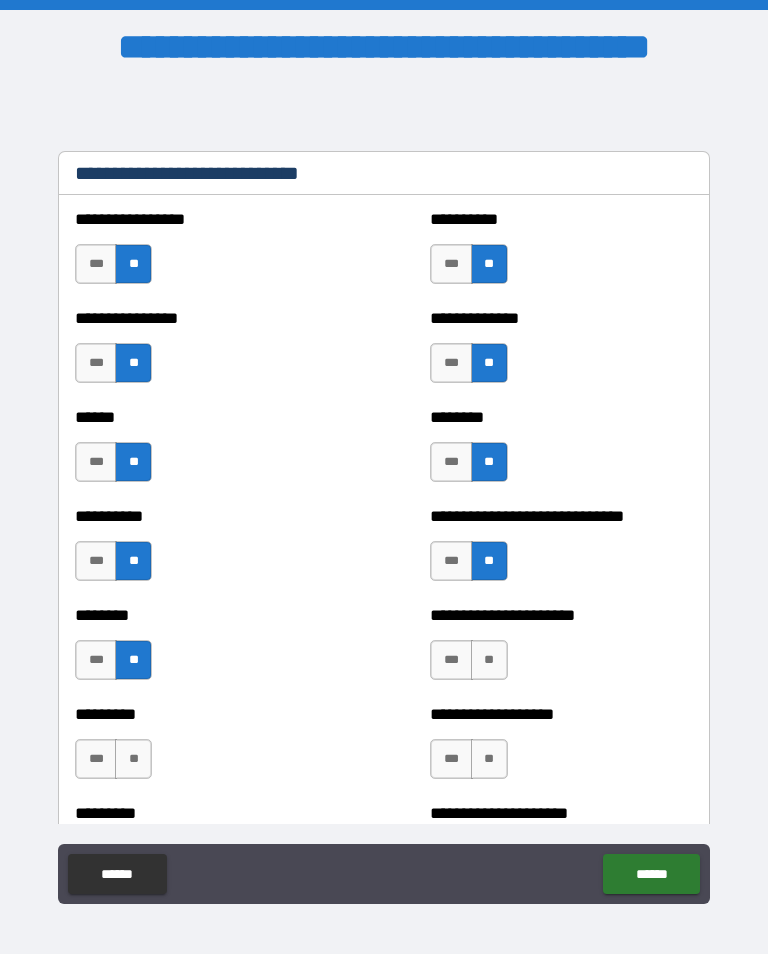 click on "**" at bounding box center [489, 660] 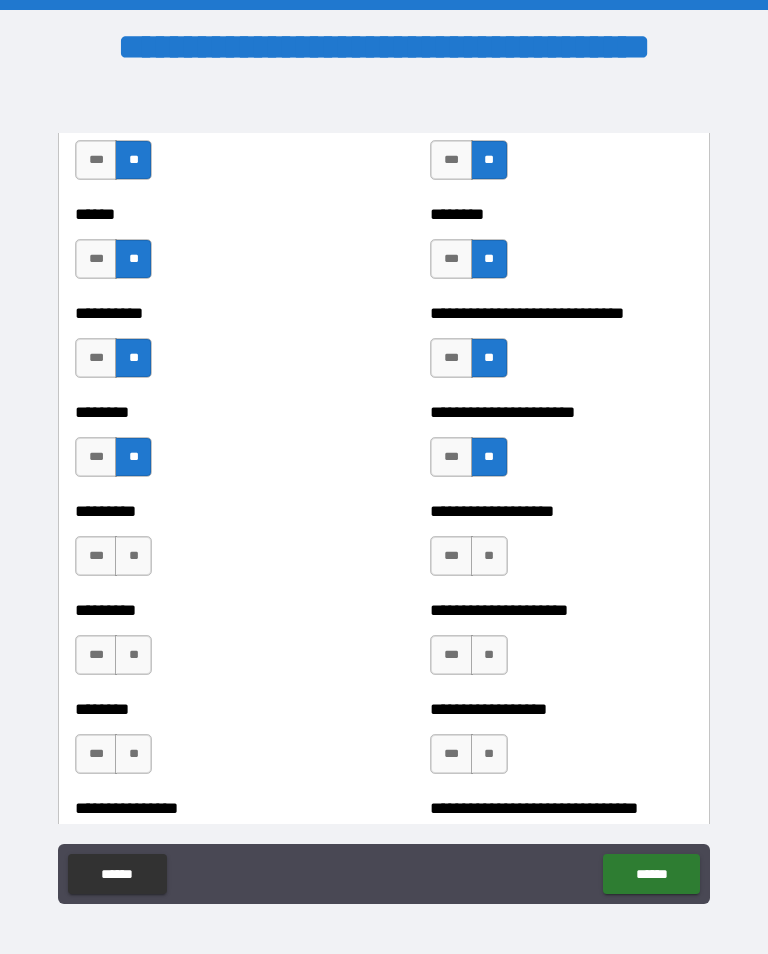scroll, scrollTop: 6967, scrollLeft: 0, axis: vertical 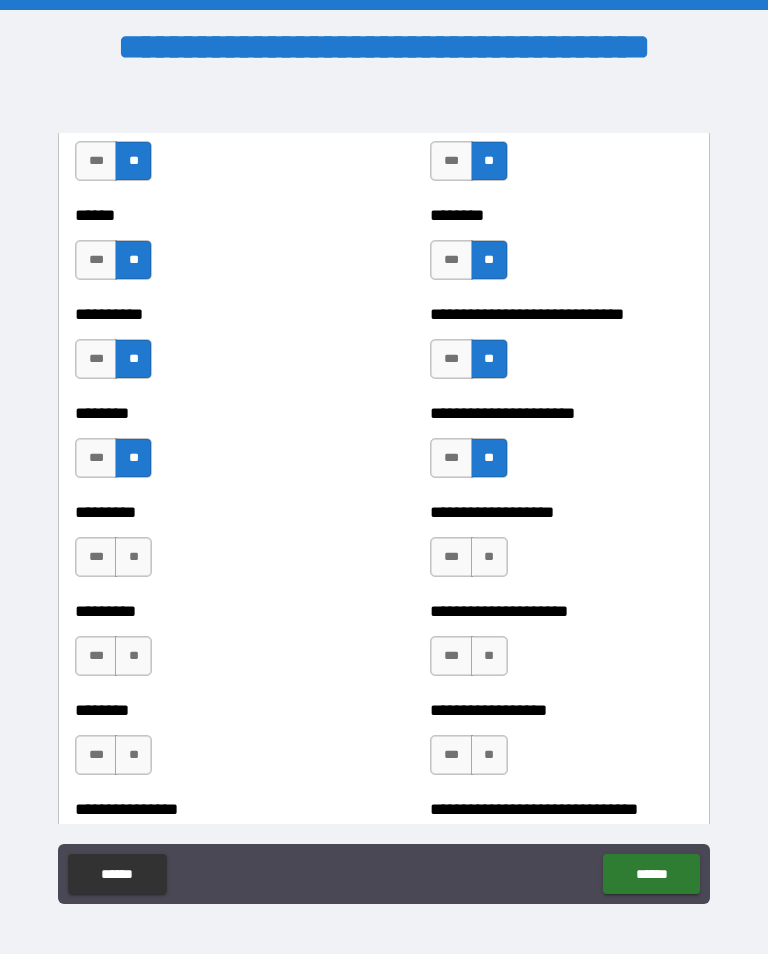 click on "***" at bounding box center [451, 458] 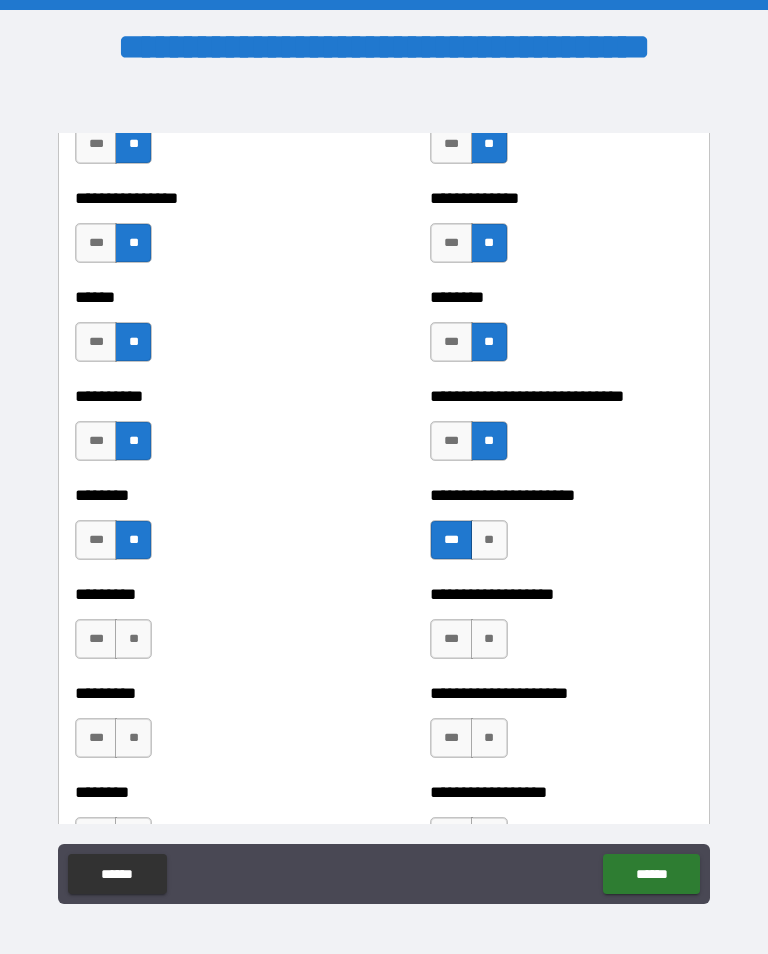 scroll, scrollTop: 6886, scrollLeft: 0, axis: vertical 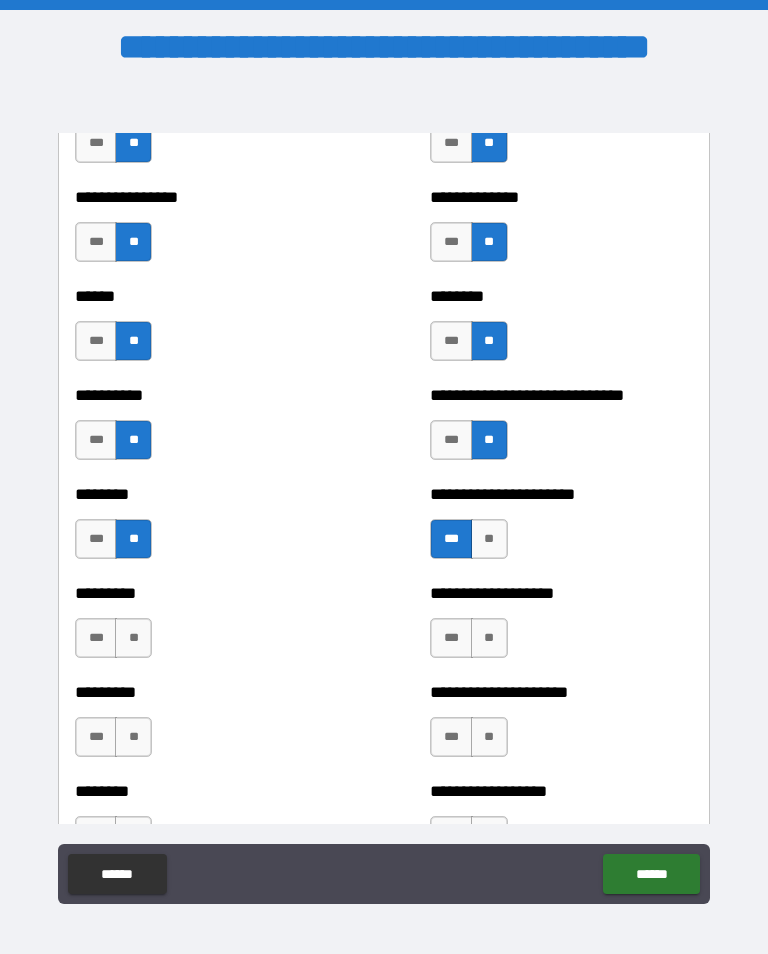 click on "**" at bounding box center [133, 638] 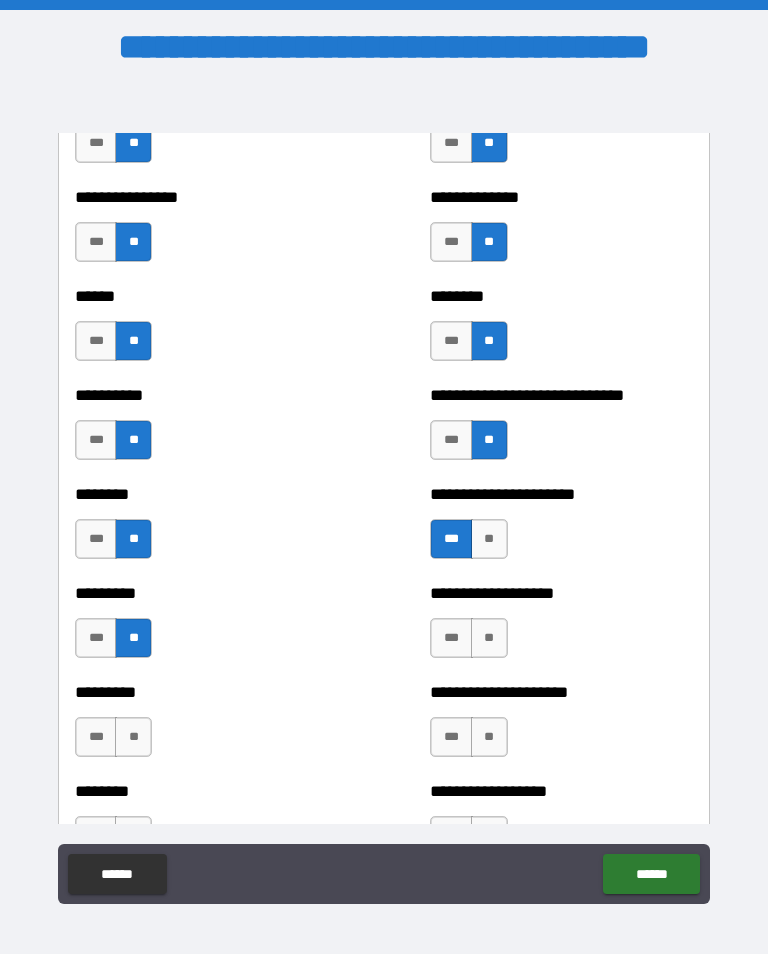 click on "**" at bounding box center [489, 638] 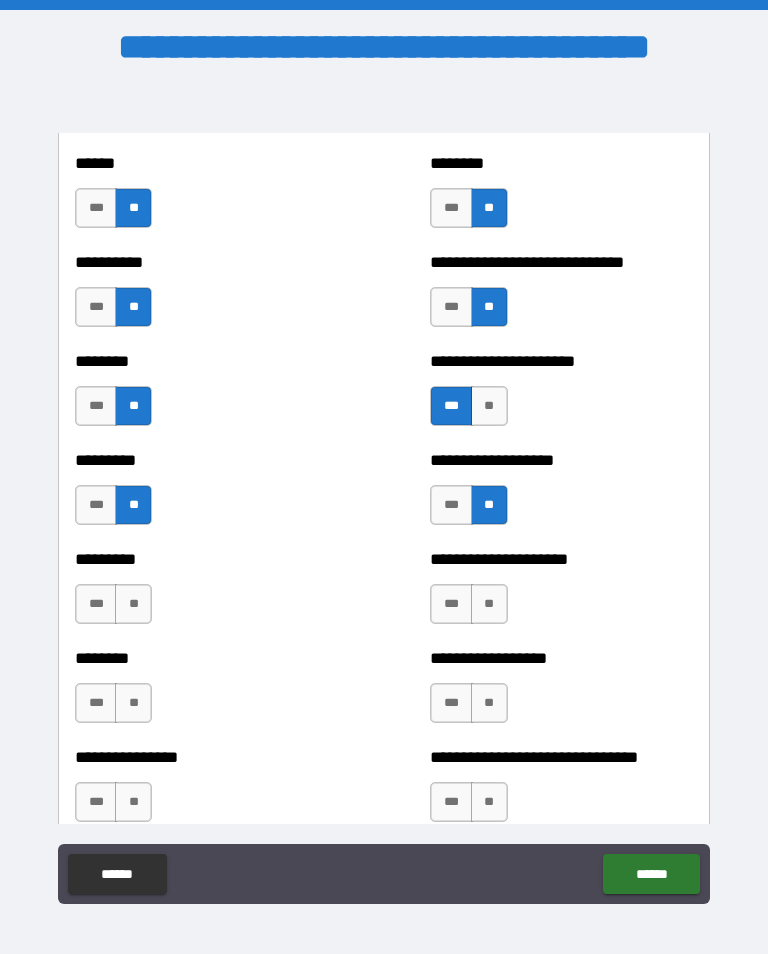 scroll, scrollTop: 7015, scrollLeft: 0, axis: vertical 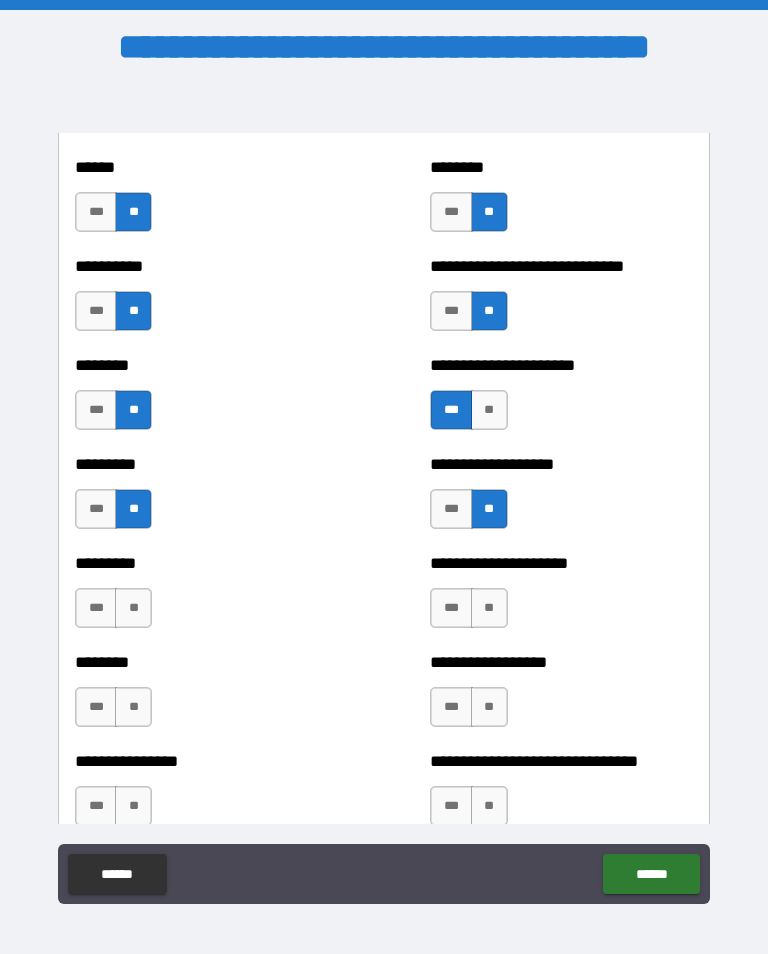 click on "**" at bounding box center (489, 608) 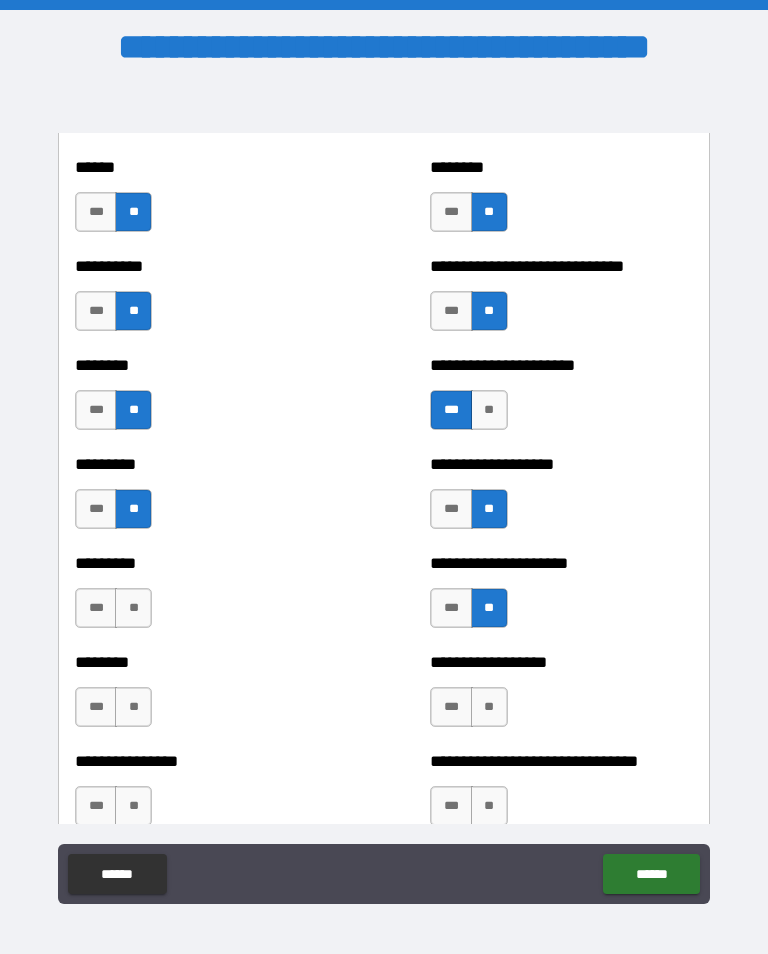 click on "**" at bounding box center (133, 608) 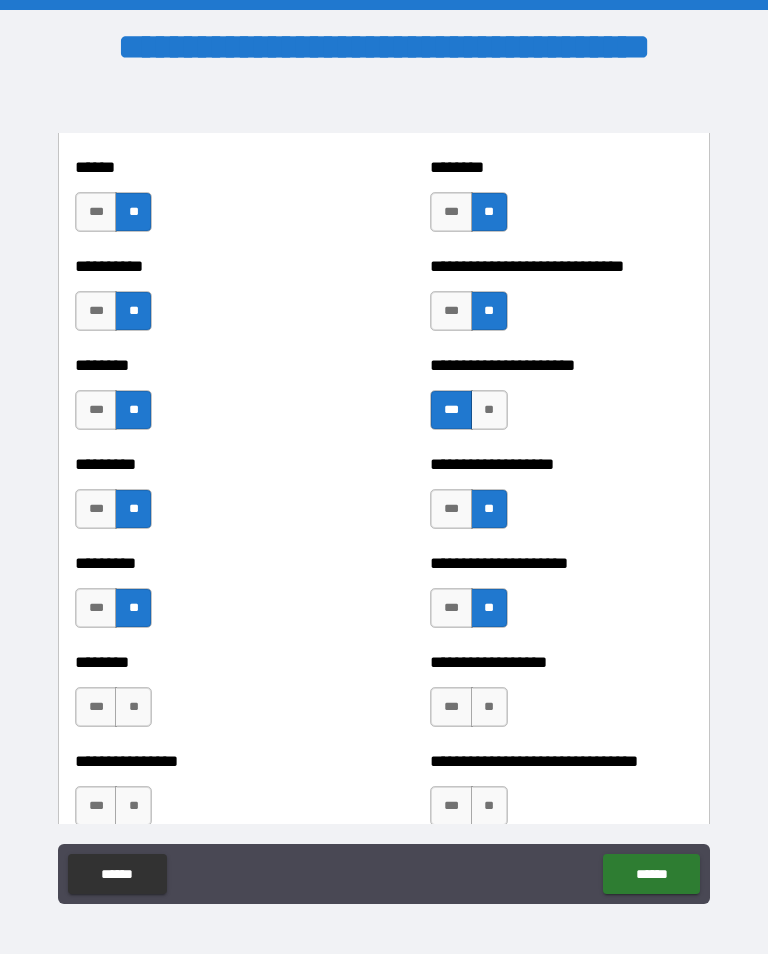click on "**" at bounding box center (133, 707) 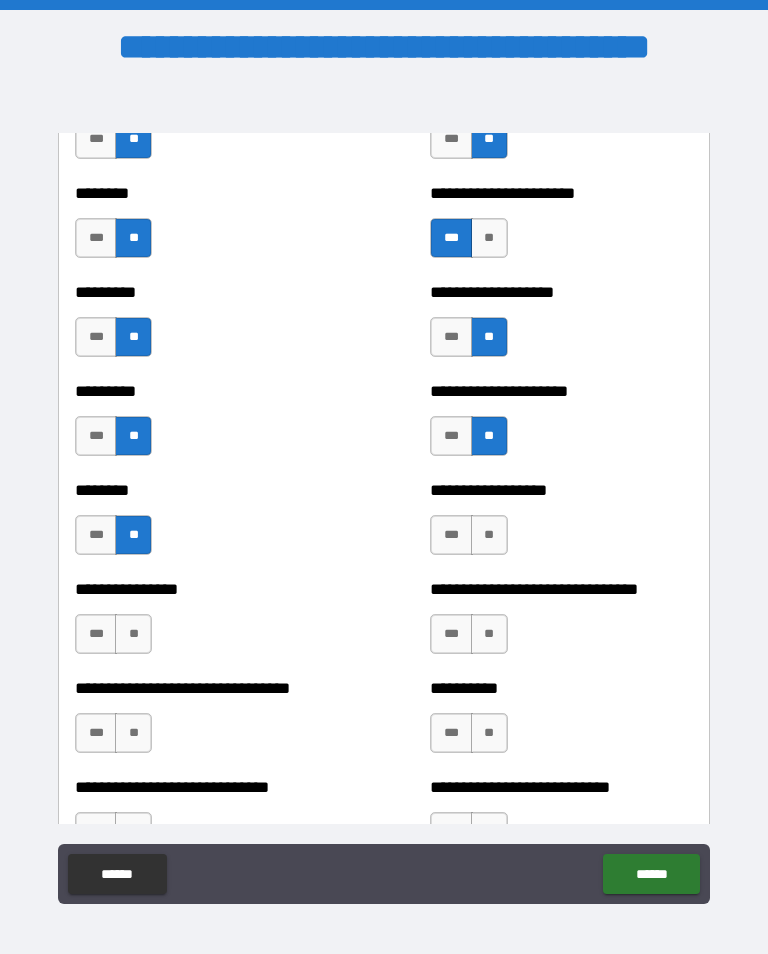 click on "**" at bounding box center (489, 535) 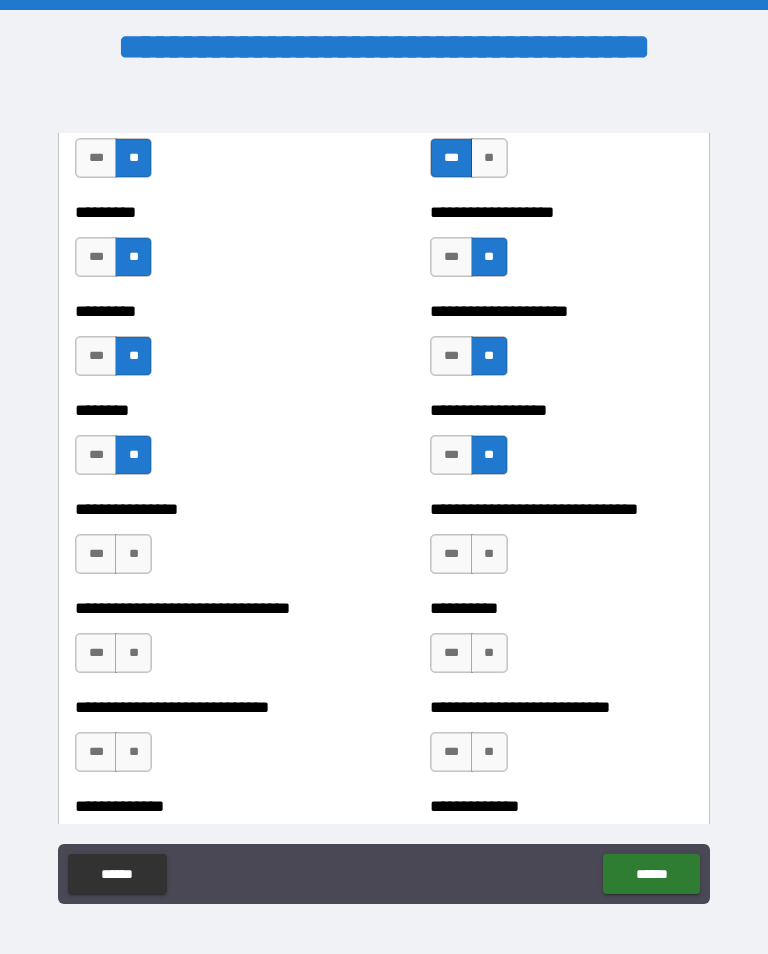 scroll, scrollTop: 7264, scrollLeft: 0, axis: vertical 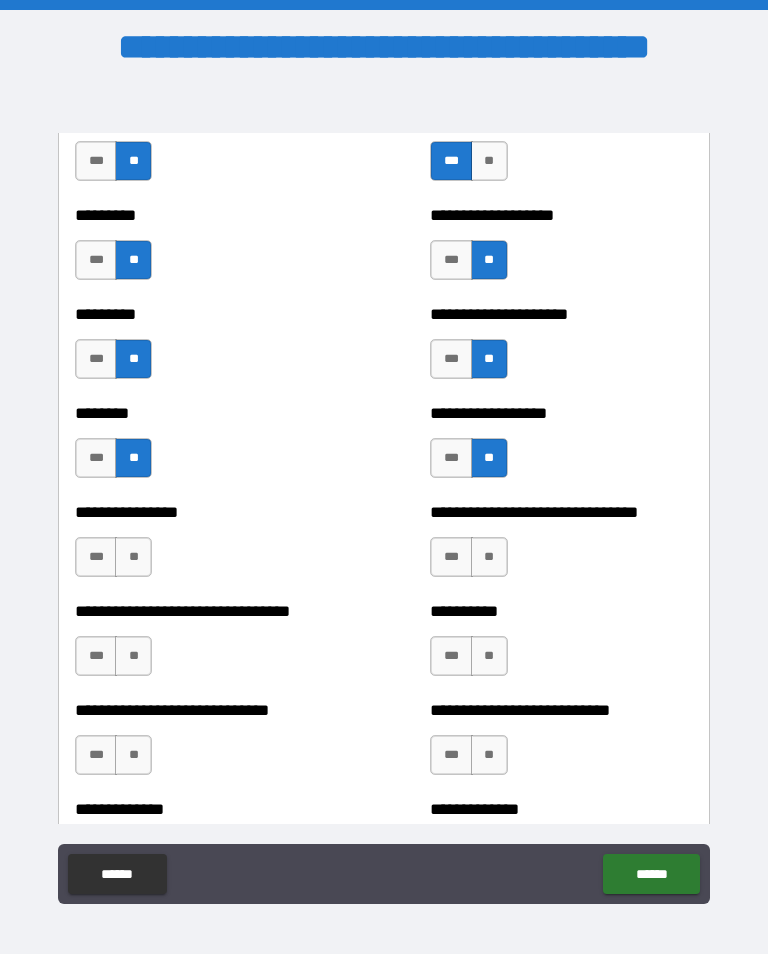 click on "**" at bounding box center (489, 557) 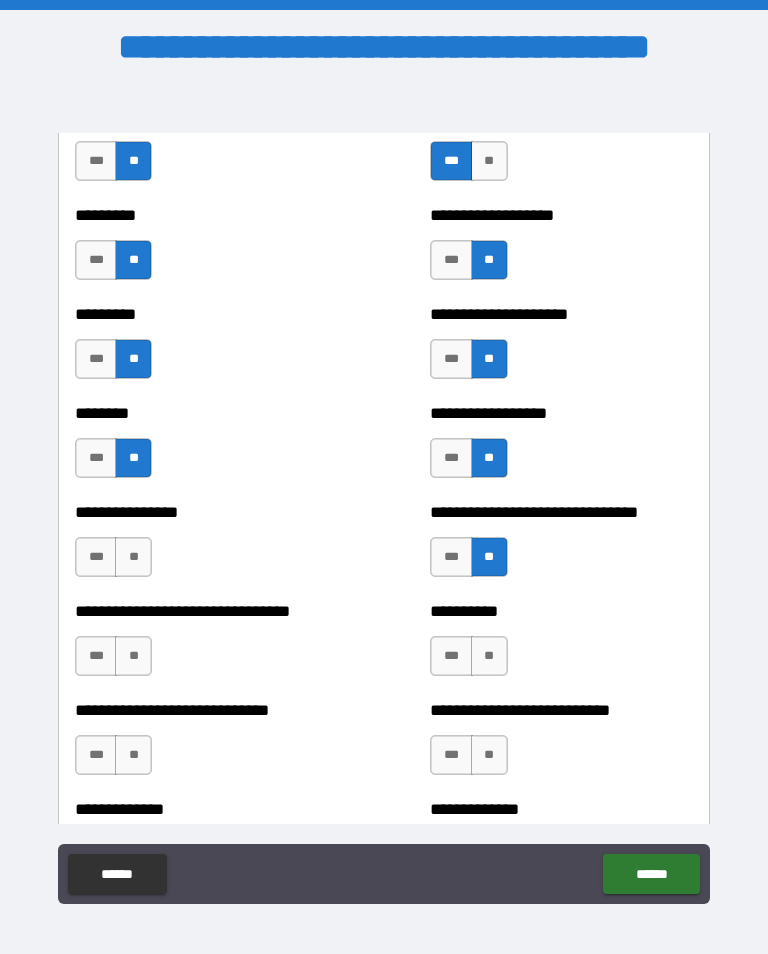 click on "**" at bounding box center (133, 557) 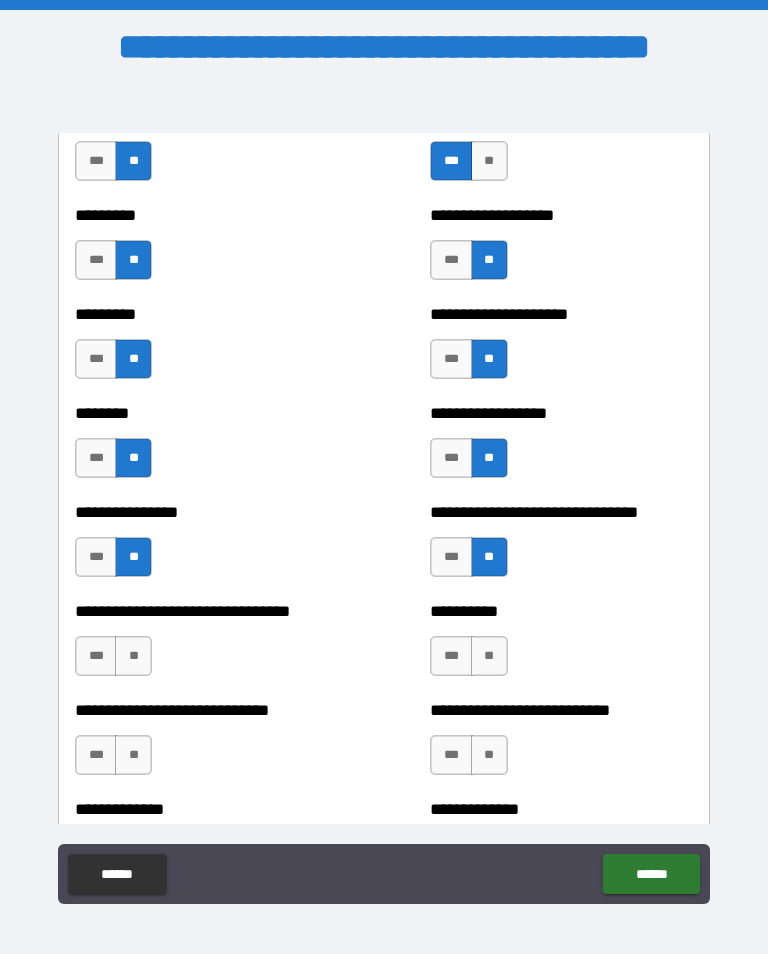 click on "**" at bounding box center [133, 656] 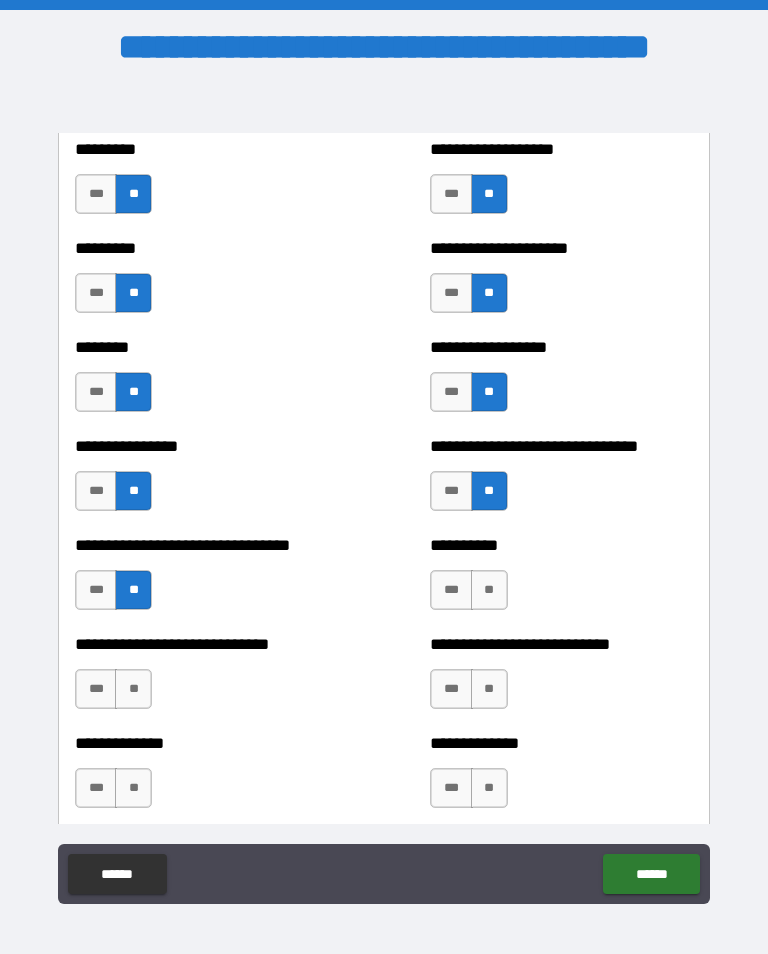 click on "**" at bounding box center (489, 590) 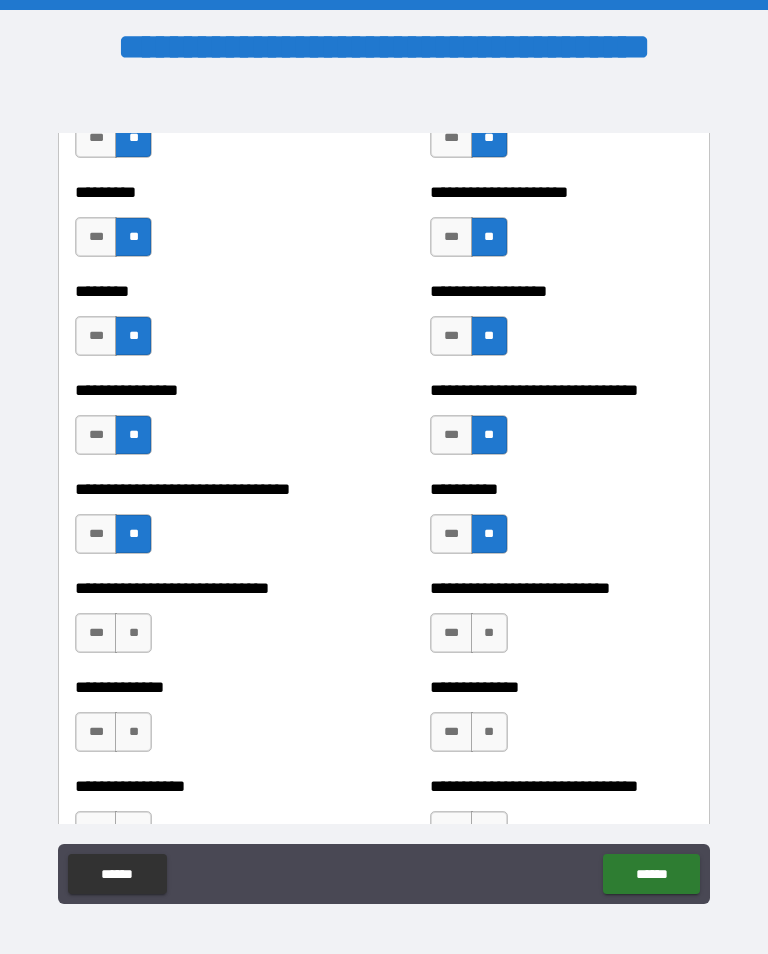 scroll, scrollTop: 7411, scrollLeft: 0, axis: vertical 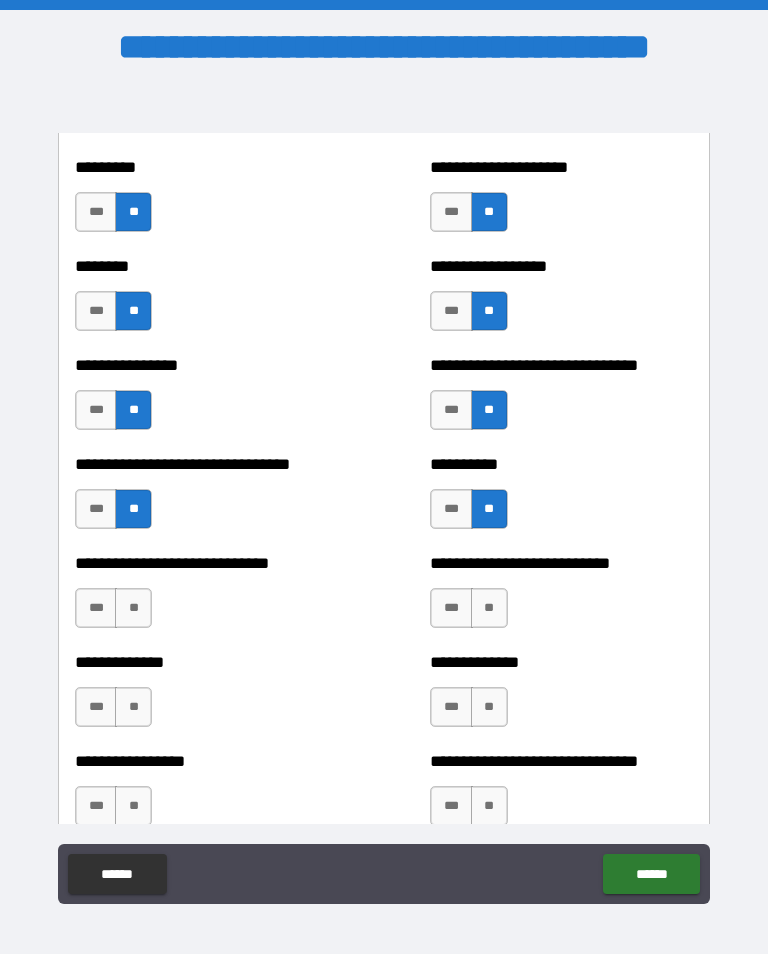 click on "**" at bounding box center (133, 608) 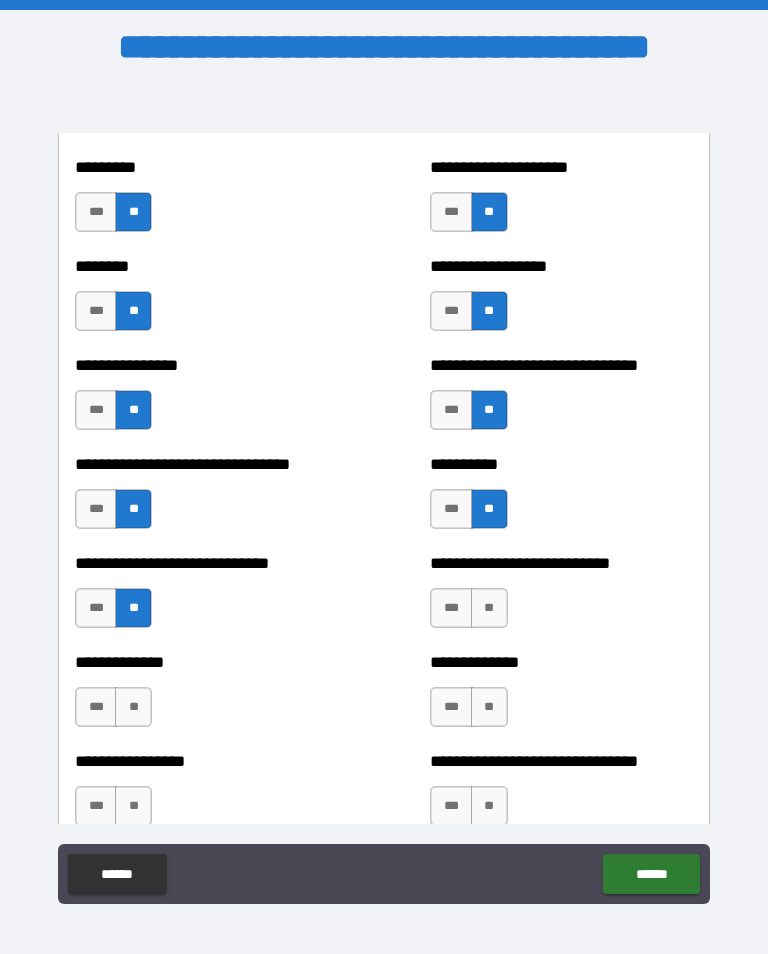 click on "**" at bounding box center (489, 608) 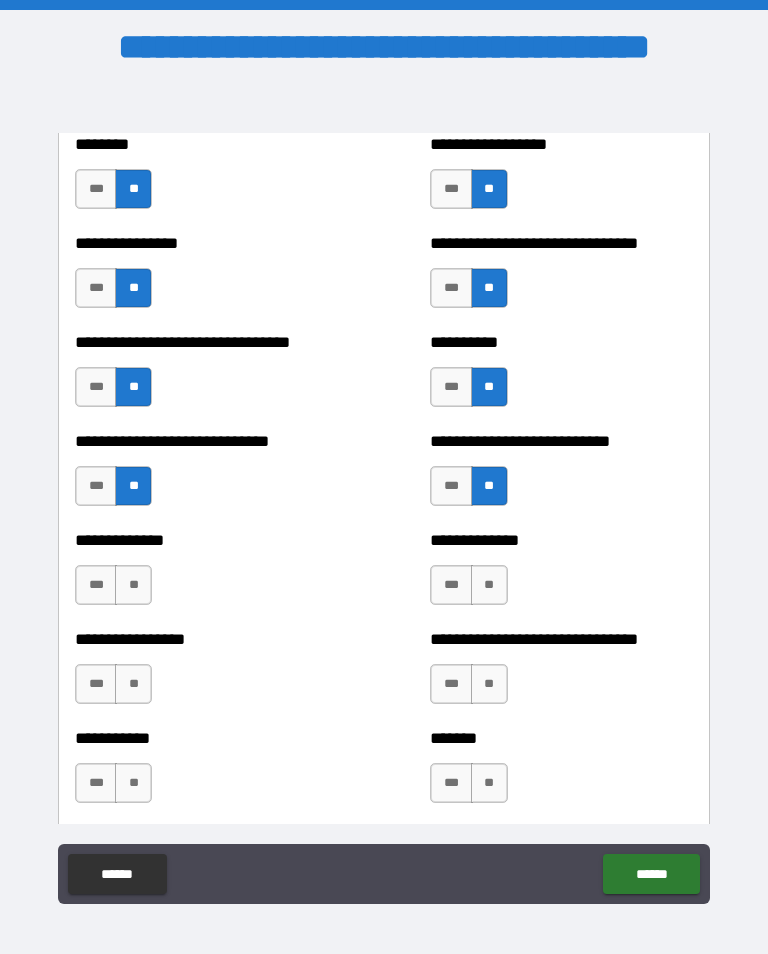 scroll, scrollTop: 7532, scrollLeft: 0, axis: vertical 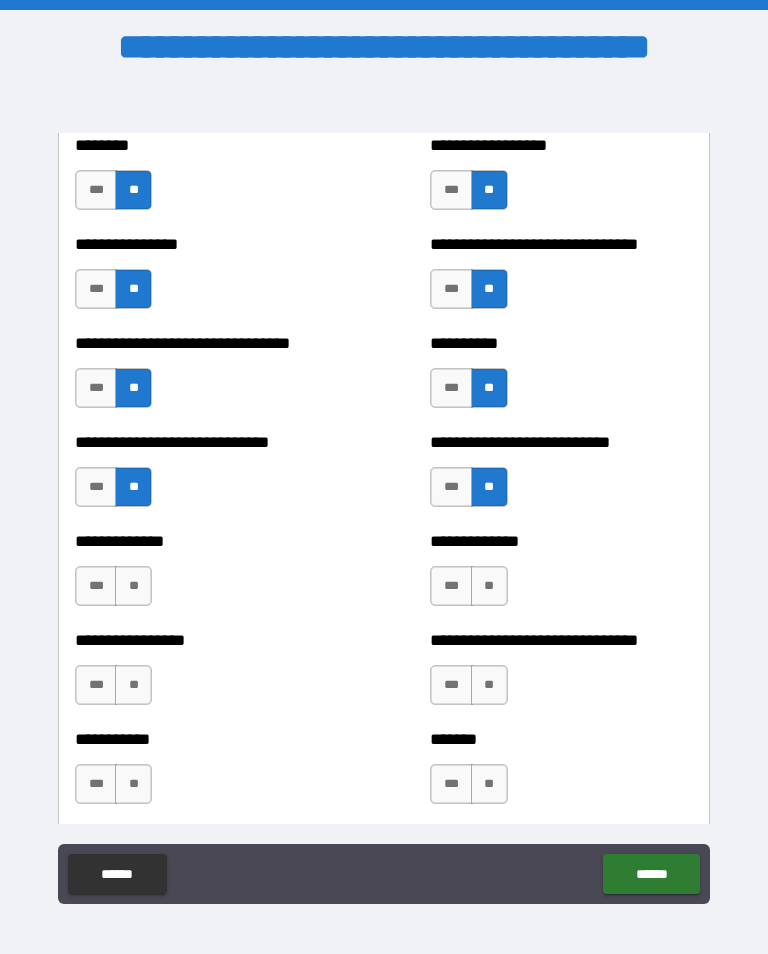 click on "**" at bounding box center (489, 586) 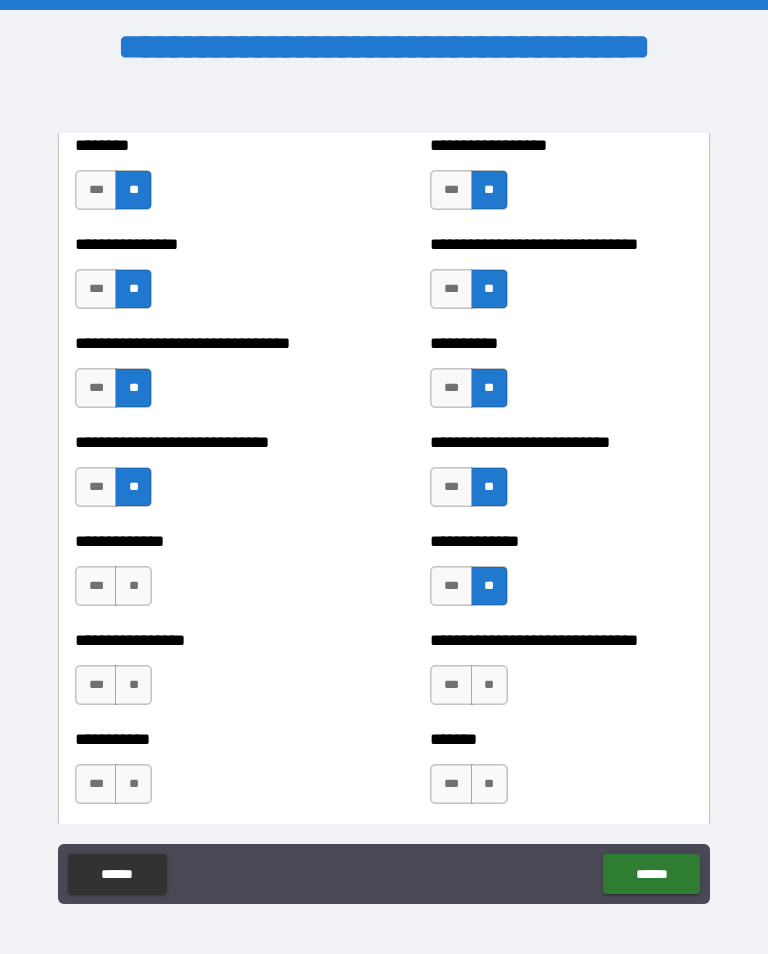 click on "**" at bounding box center (133, 586) 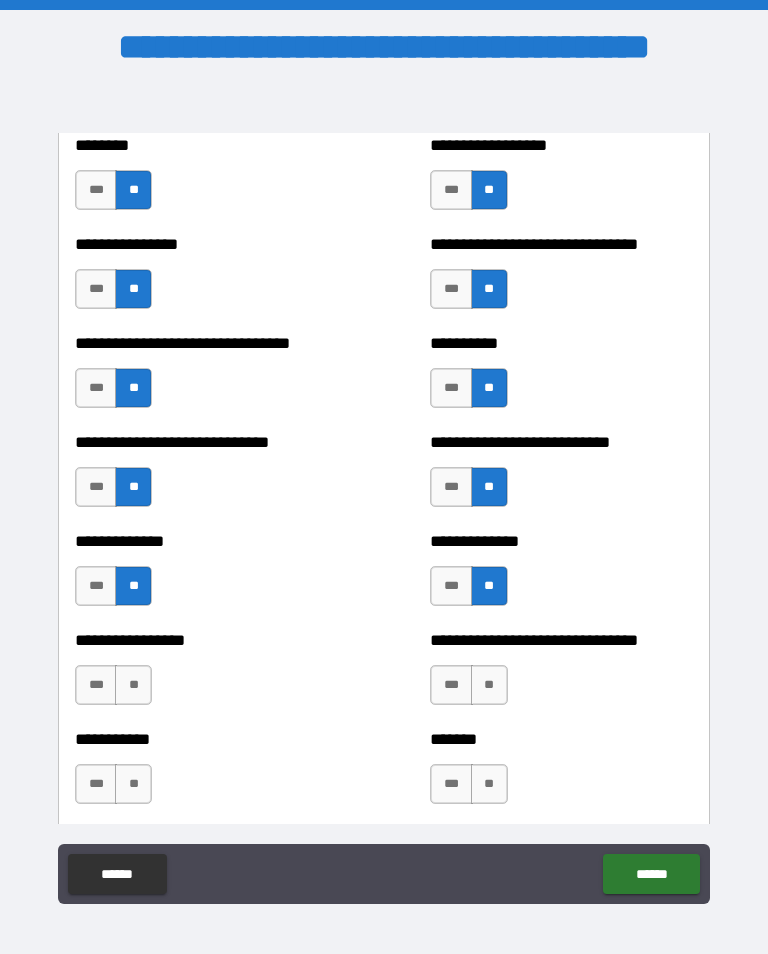 click on "**" at bounding box center [133, 685] 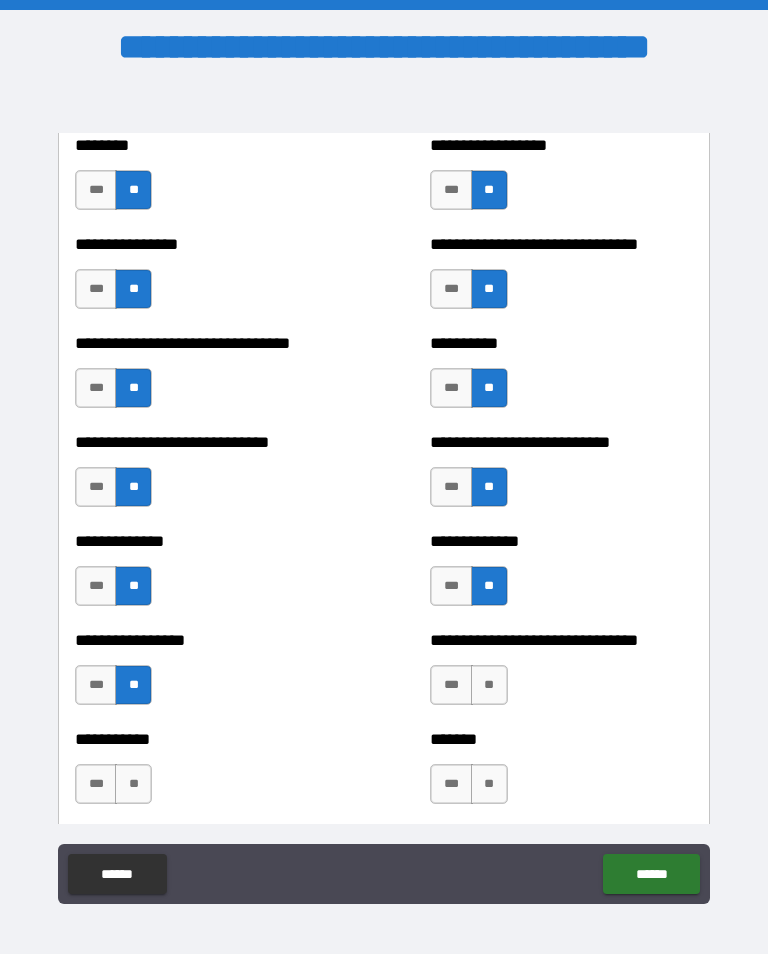 click on "**" at bounding box center [489, 685] 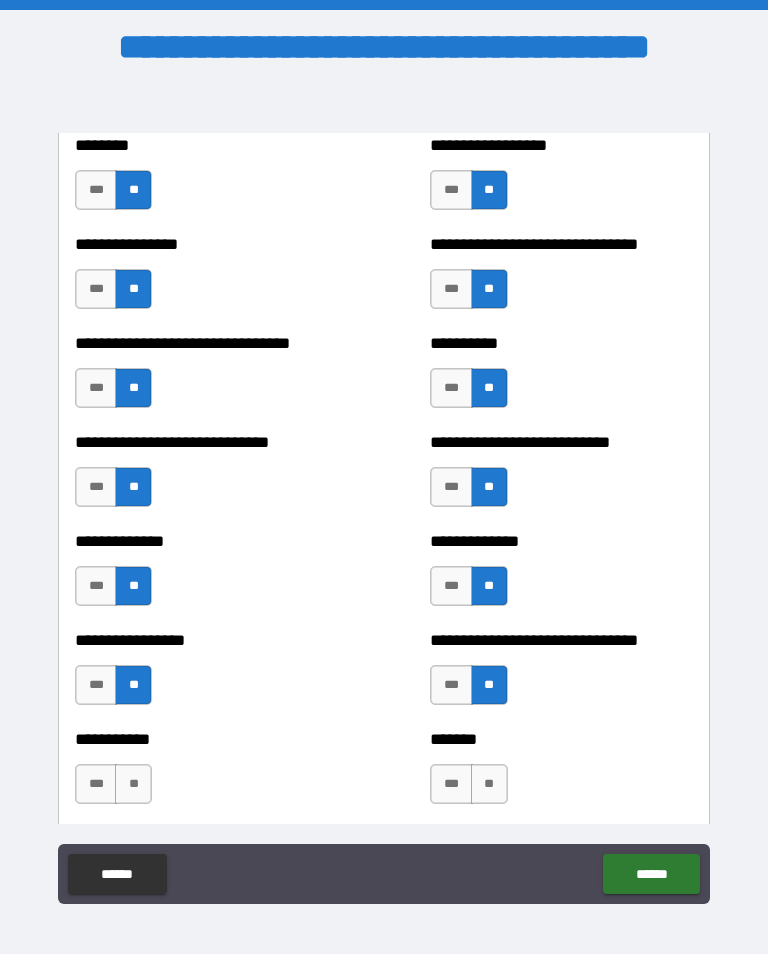 scroll, scrollTop: 7655, scrollLeft: 0, axis: vertical 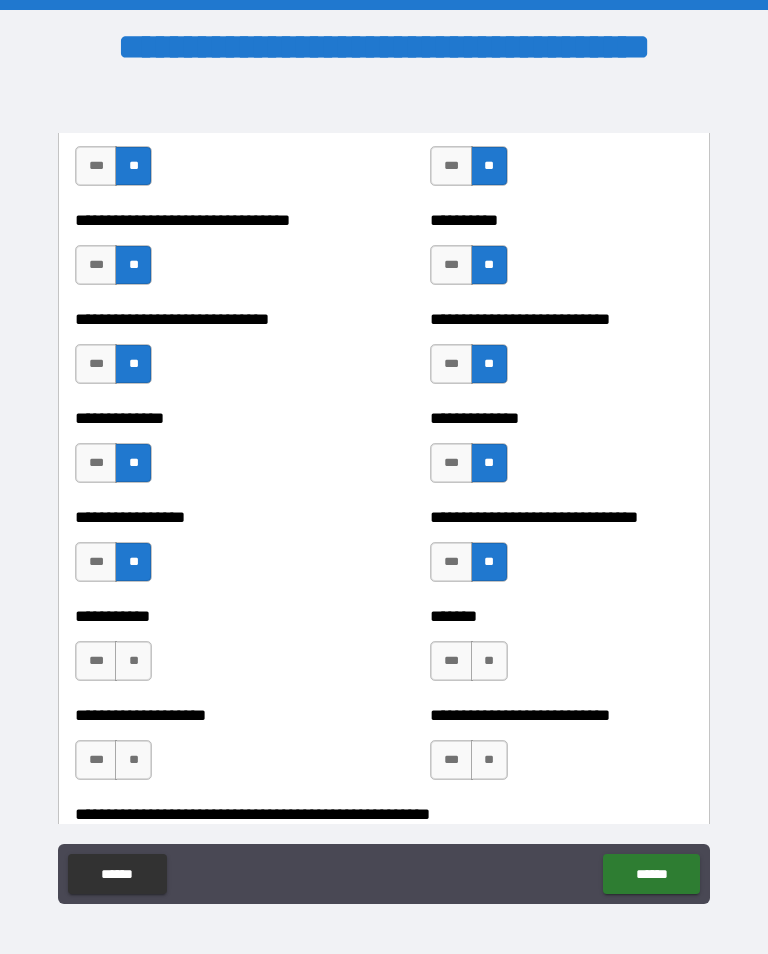 click on "**" at bounding box center (489, 661) 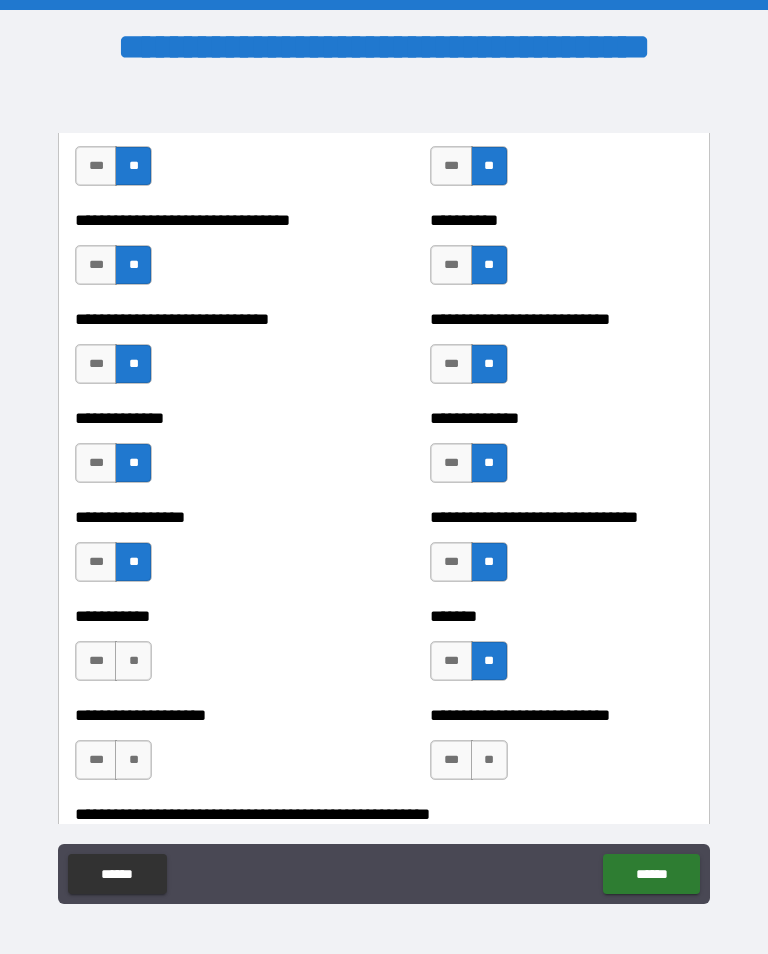 click on "**" at bounding box center (133, 661) 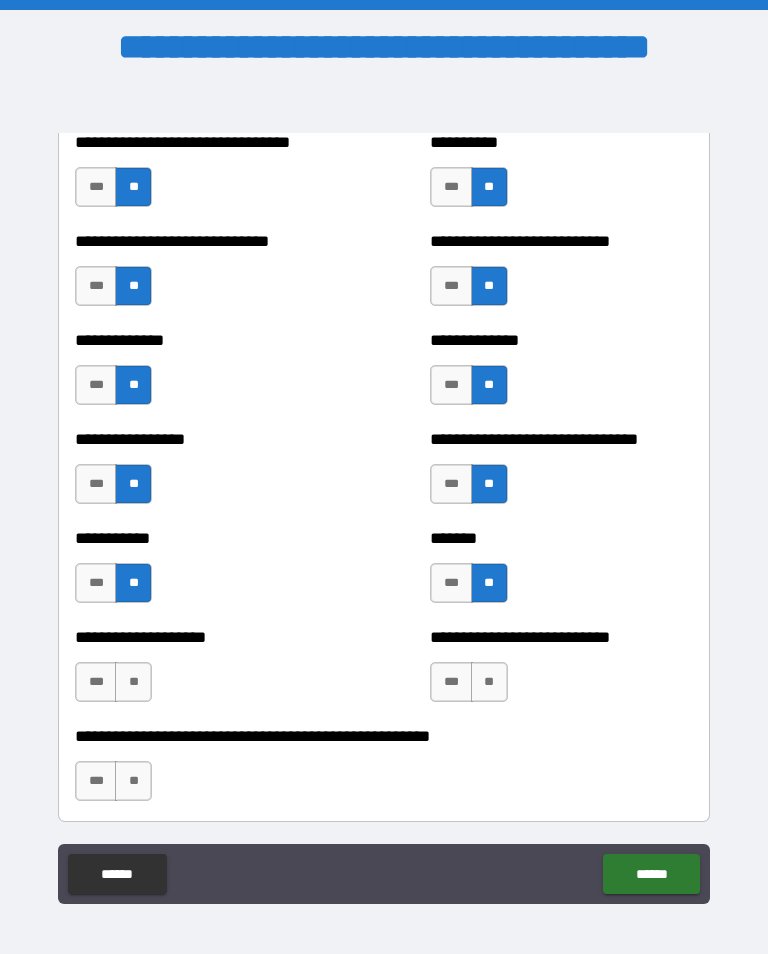scroll, scrollTop: 7732, scrollLeft: 0, axis: vertical 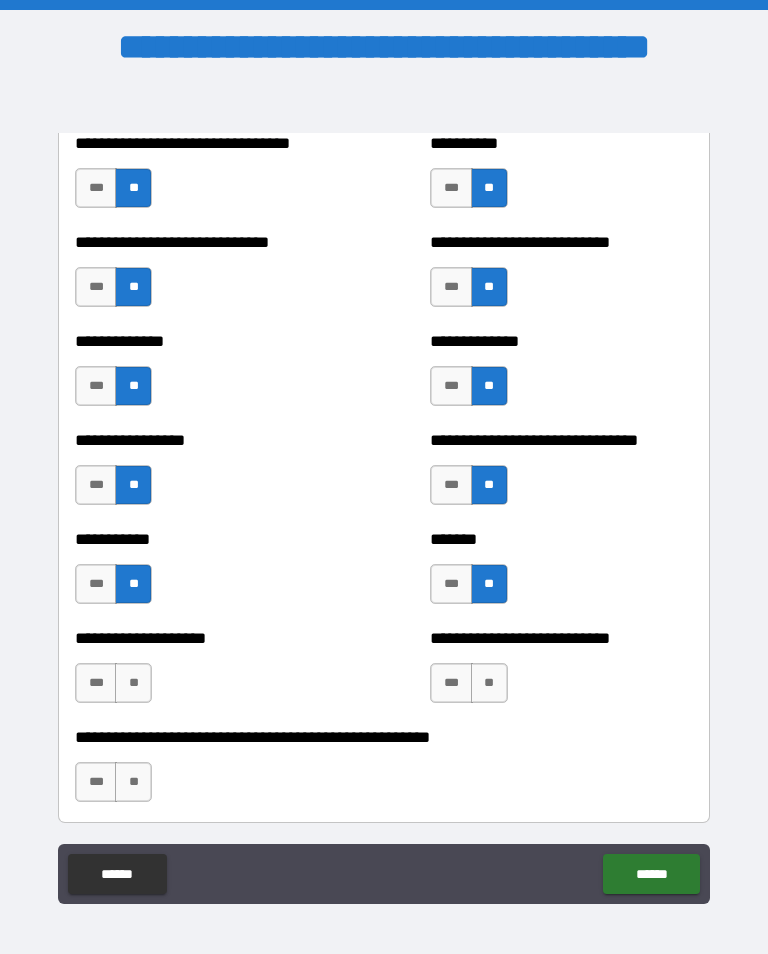click on "**" at bounding box center [133, 683] 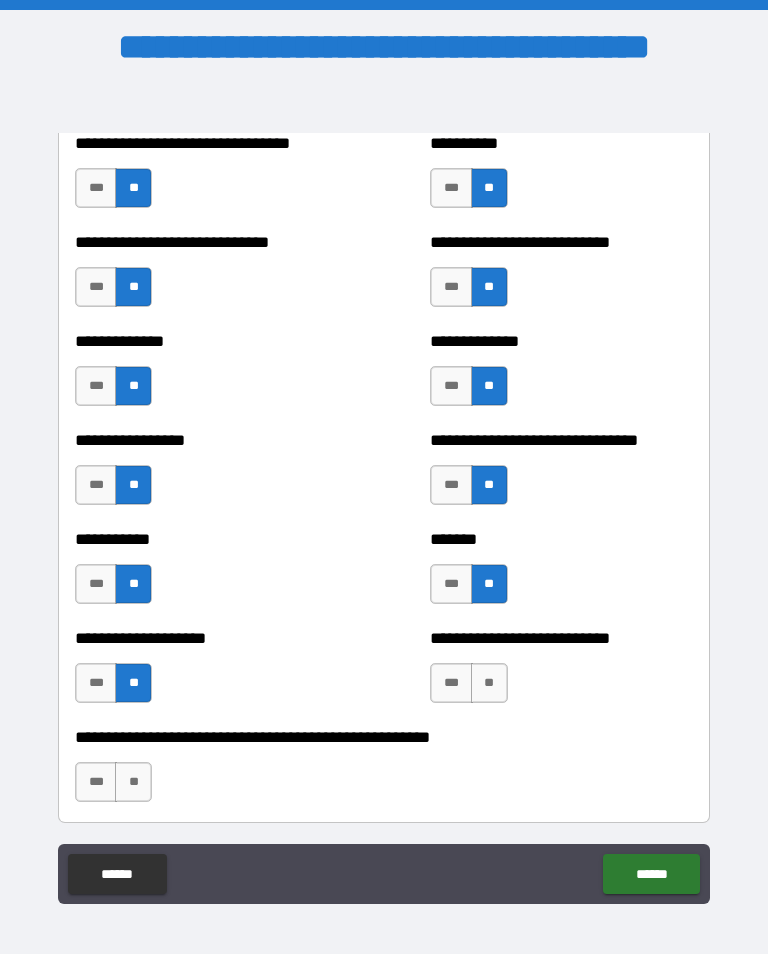 click on "**" at bounding box center (489, 683) 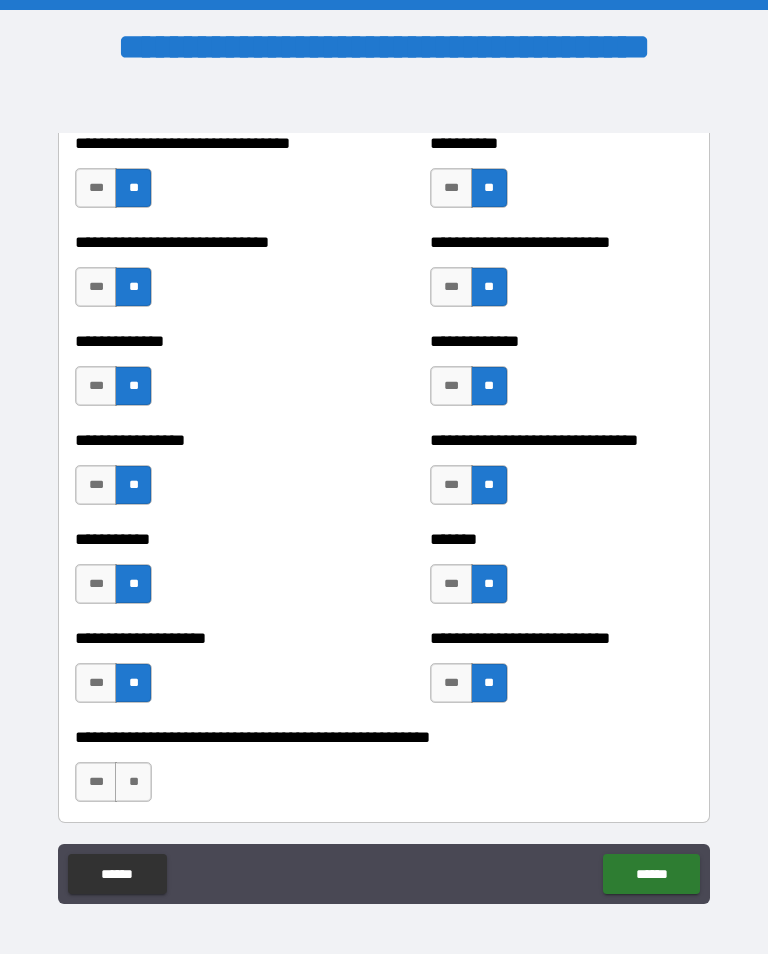 scroll, scrollTop: 7880, scrollLeft: 0, axis: vertical 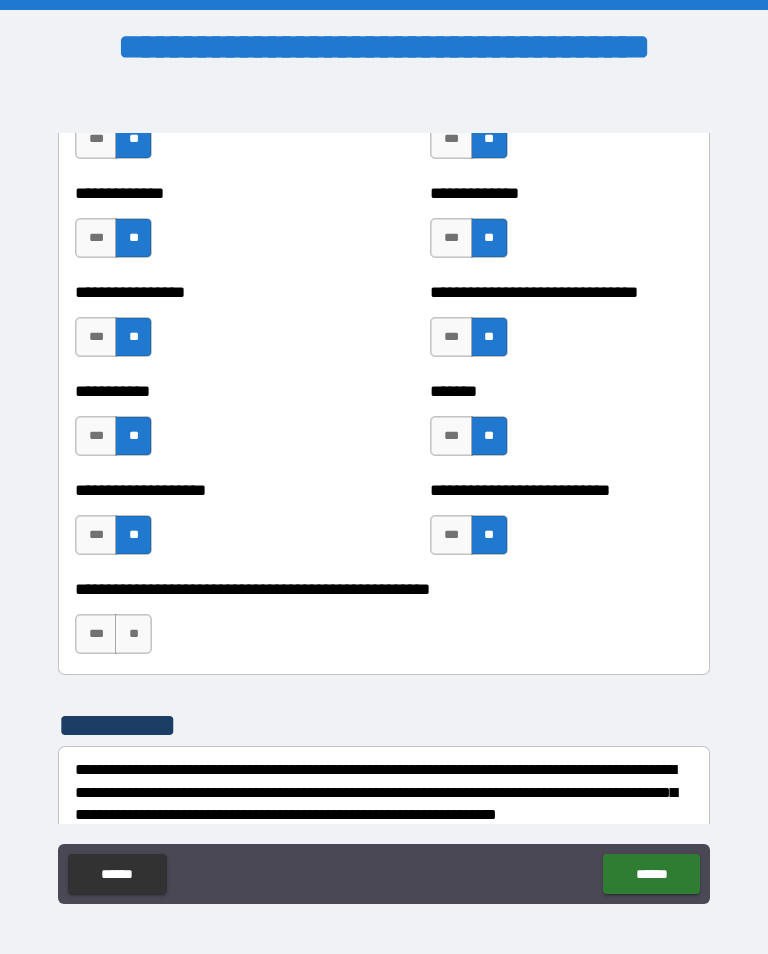 click on "**" at bounding box center (133, 634) 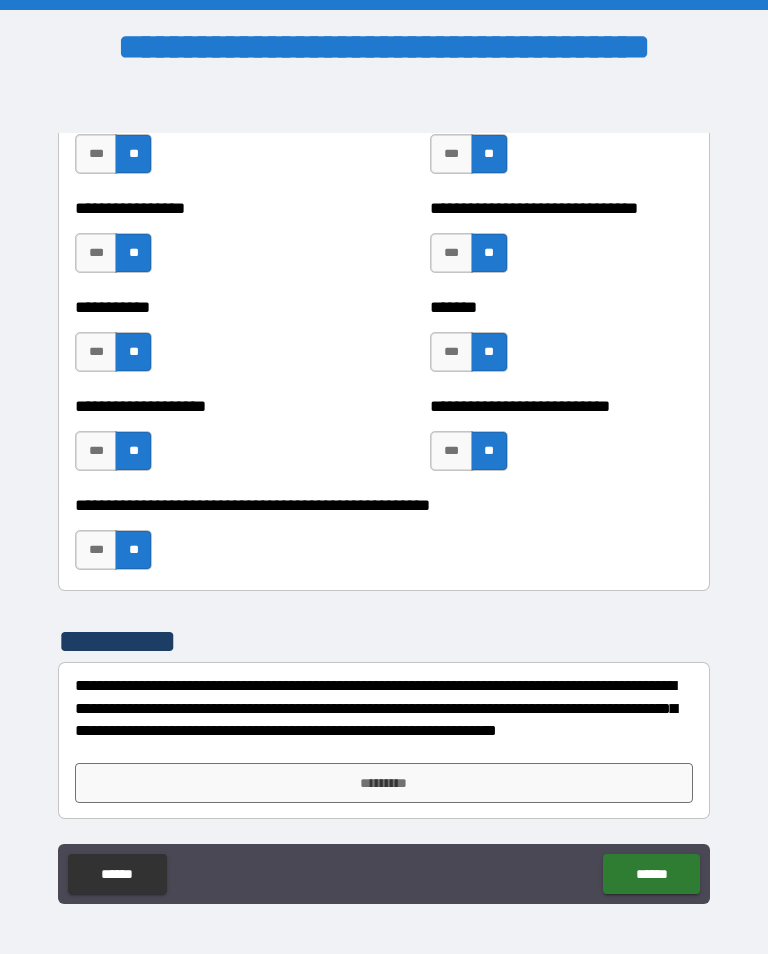 scroll, scrollTop: 7964, scrollLeft: 0, axis: vertical 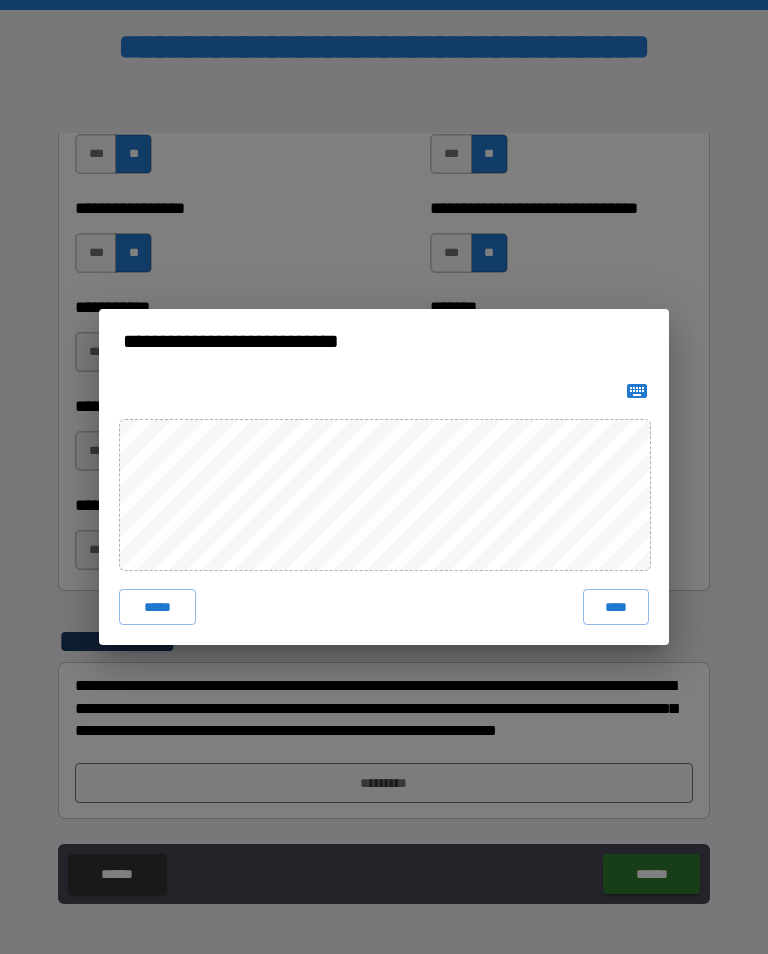 click on "****" at bounding box center [616, 607] 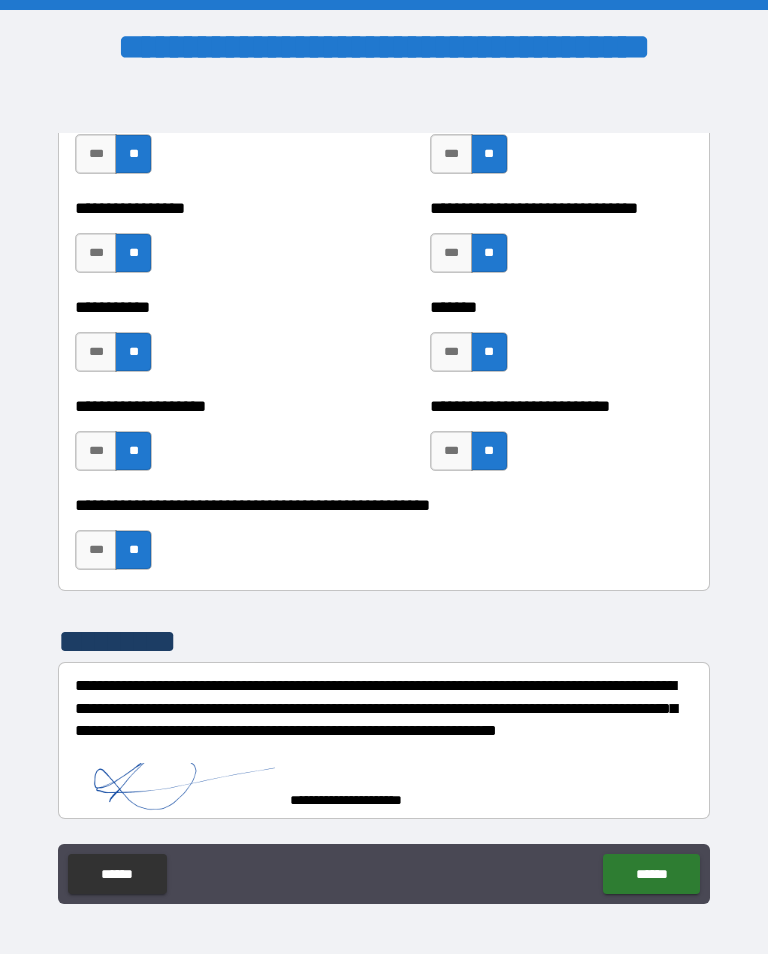 scroll, scrollTop: 7954, scrollLeft: 0, axis: vertical 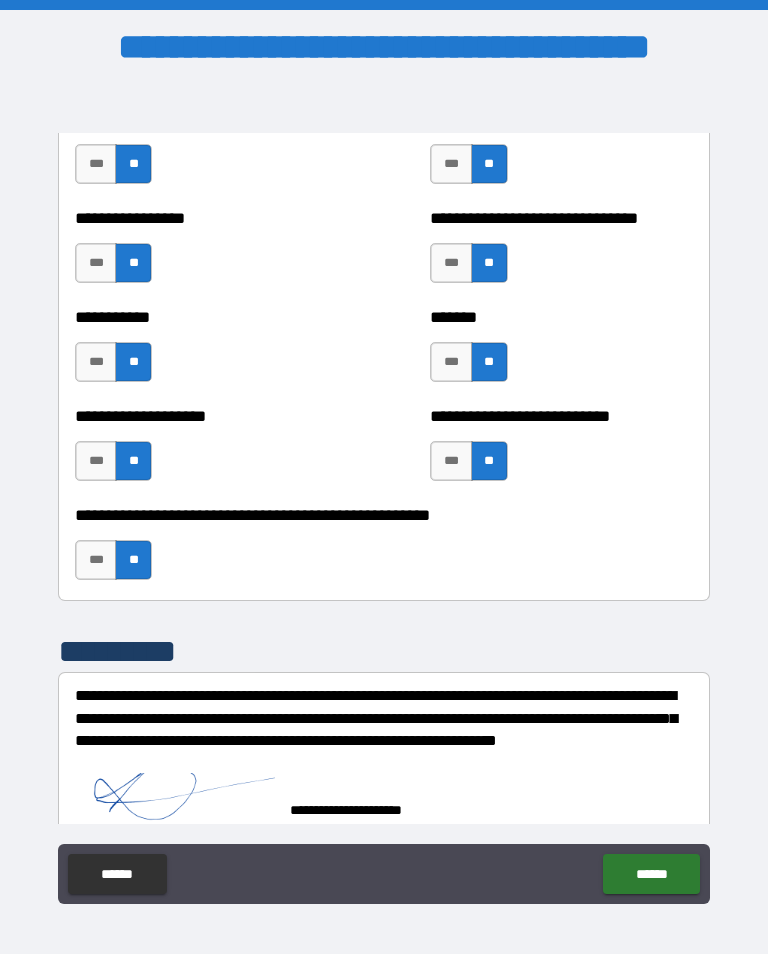 click on "******" at bounding box center [651, 874] 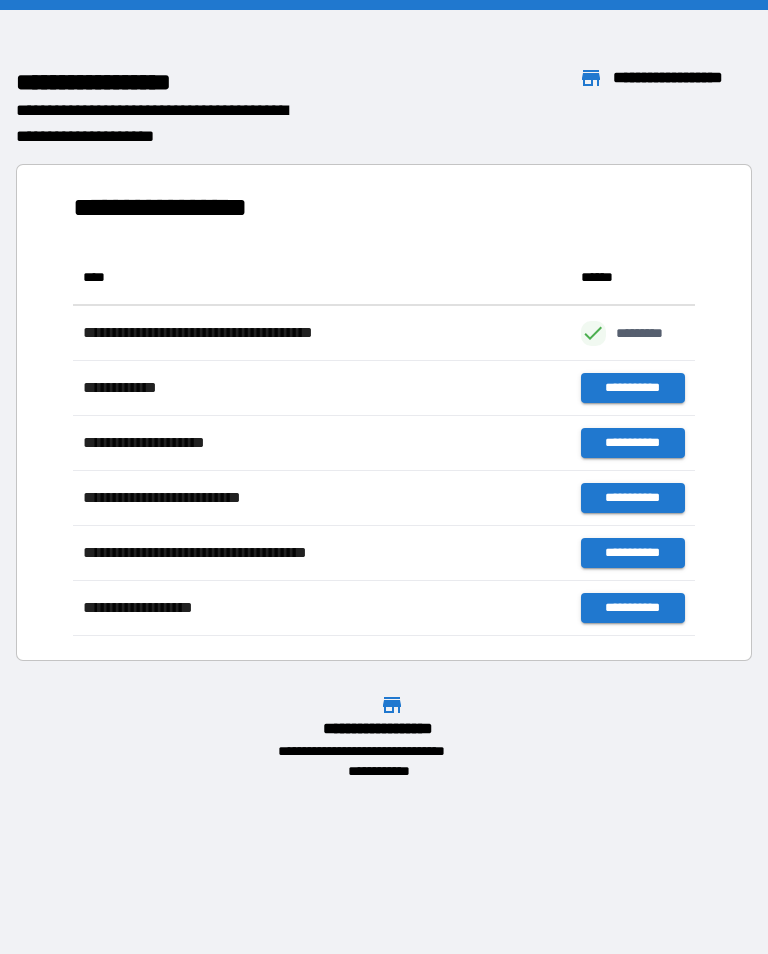 scroll, scrollTop: 1, scrollLeft: 1, axis: both 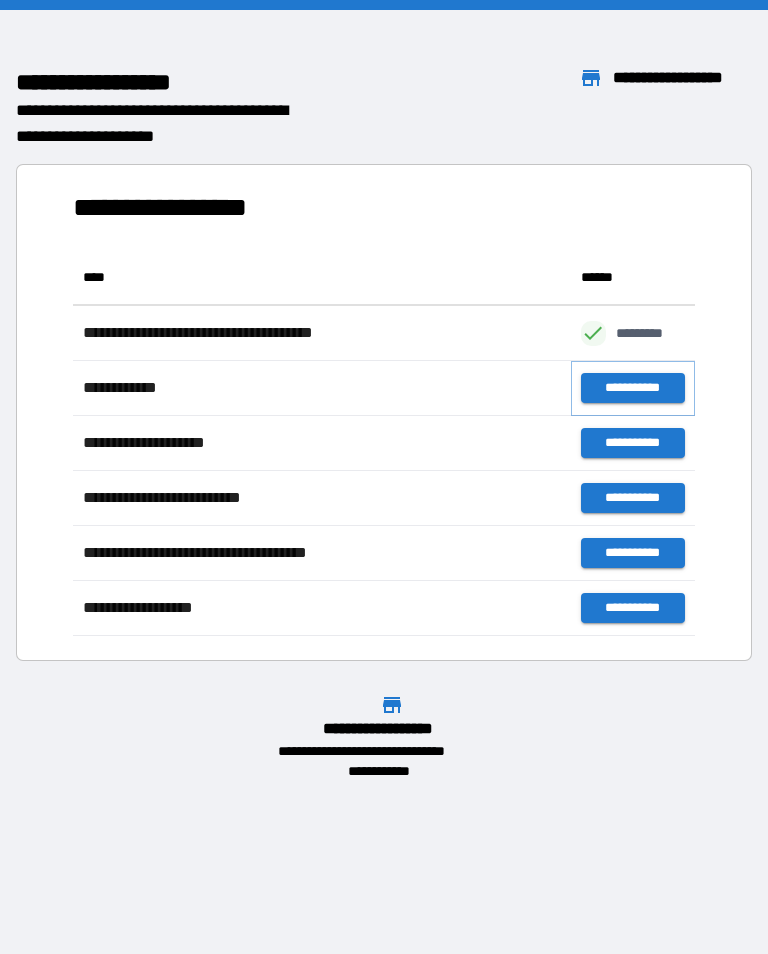 click on "**********" at bounding box center (633, 388) 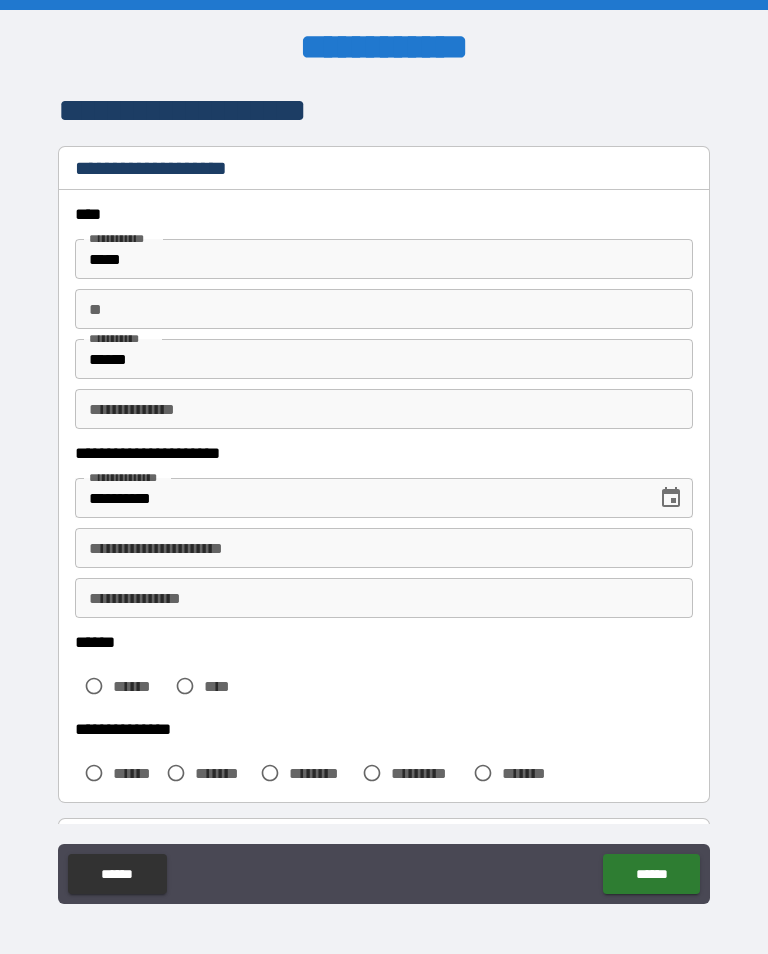click on "**********" at bounding box center (384, 548) 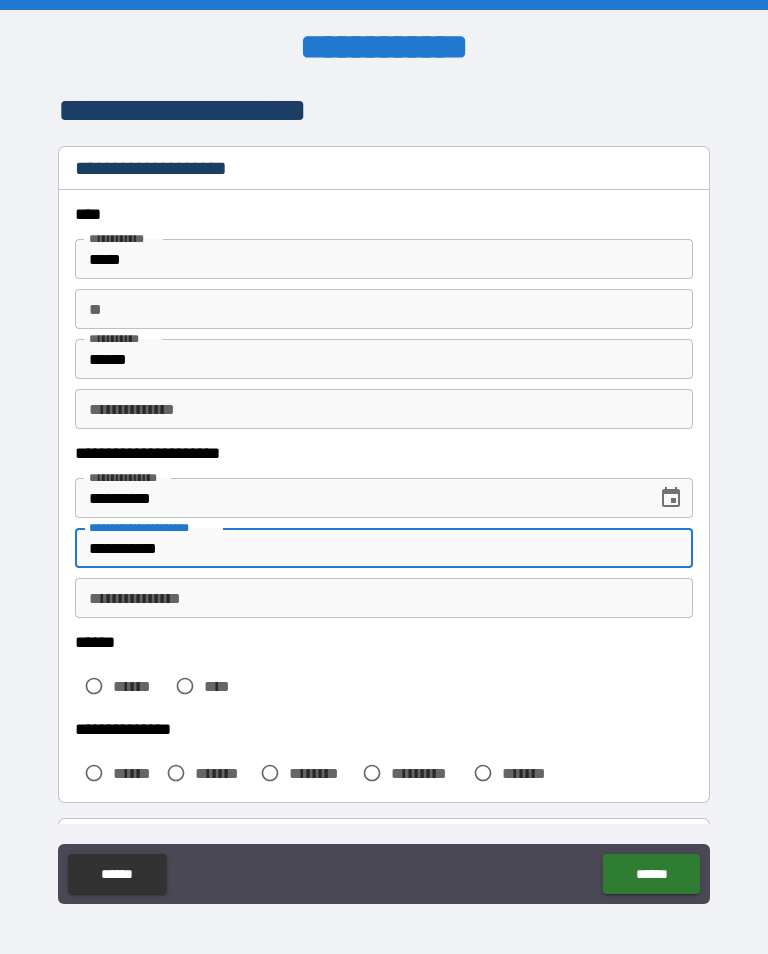 type on "**********" 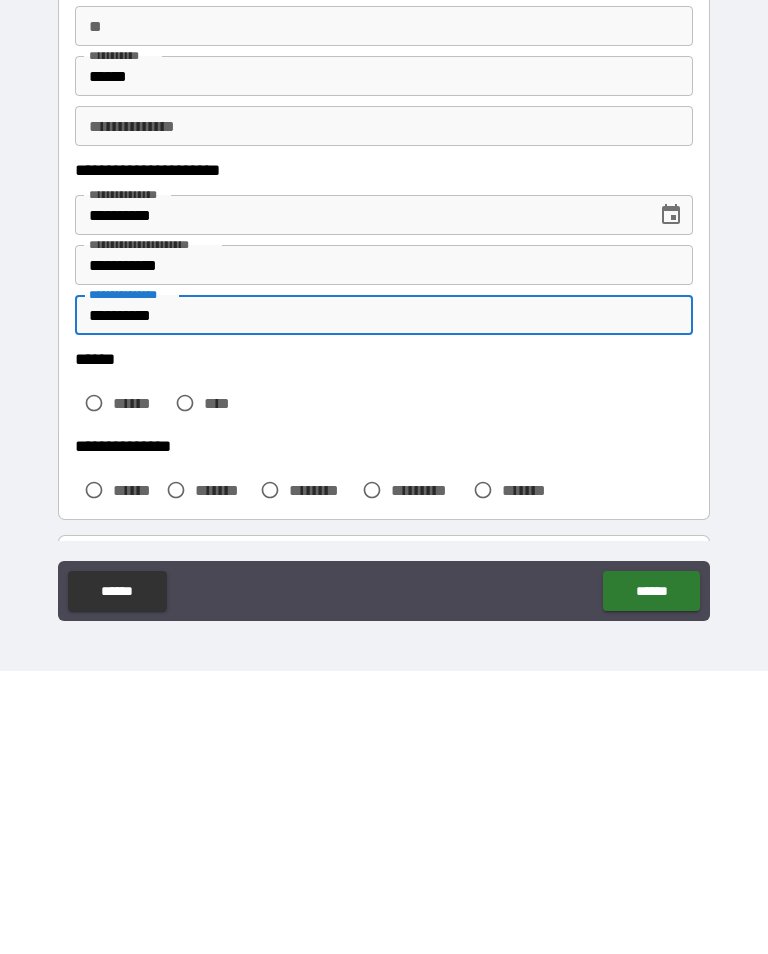 type on "**********" 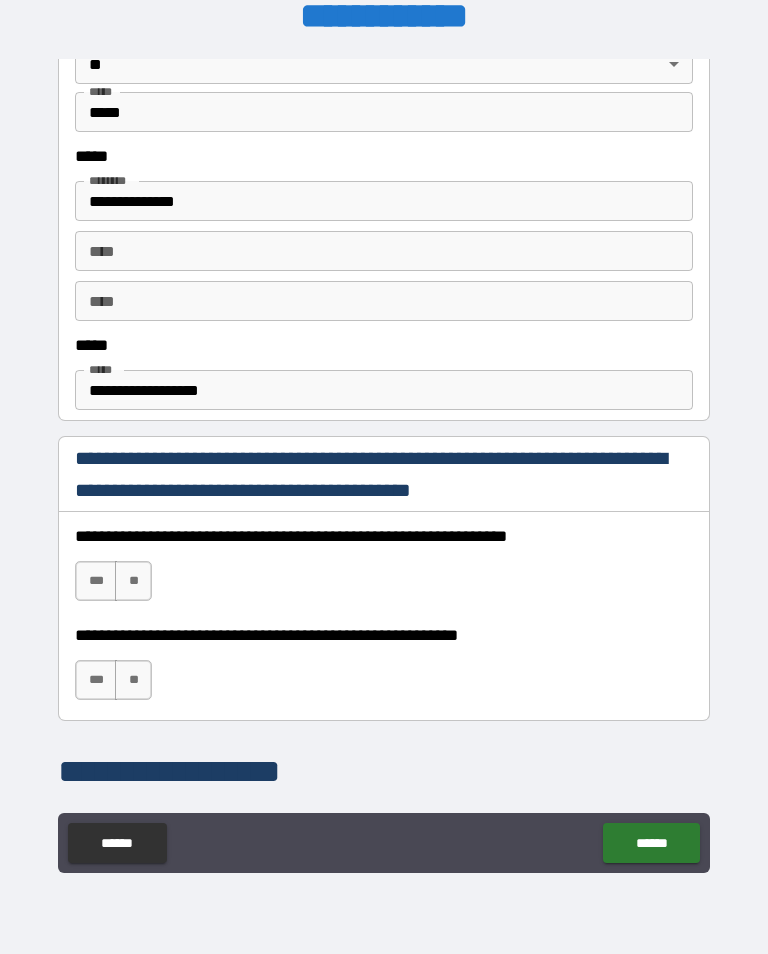 scroll, scrollTop: 1001, scrollLeft: 0, axis: vertical 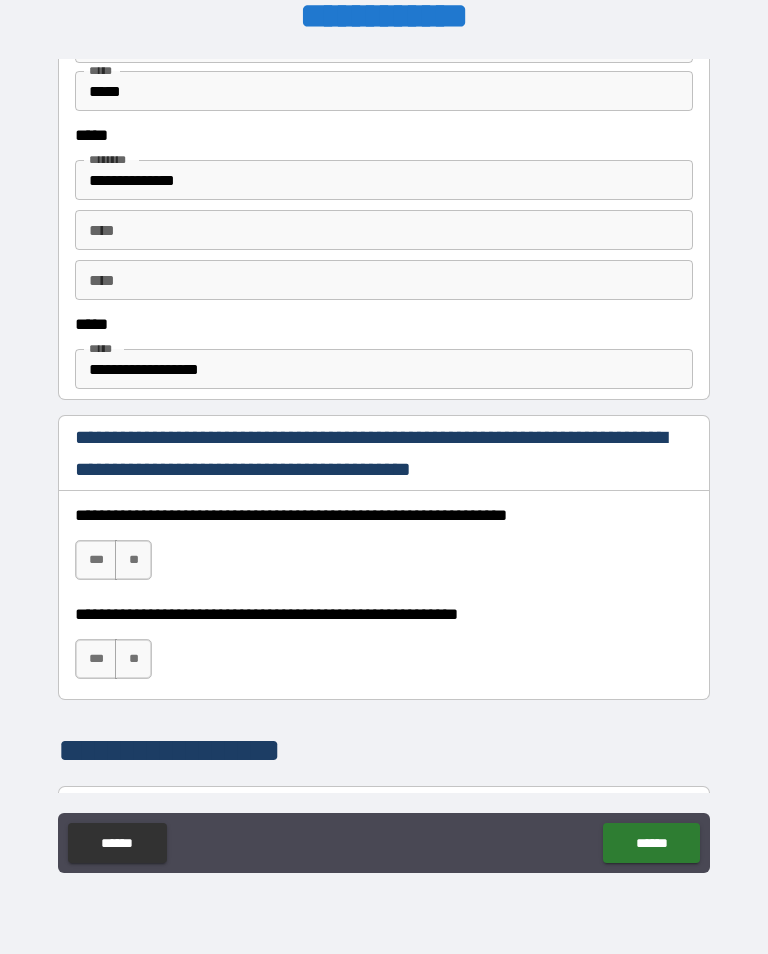 click on "***" at bounding box center (96, 560) 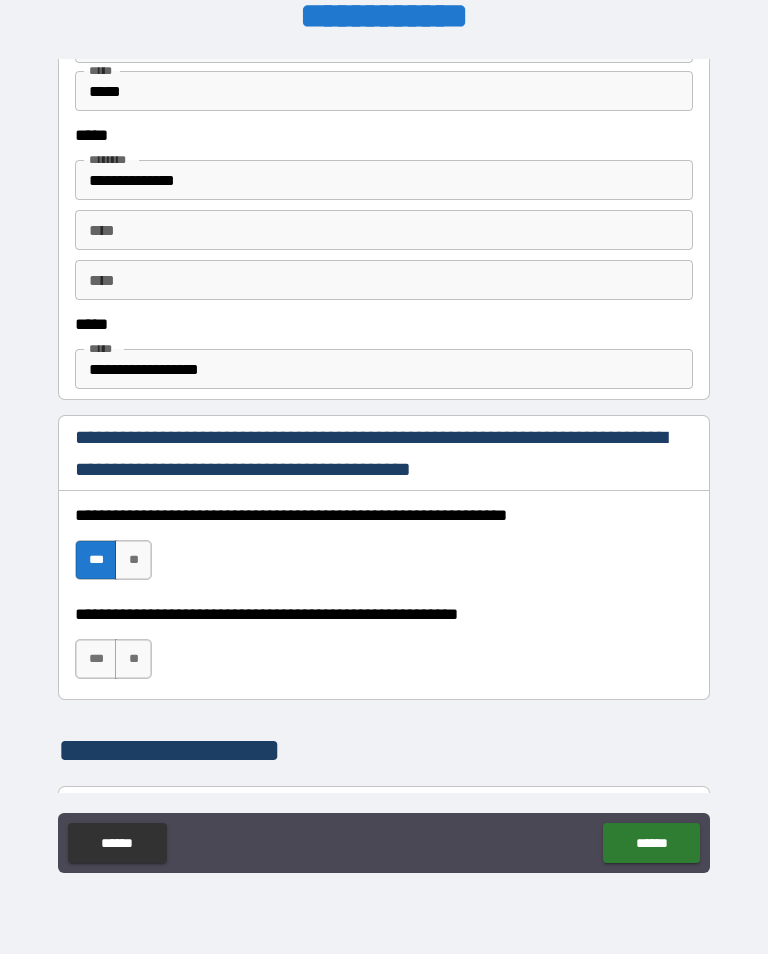 click on "***" at bounding box center (96, 659) 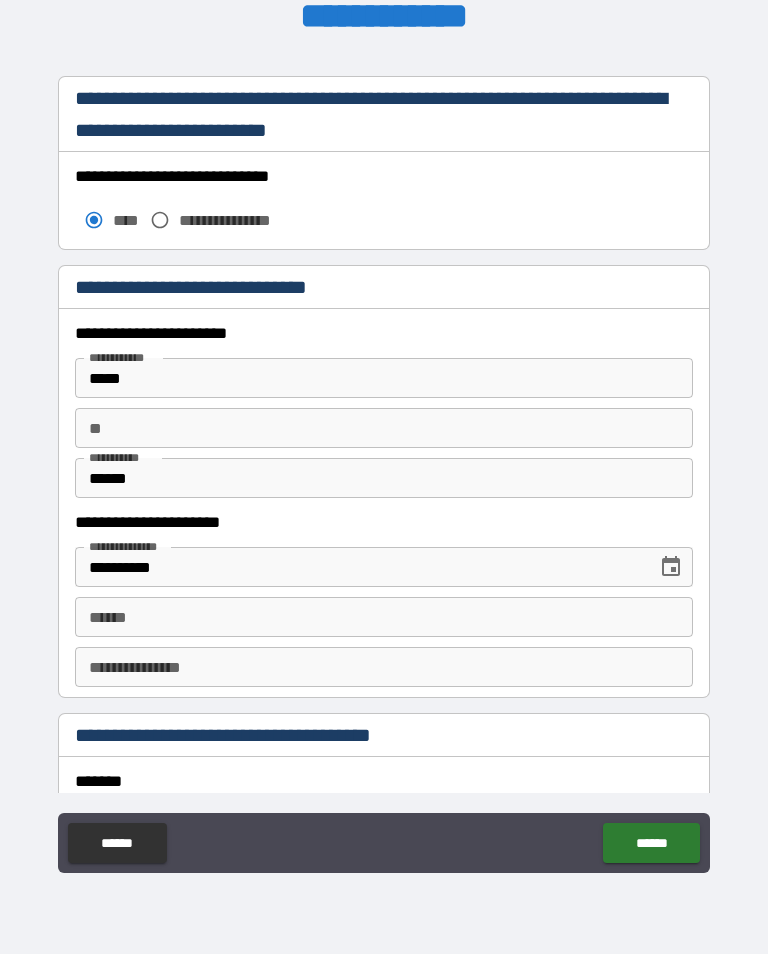 scroll, scrollTop: 1713, scrollLeft: 0, axis: vertical 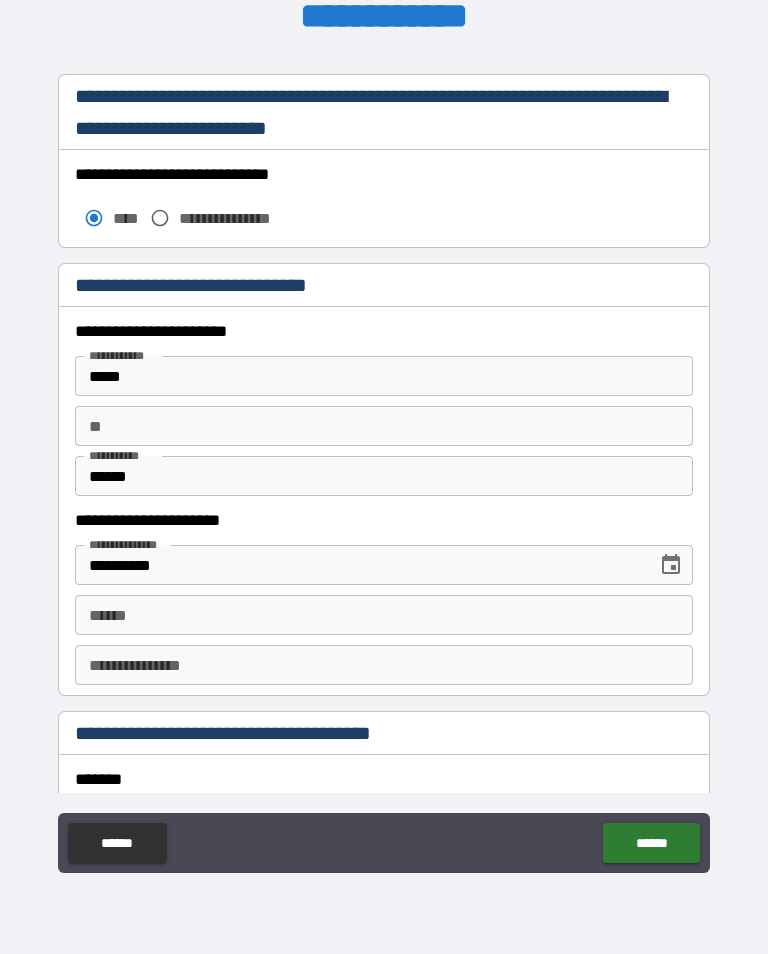 click on "****   *" at bounding box center [384, 615] 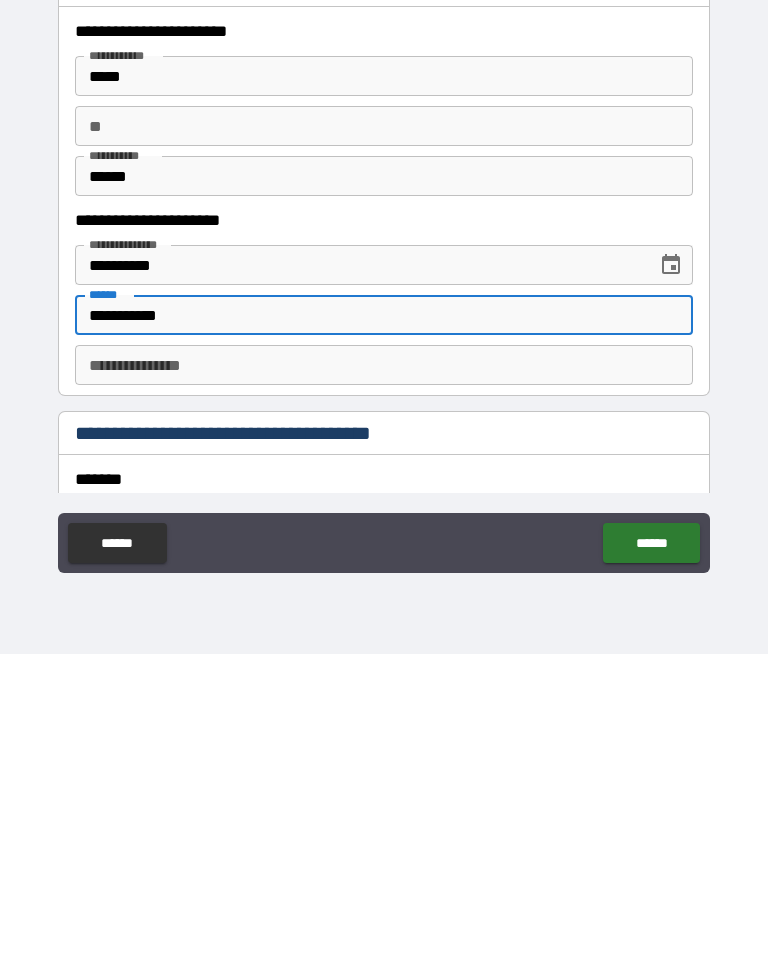 type on "**********" 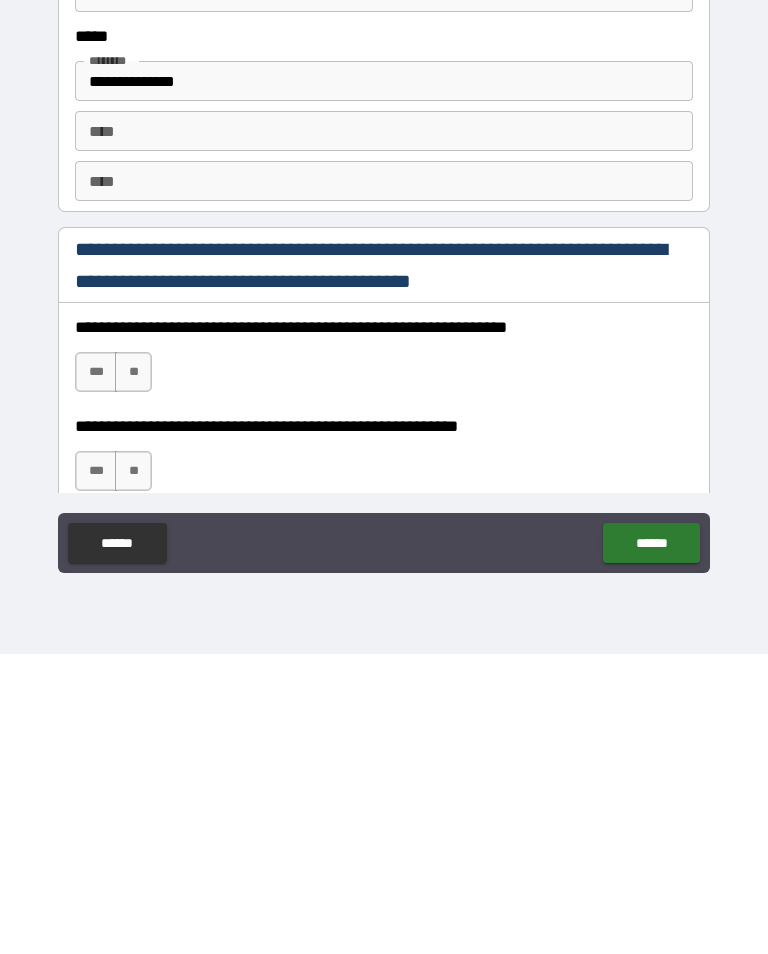 scroll, scrollTop: 2572, scrollLeft: 0, axis: vertical 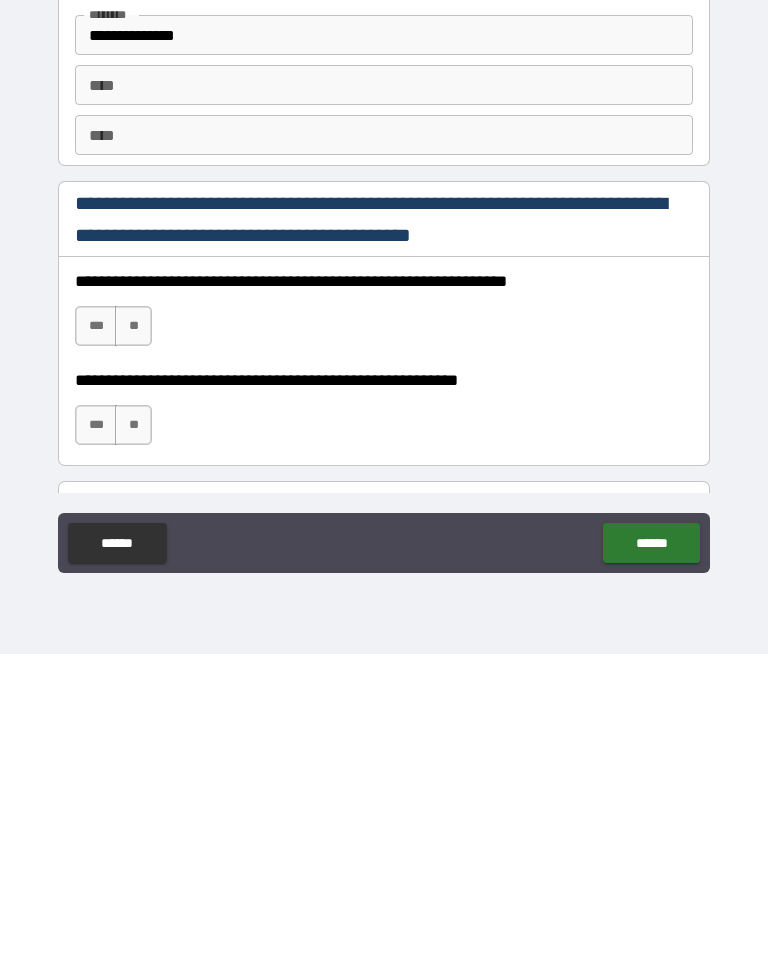 type on "**********" 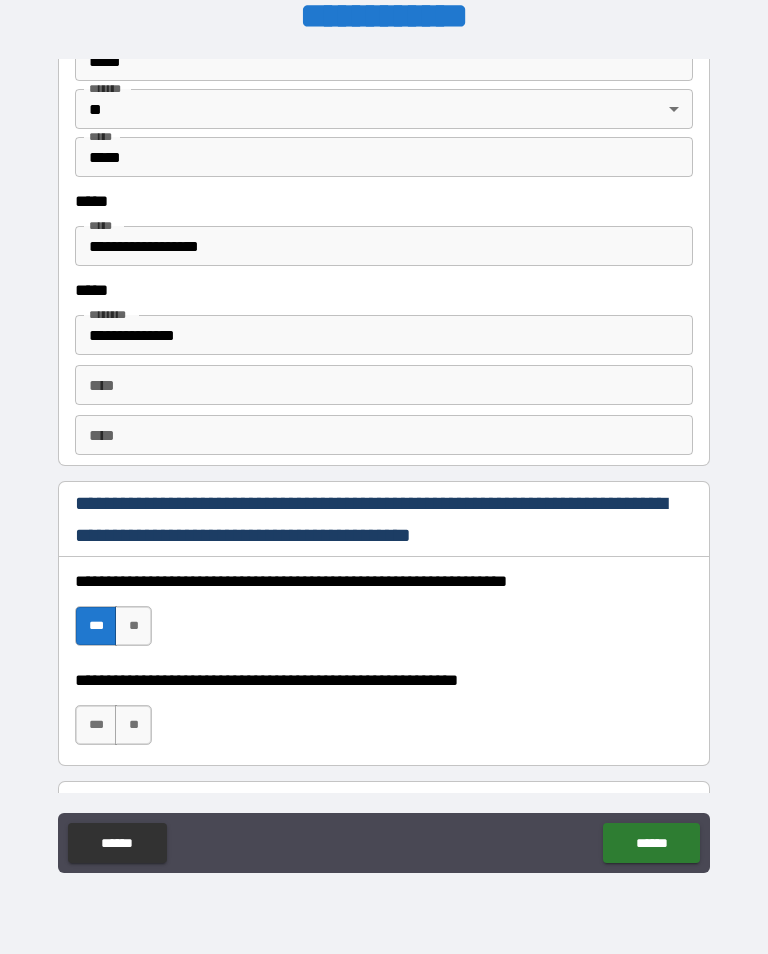 click on "***" at bounding box center (96, 725) 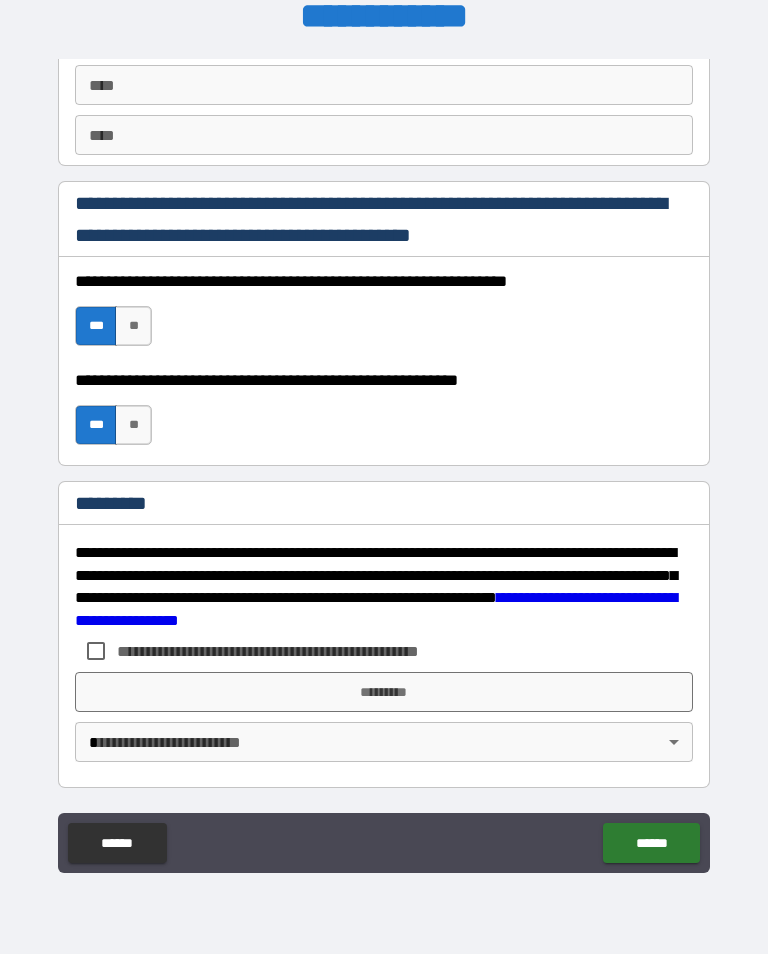 scroll, scrollTop: 2872, scrollLeft: 0, axis: vertical 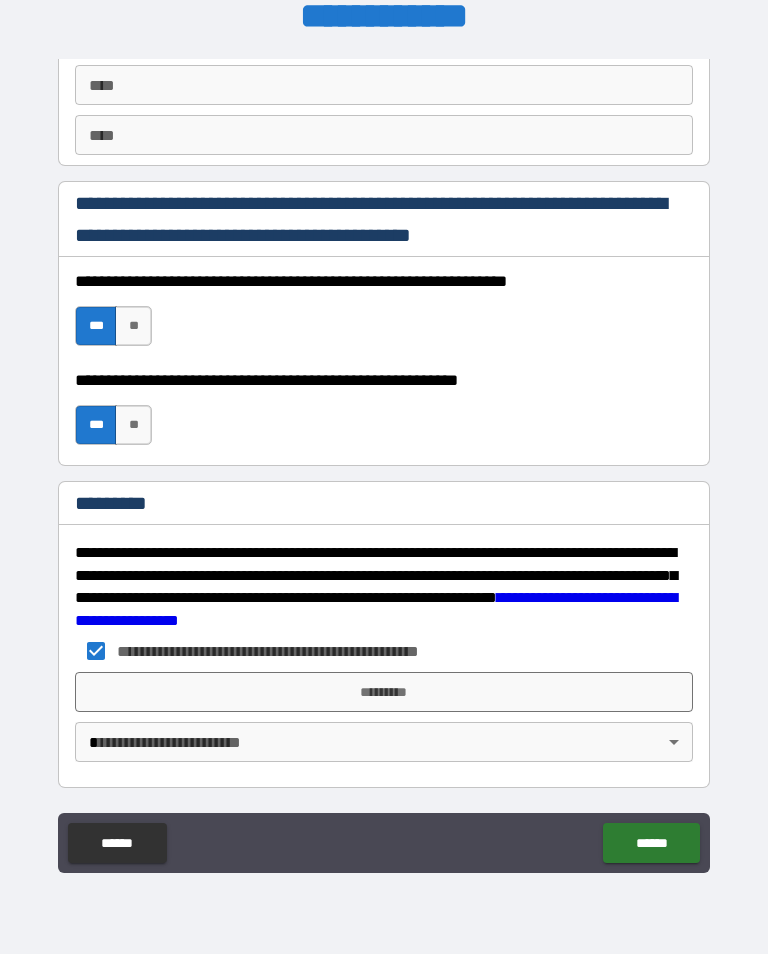 click on "*********" at bounding box center (384, 692) 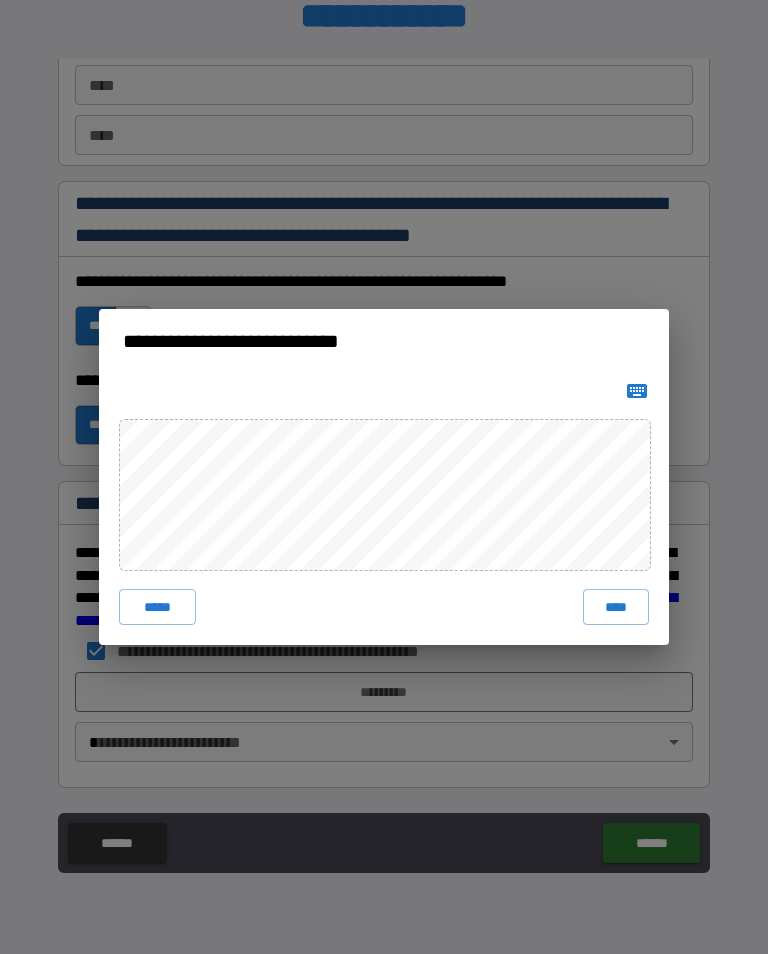 click on "****" at bounding box center (616, 607) 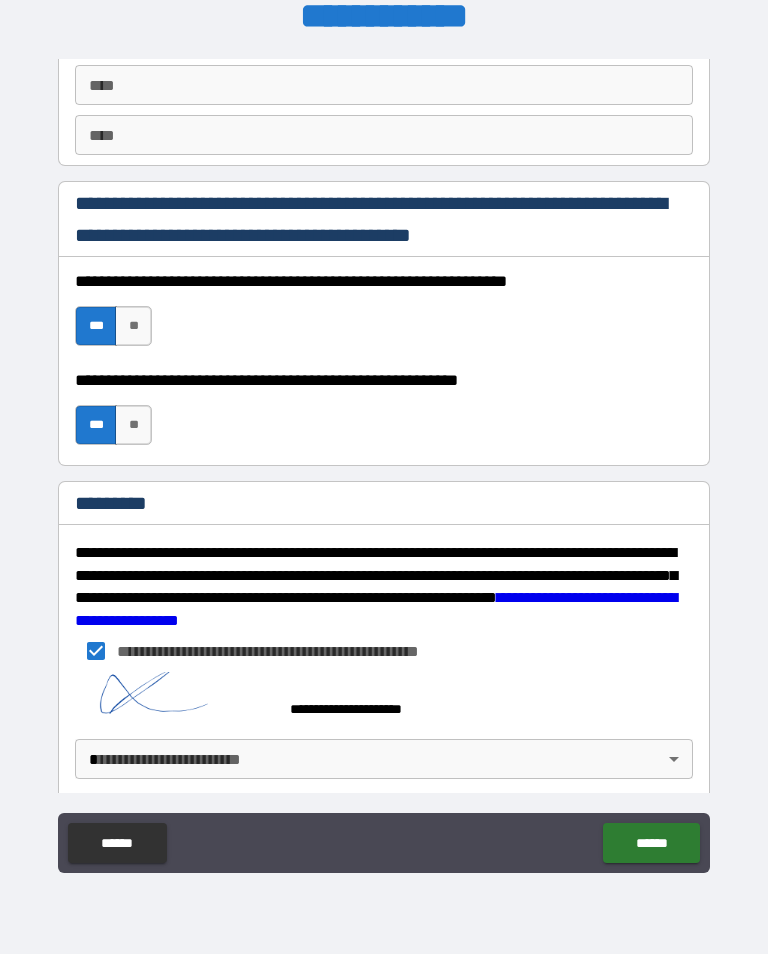 click on "**********" at bounding box center (384, 461) 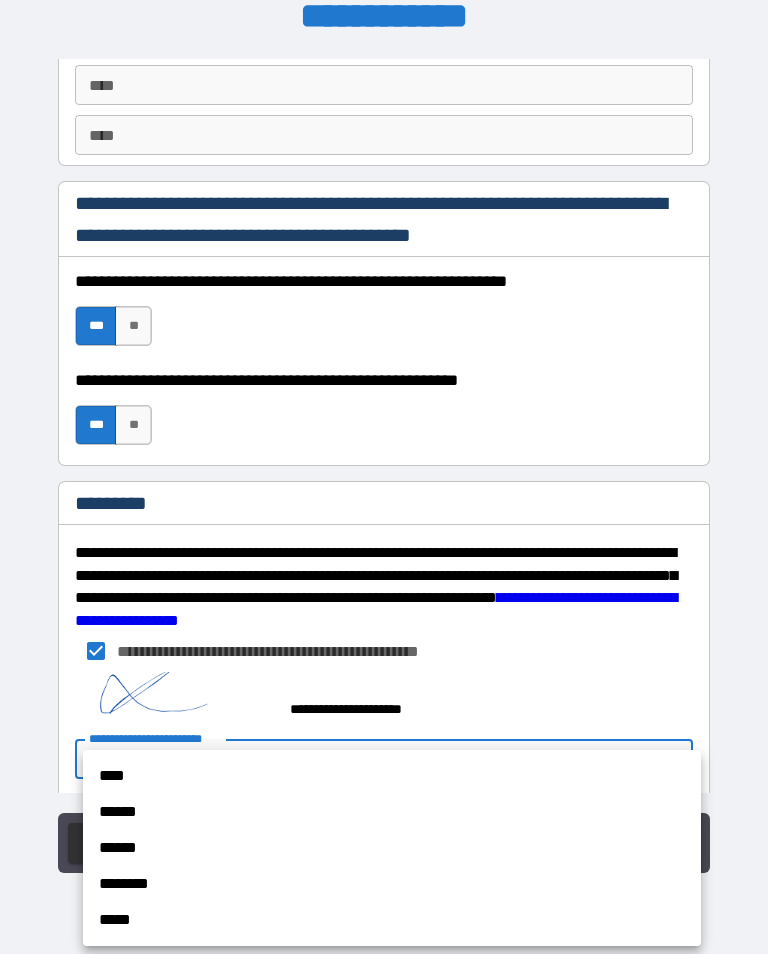 click on "****" at bounding box center [392, 776] 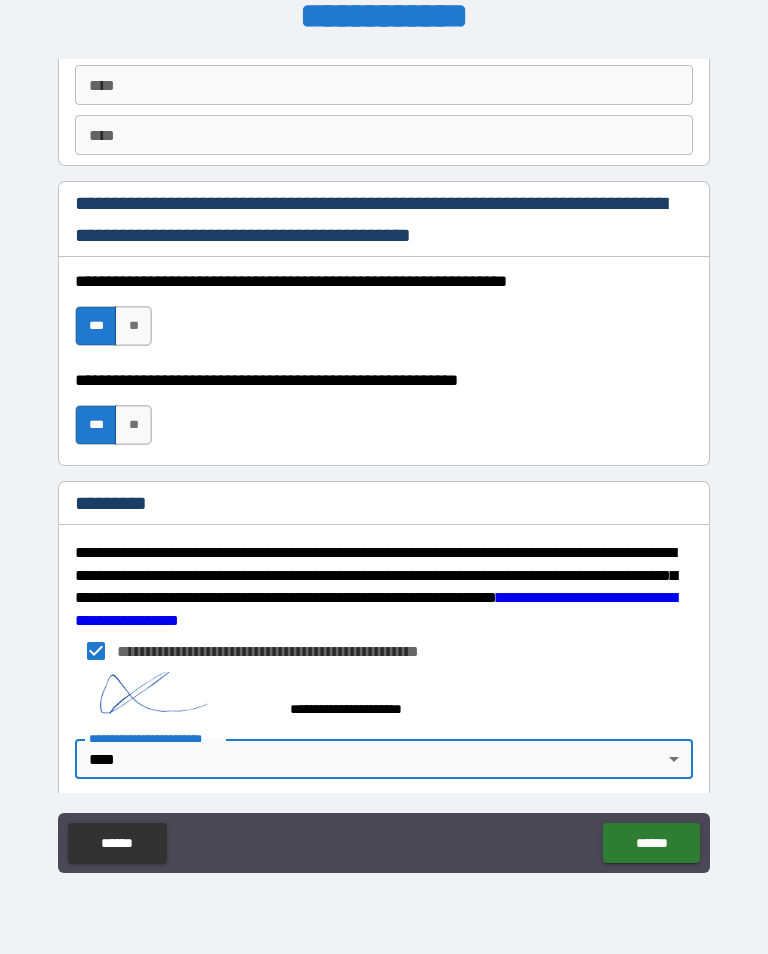 type on "*" 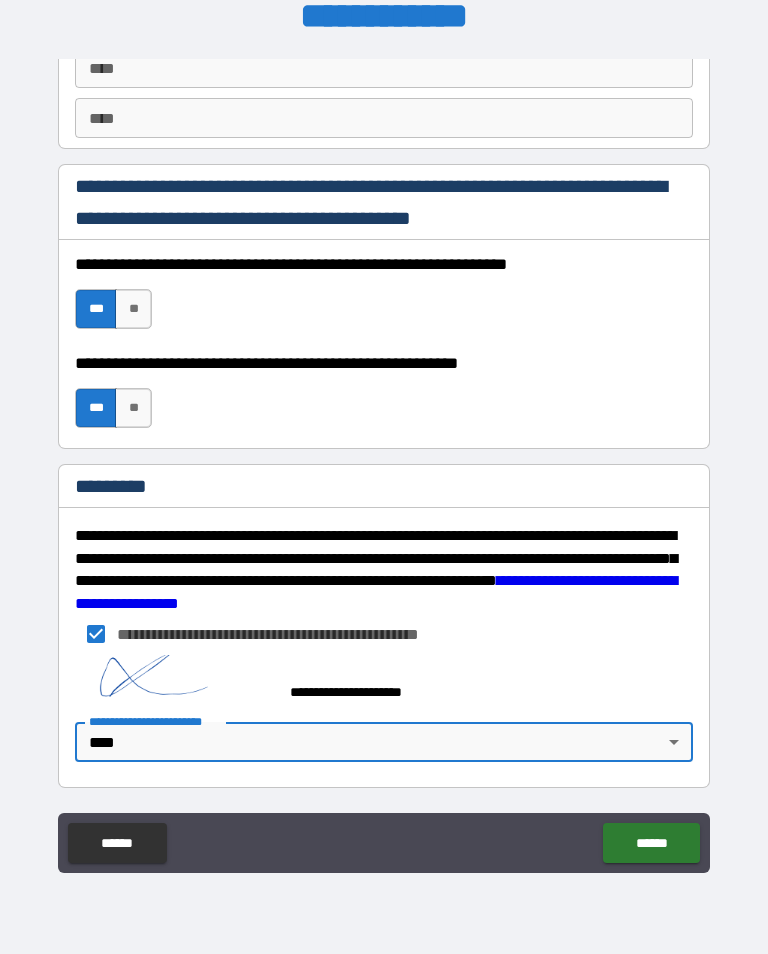 scroll, scrollTop: 2889, scrollLeft: 0, axis: vertical 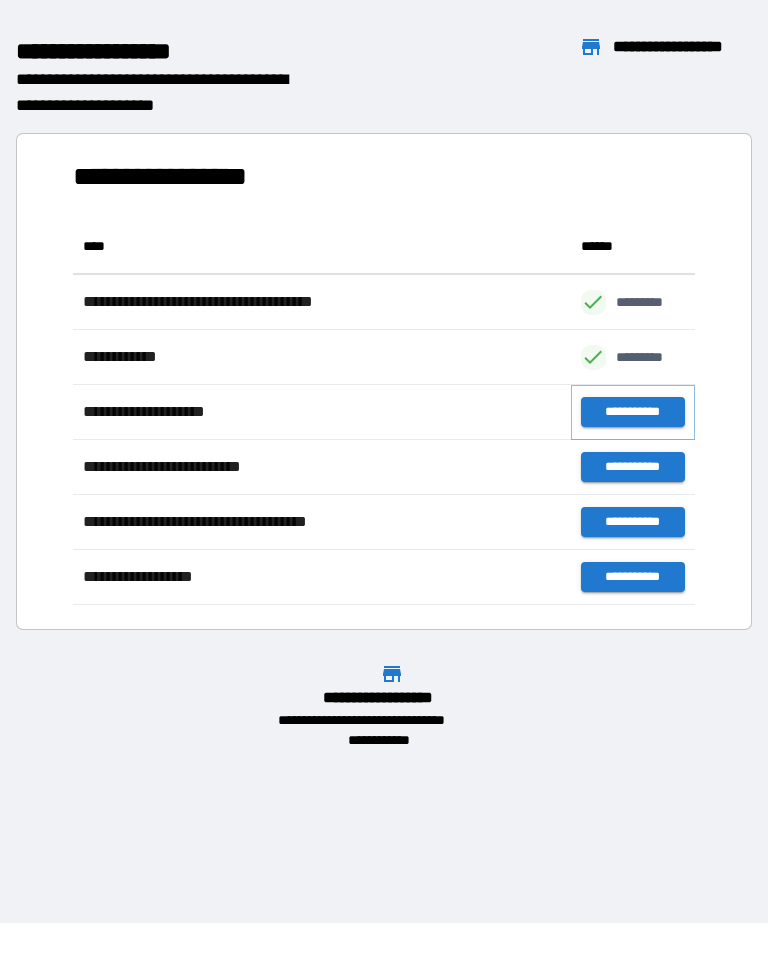 click on "**********" at bounding box center [633, 412] 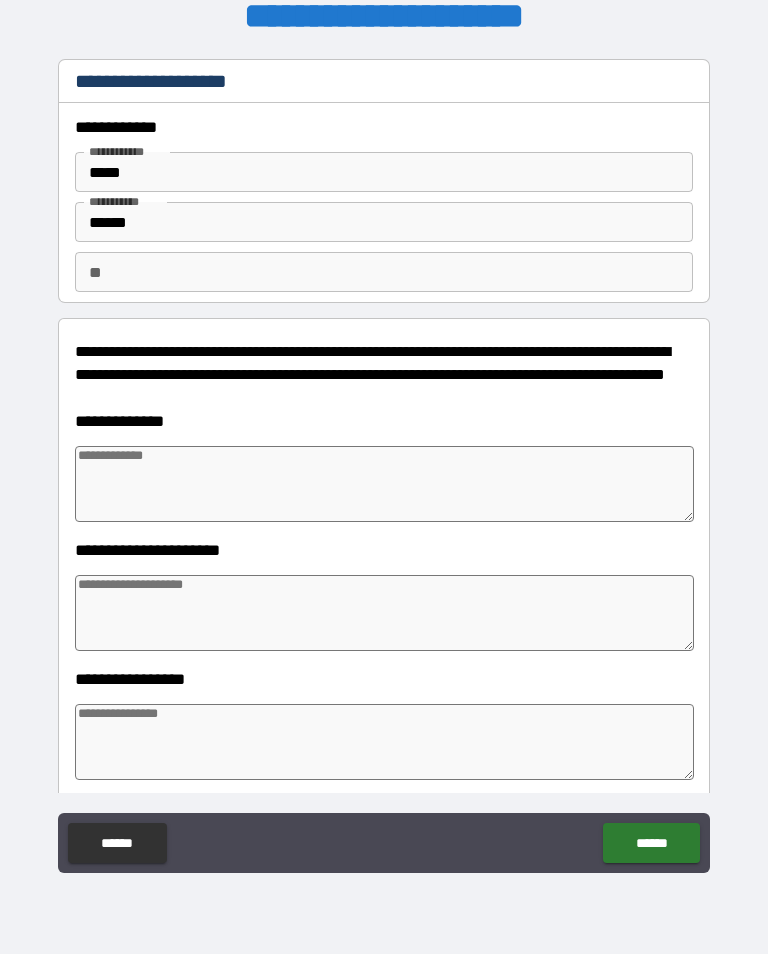 type on "*" 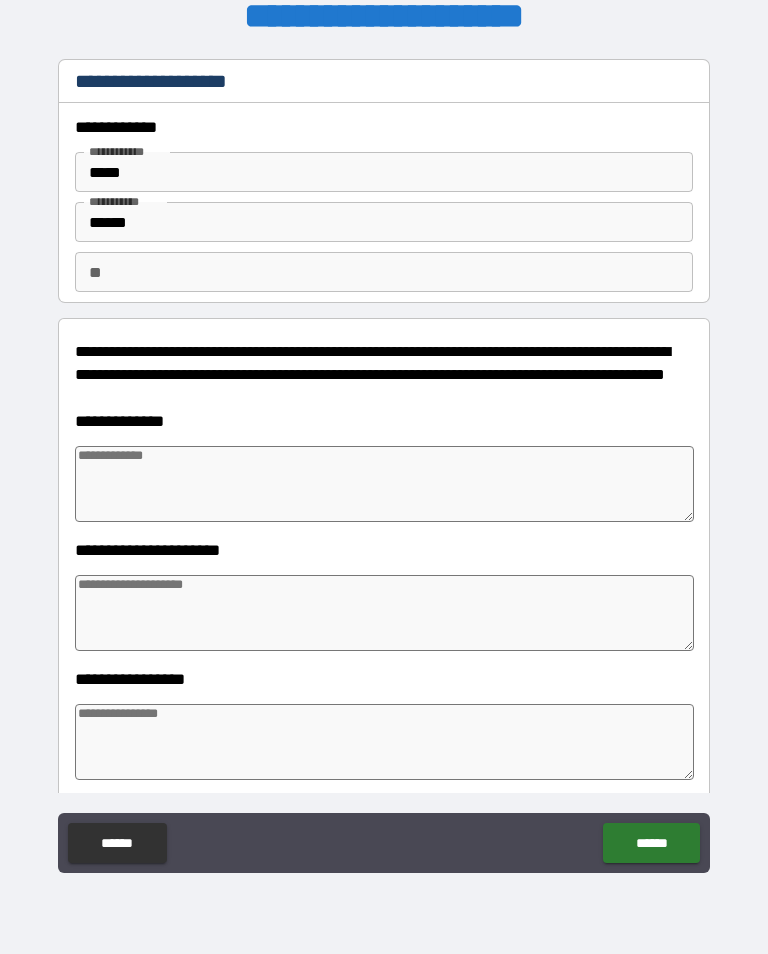 type on "*" 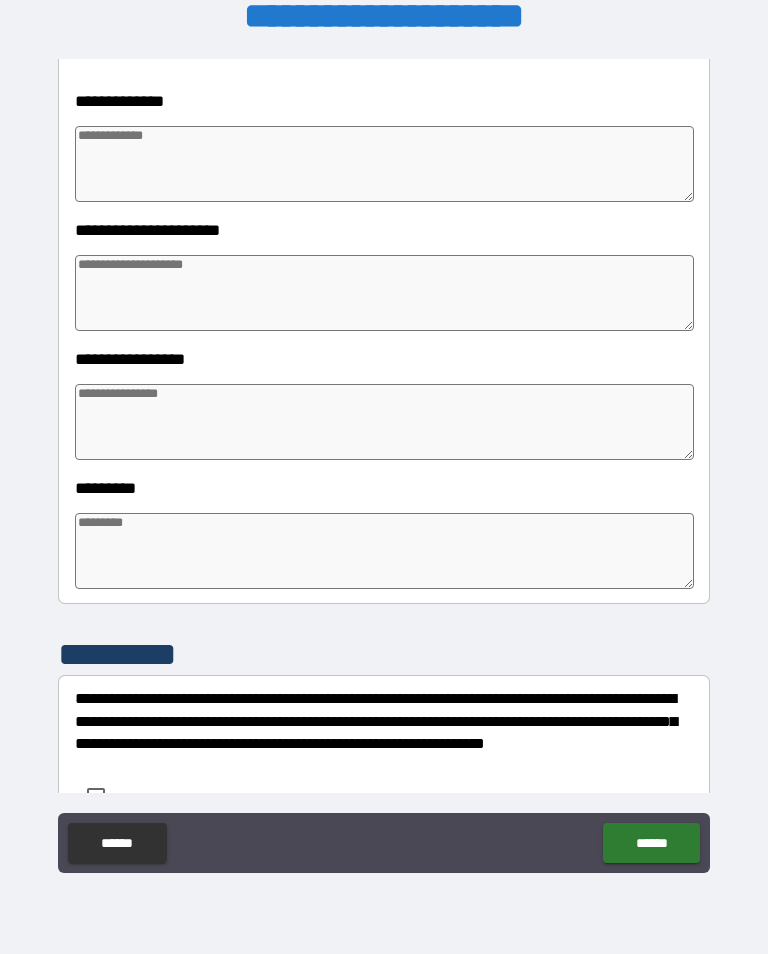 scroll, scrollTop: 316, scrollLeft: 0, axis: vertical 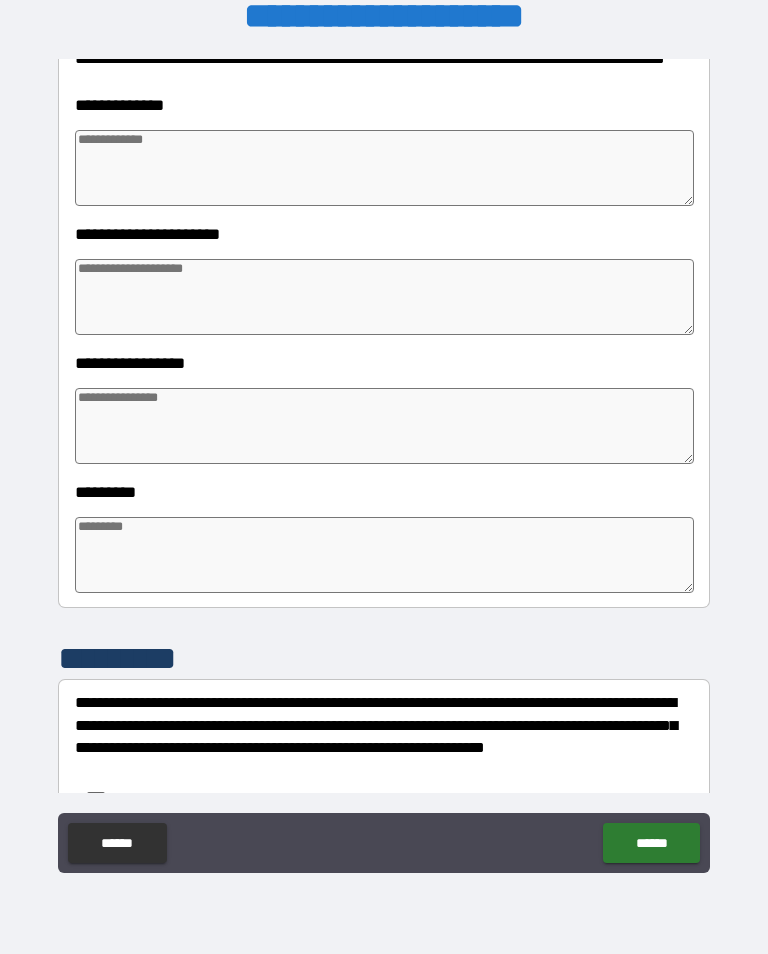 click at bounding box center (384, 555) 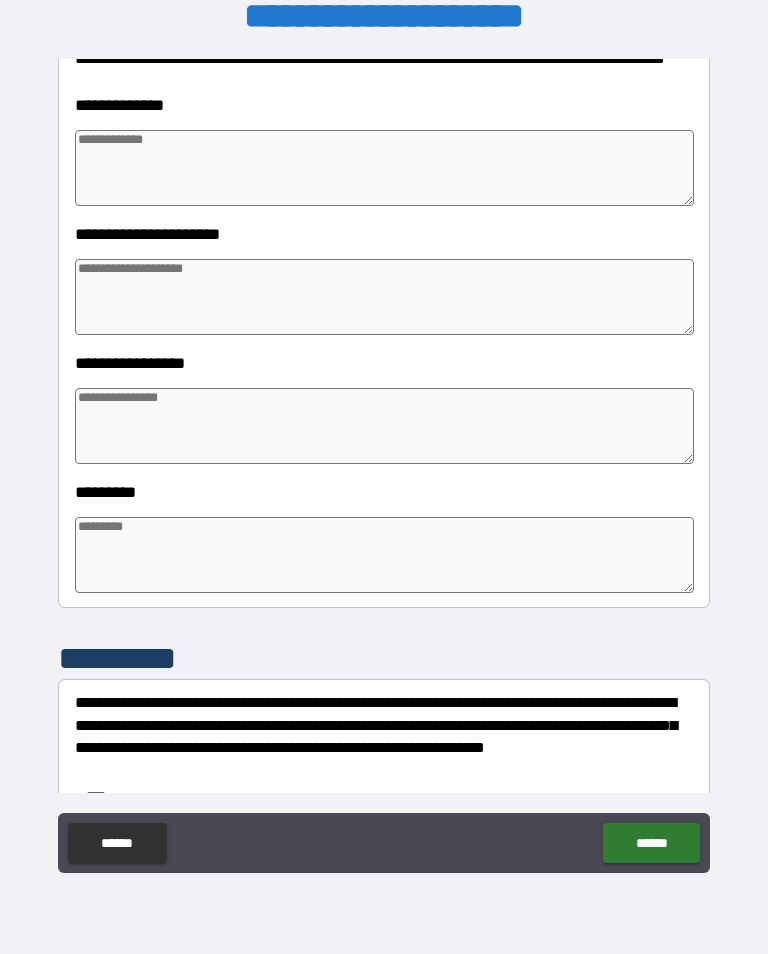 type on "*" 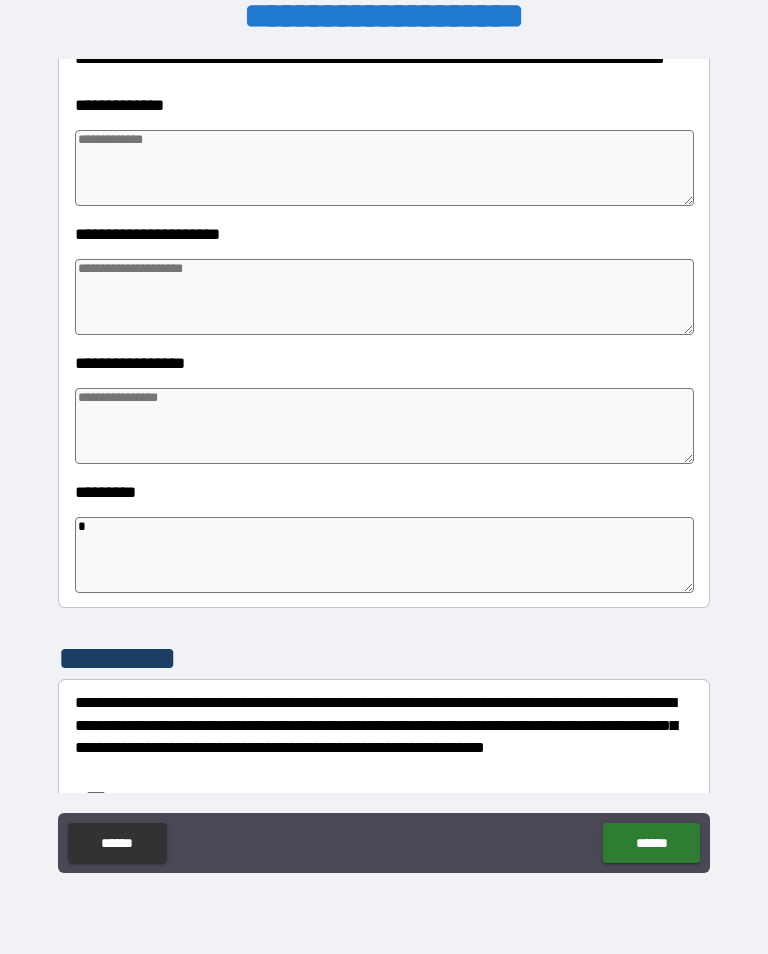 type on "*" 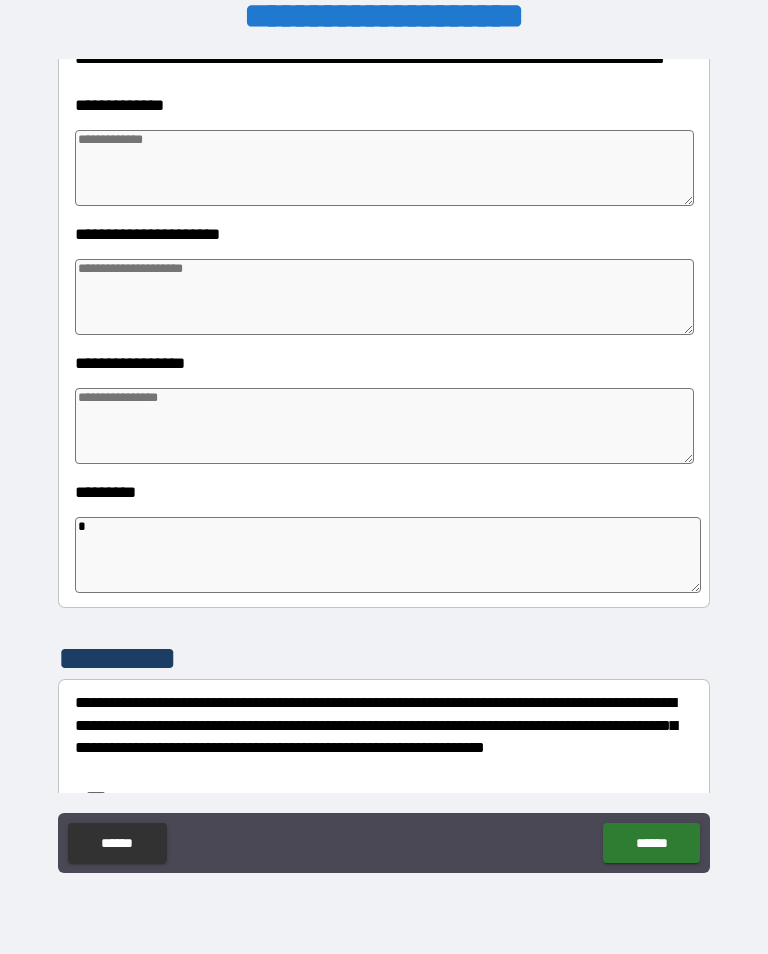 type on "*" 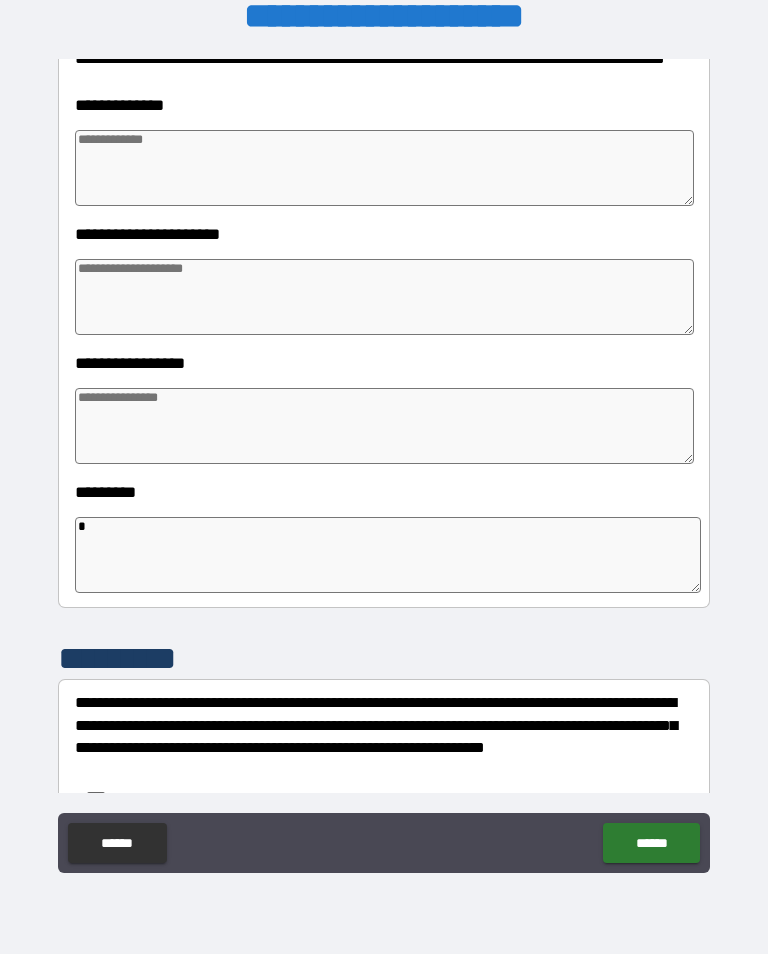 type on "*" 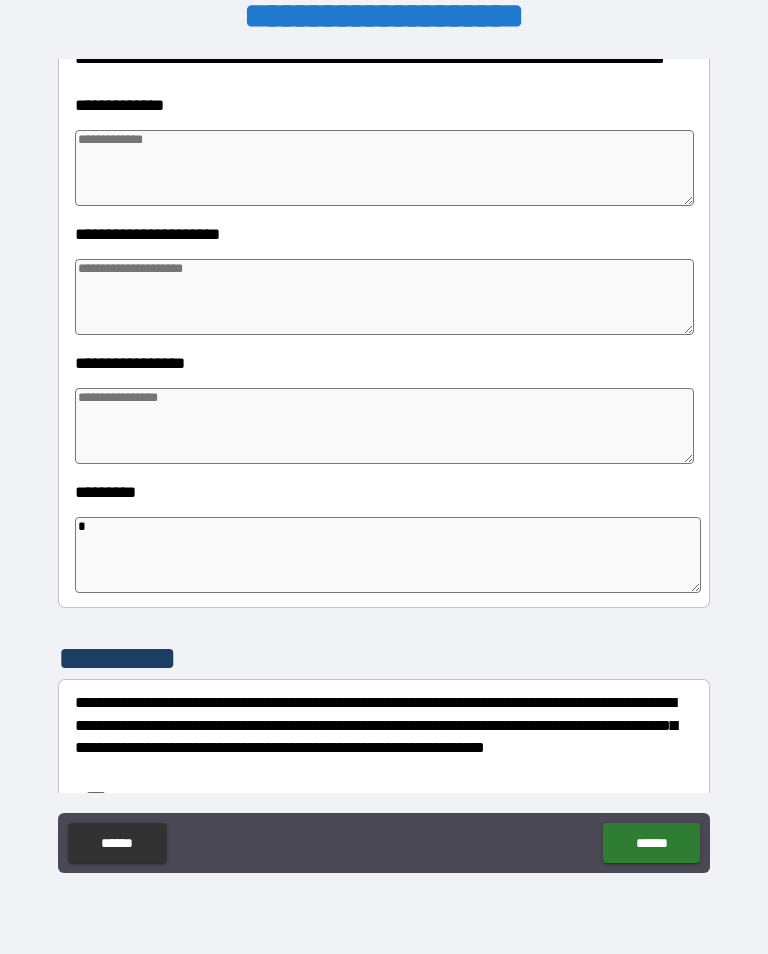 type on "**" 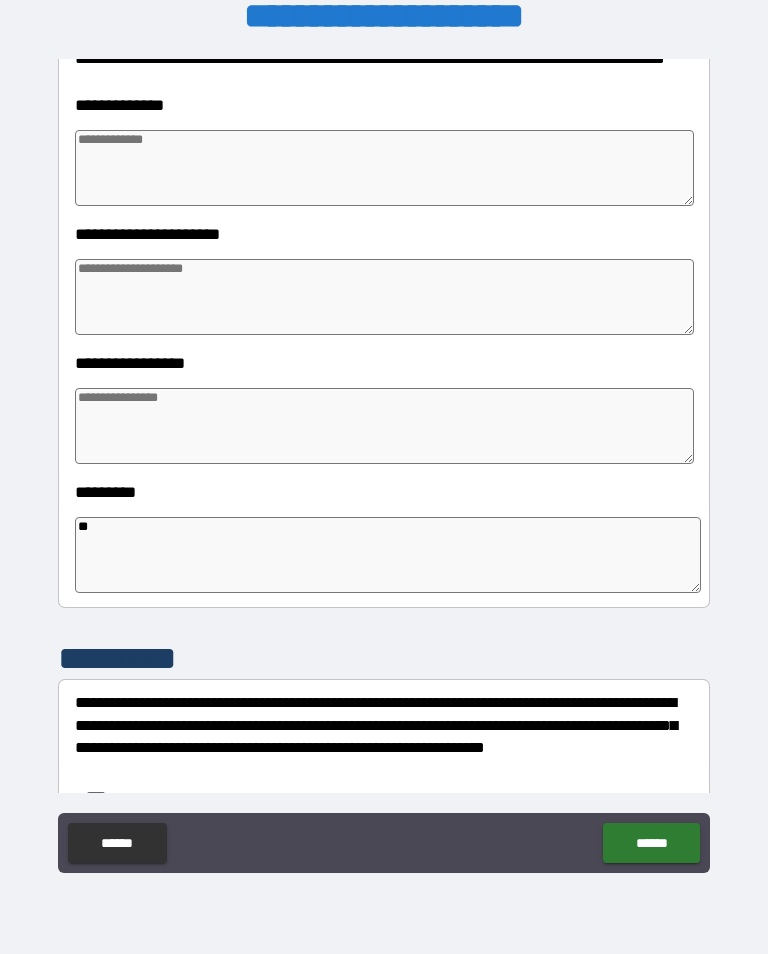 type on "*" 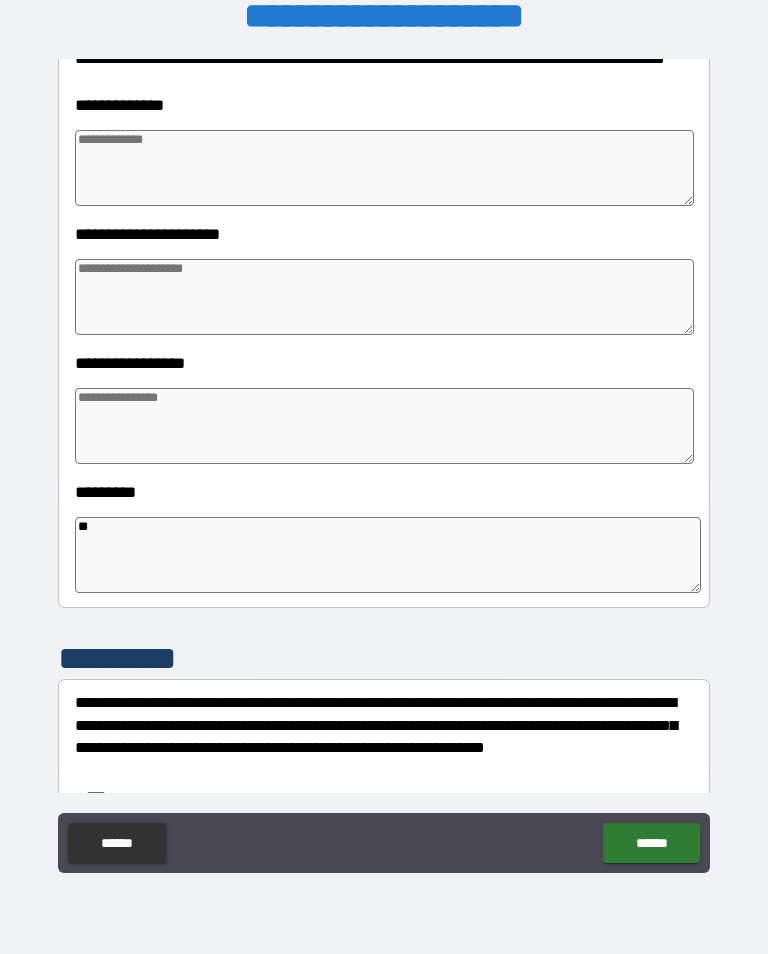 type on "*" 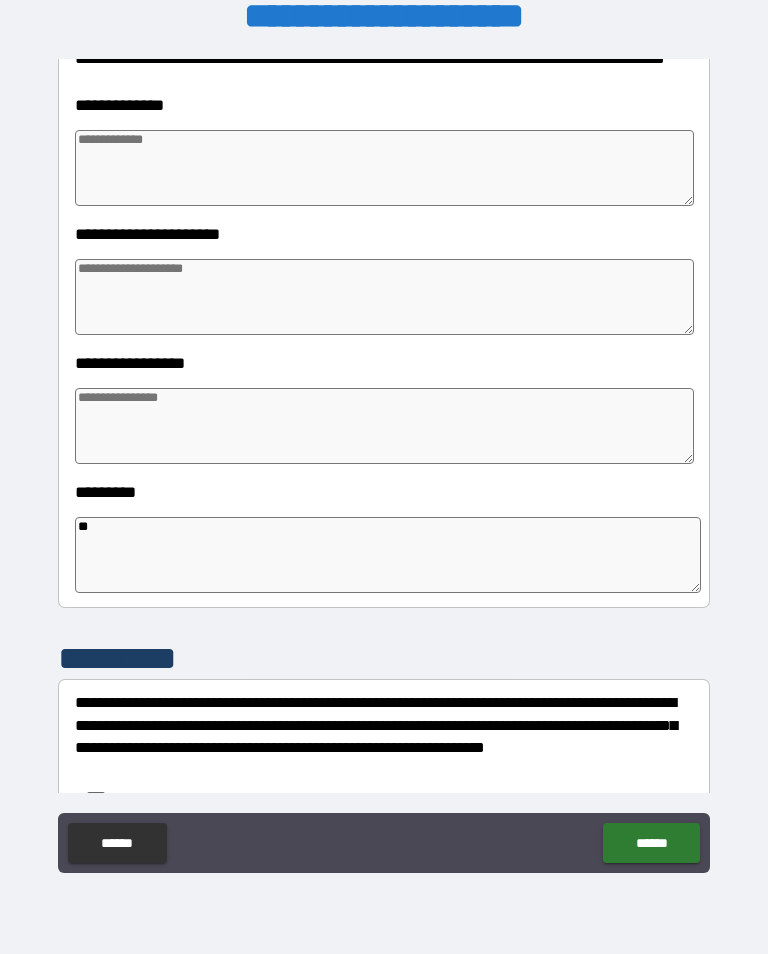 type on "*" 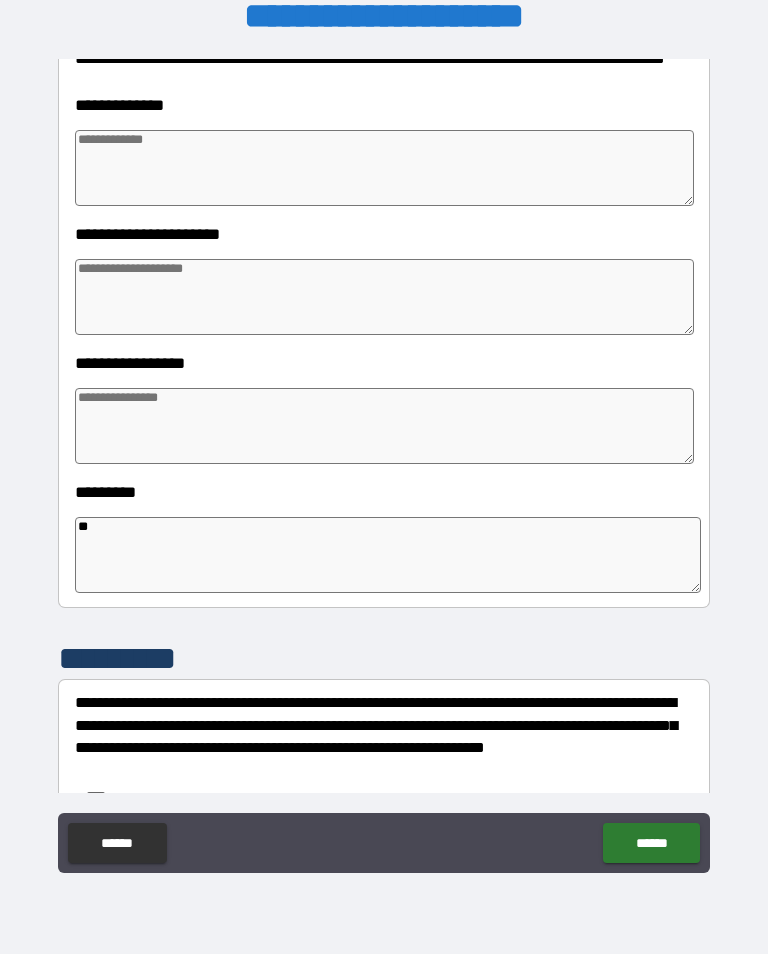 type on "*" 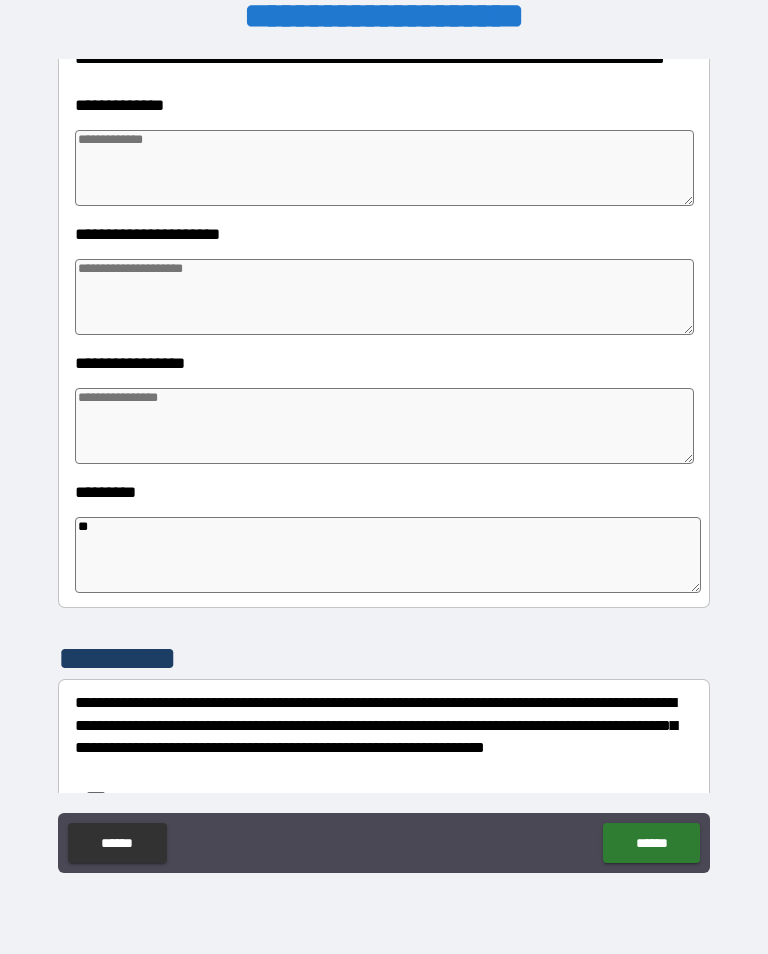 type on "*" 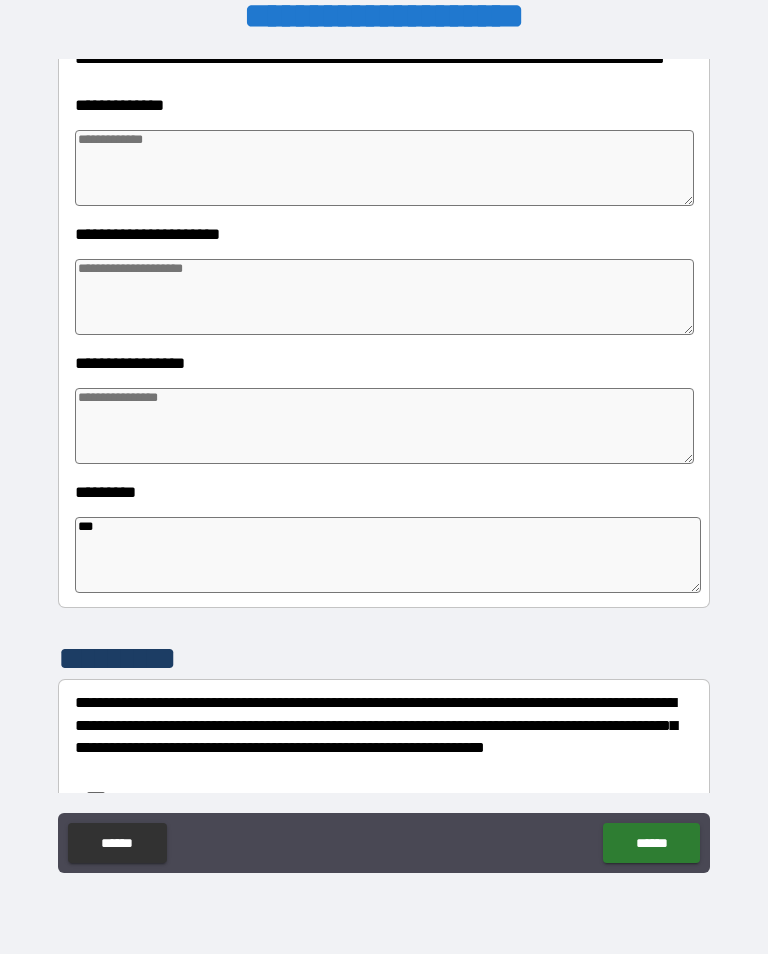 type on "*" 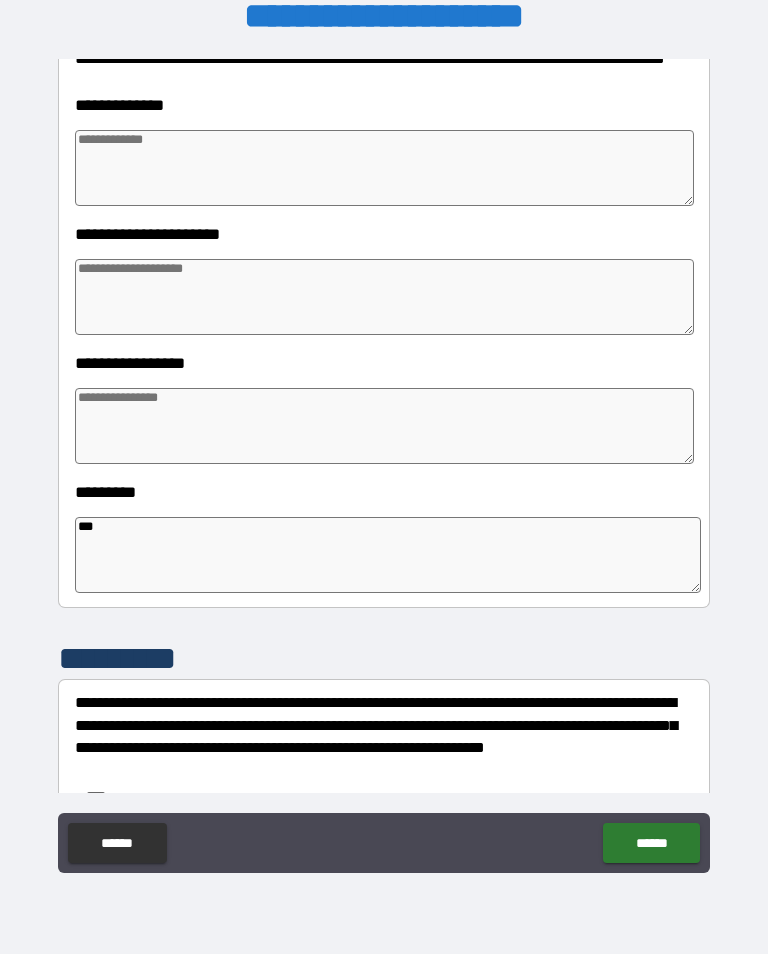 type on "*" 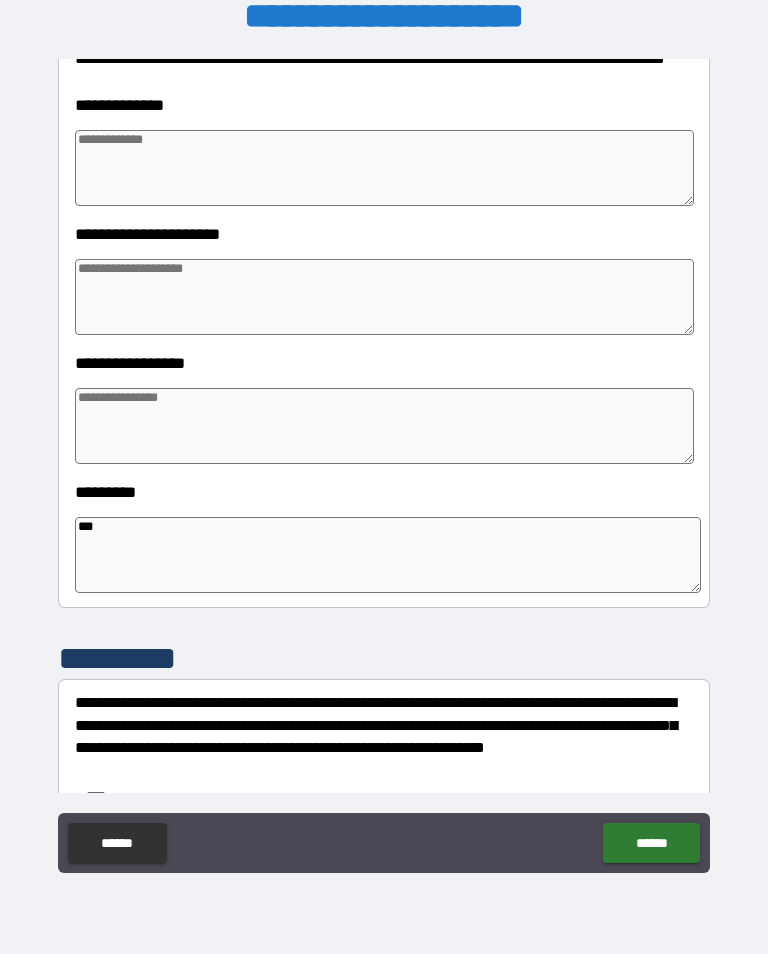 type on "*" 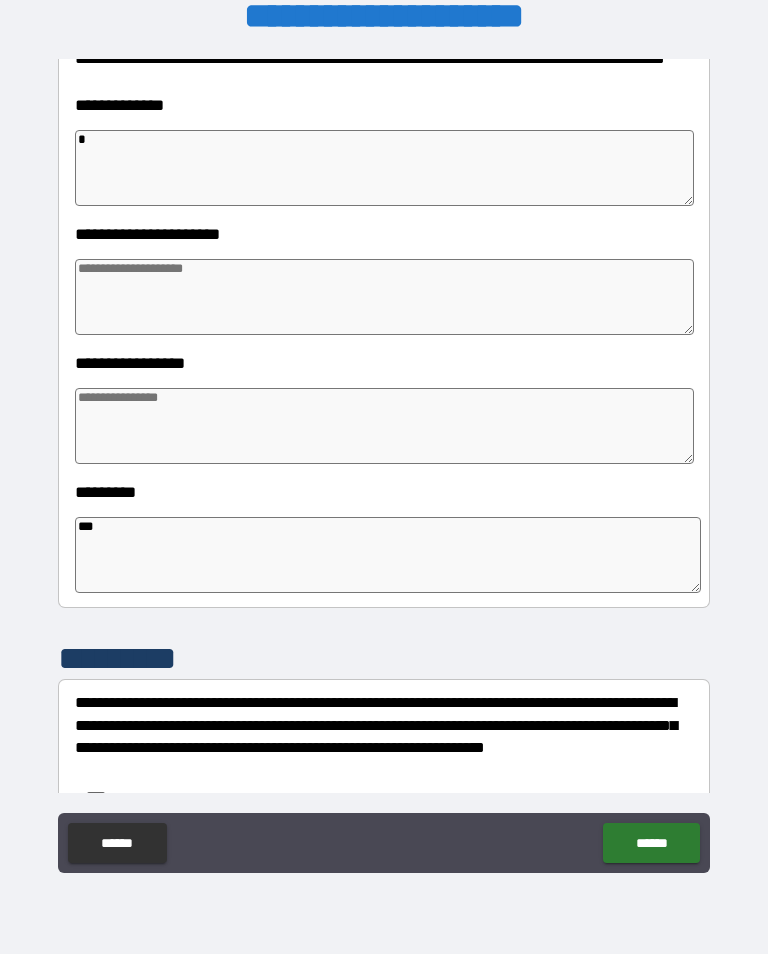 type on "*" 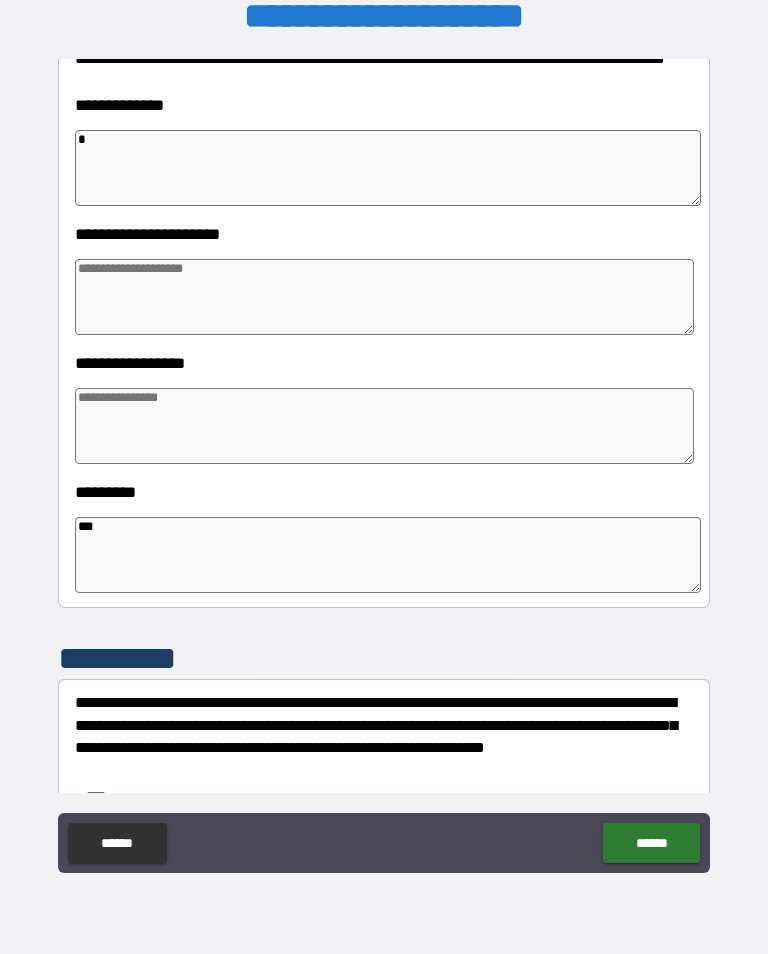 type on "**" 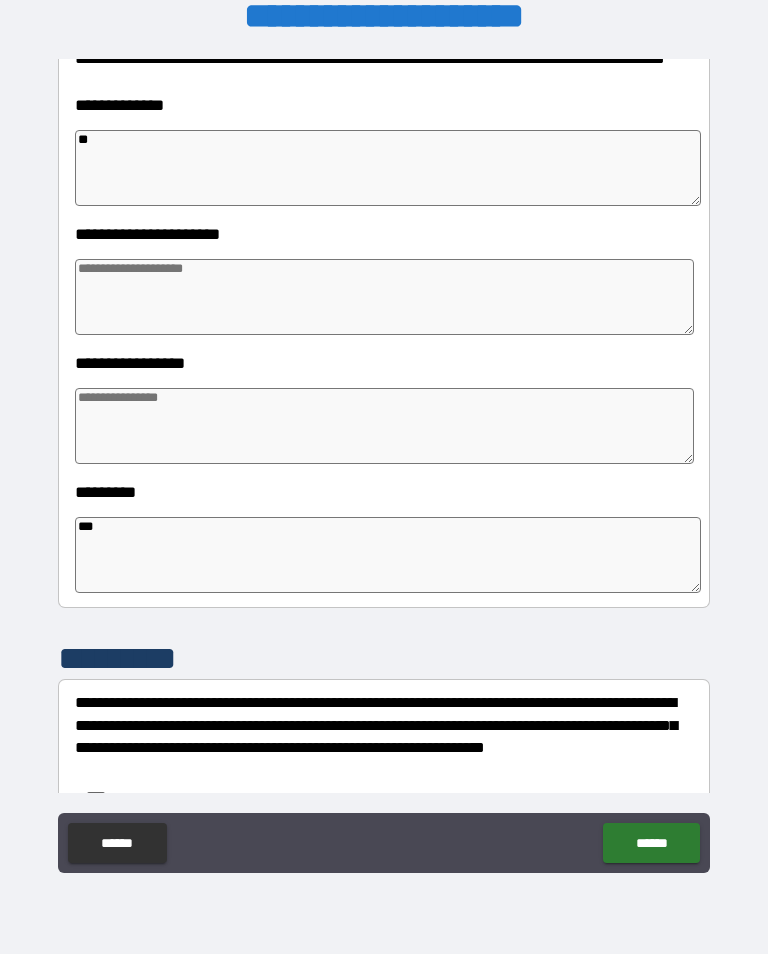 type on "*" 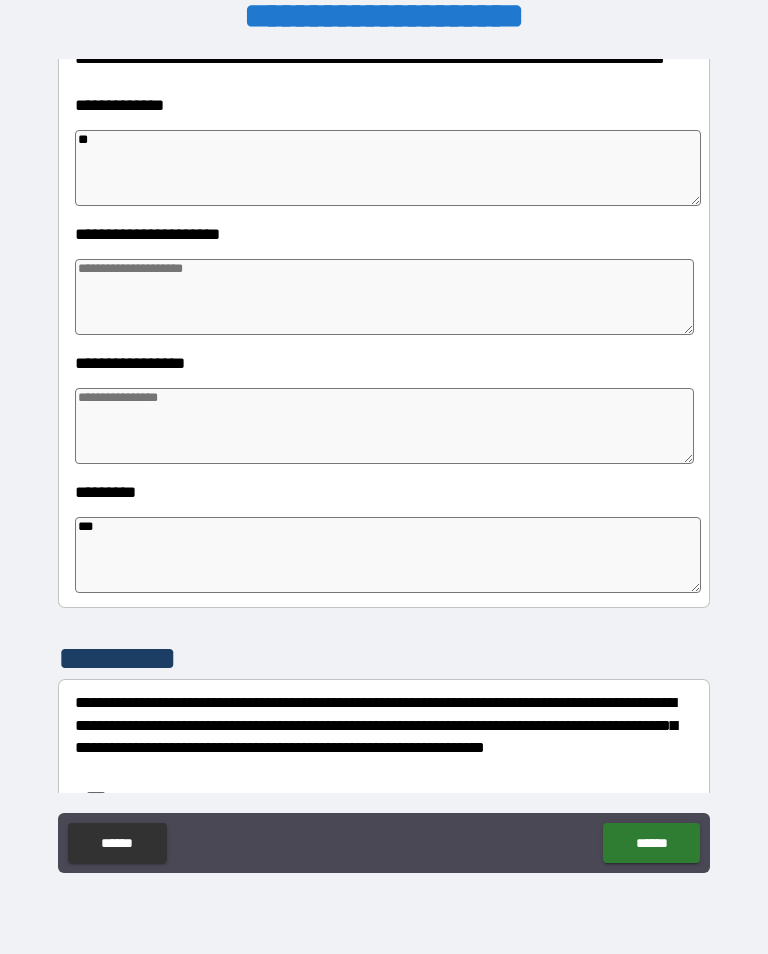 type on "*" 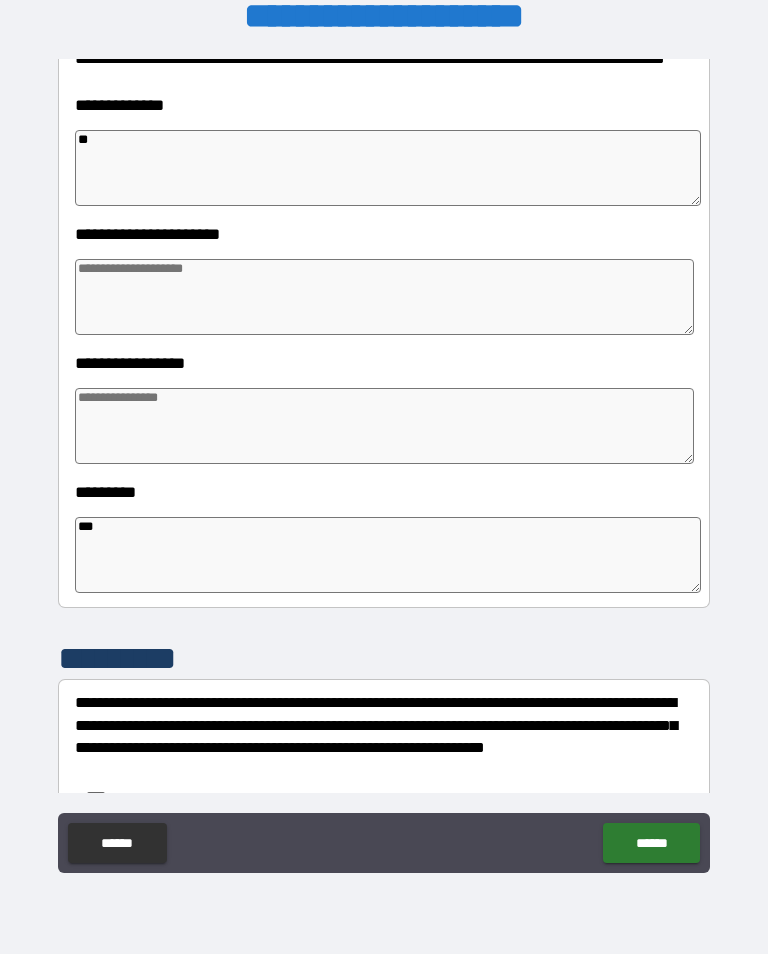 type on "*" 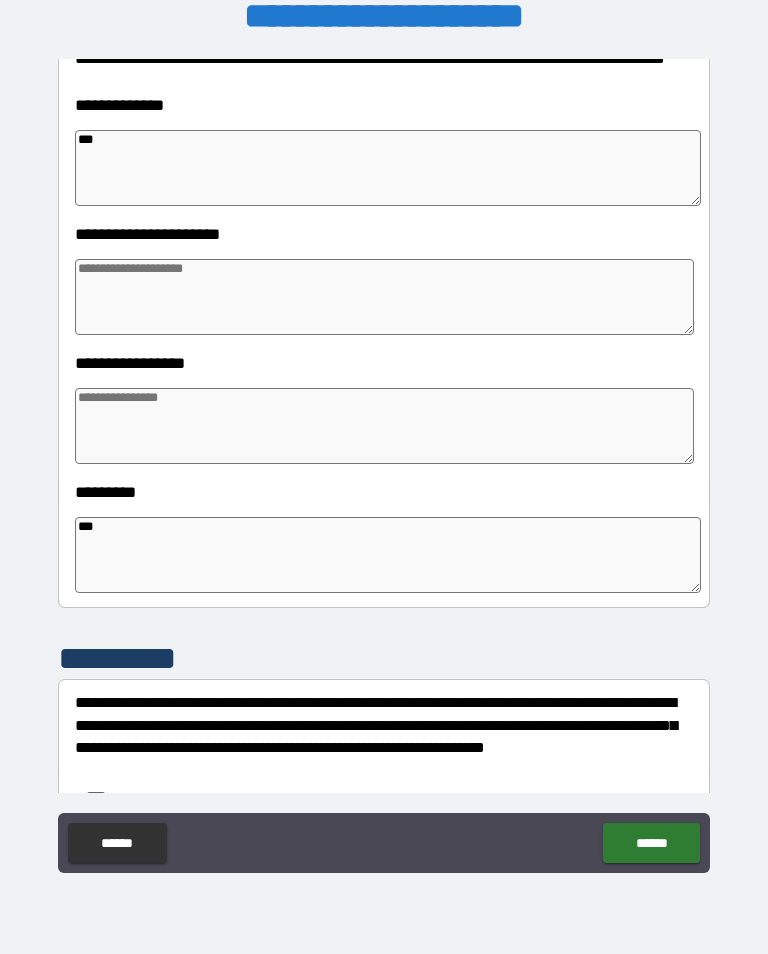 type on "*" 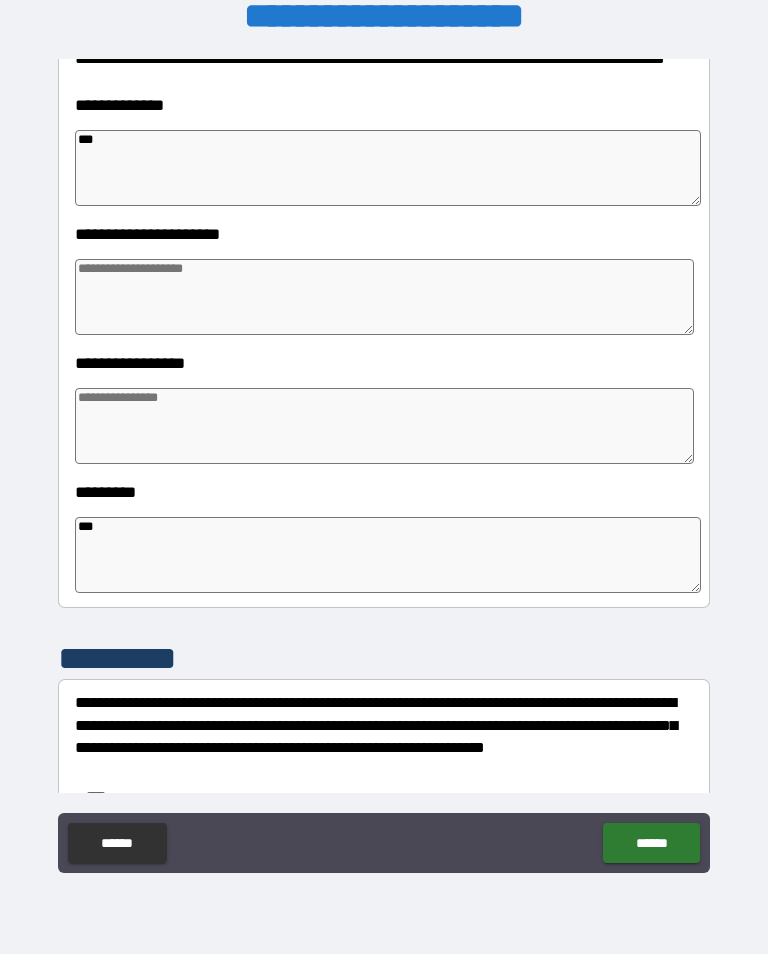 type on "*" 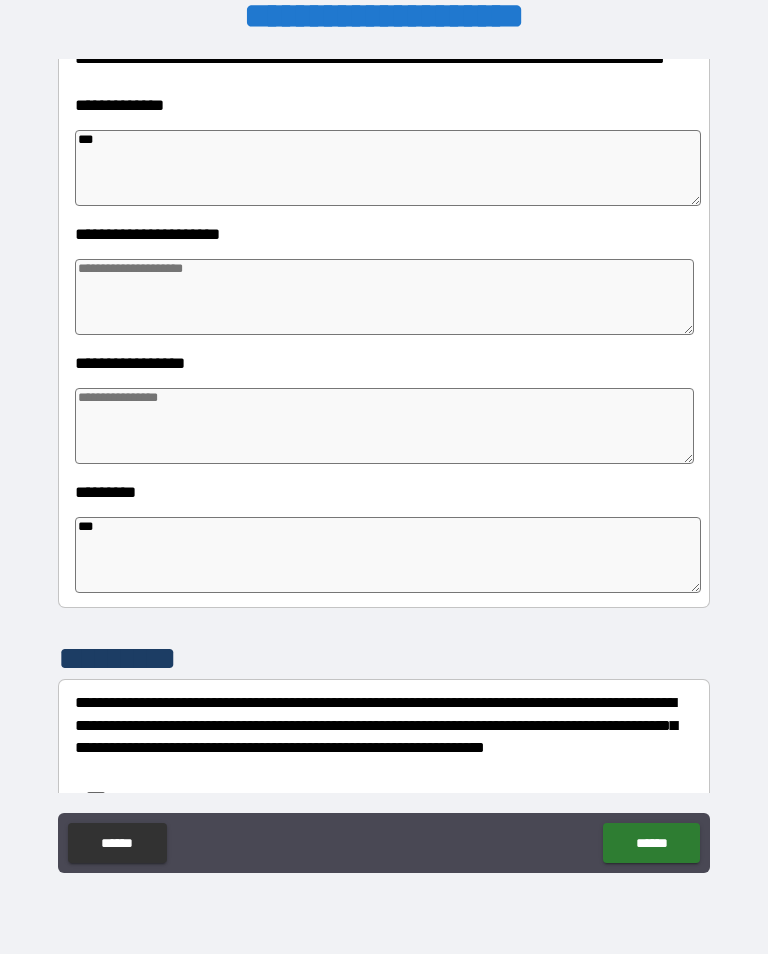 type on "*" 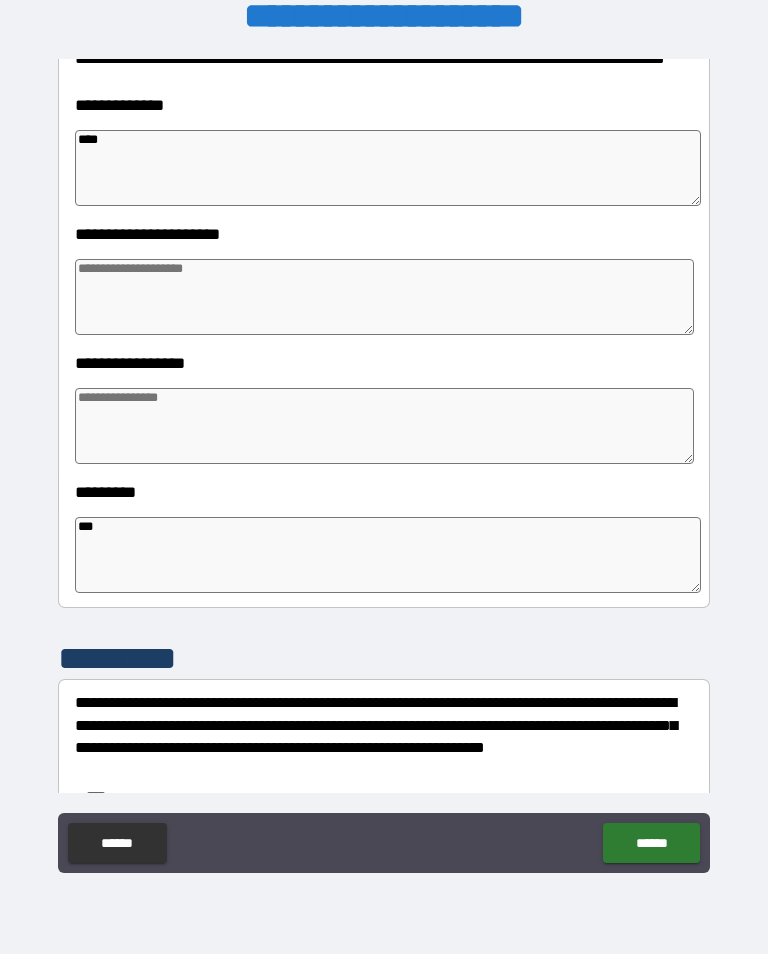 type on "*" 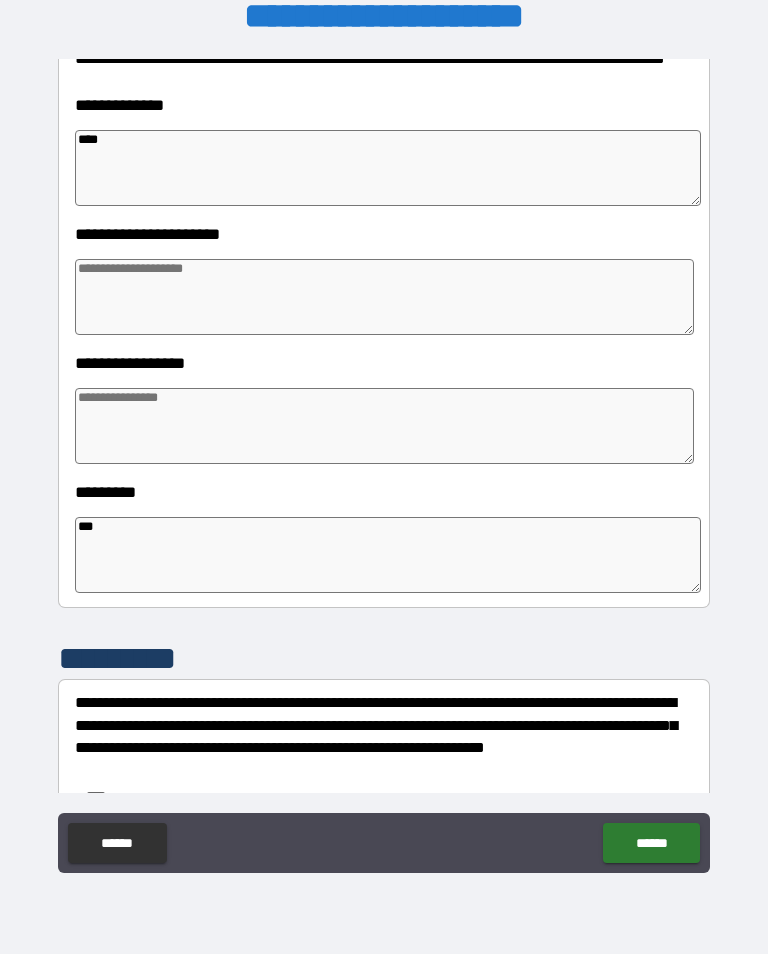 type on "*" 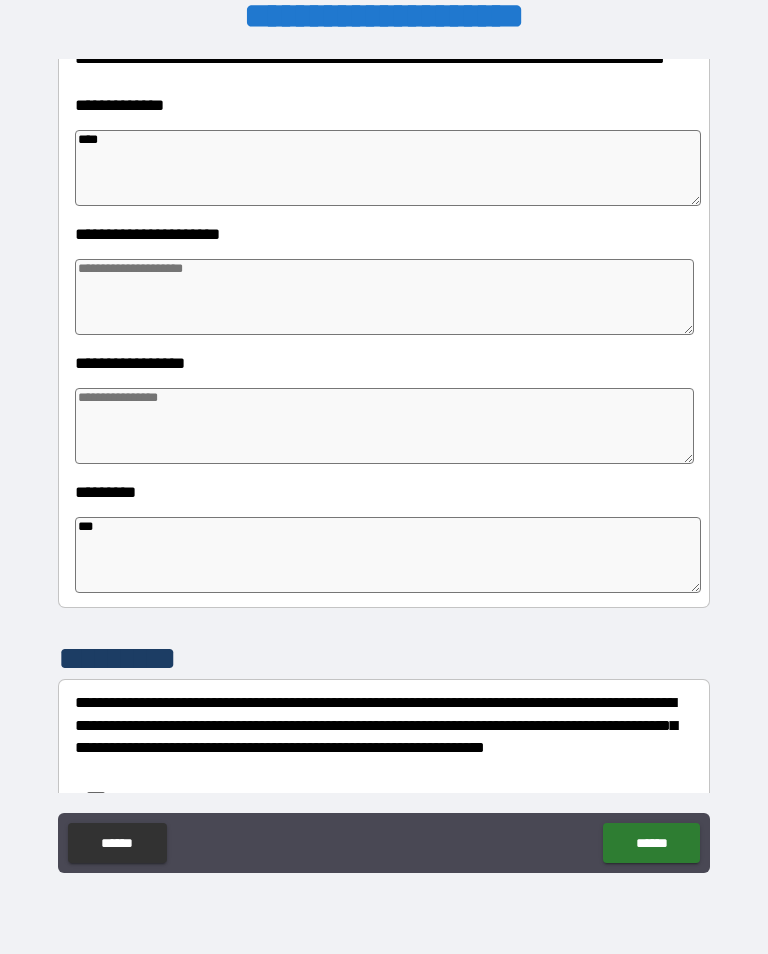 type on "*" 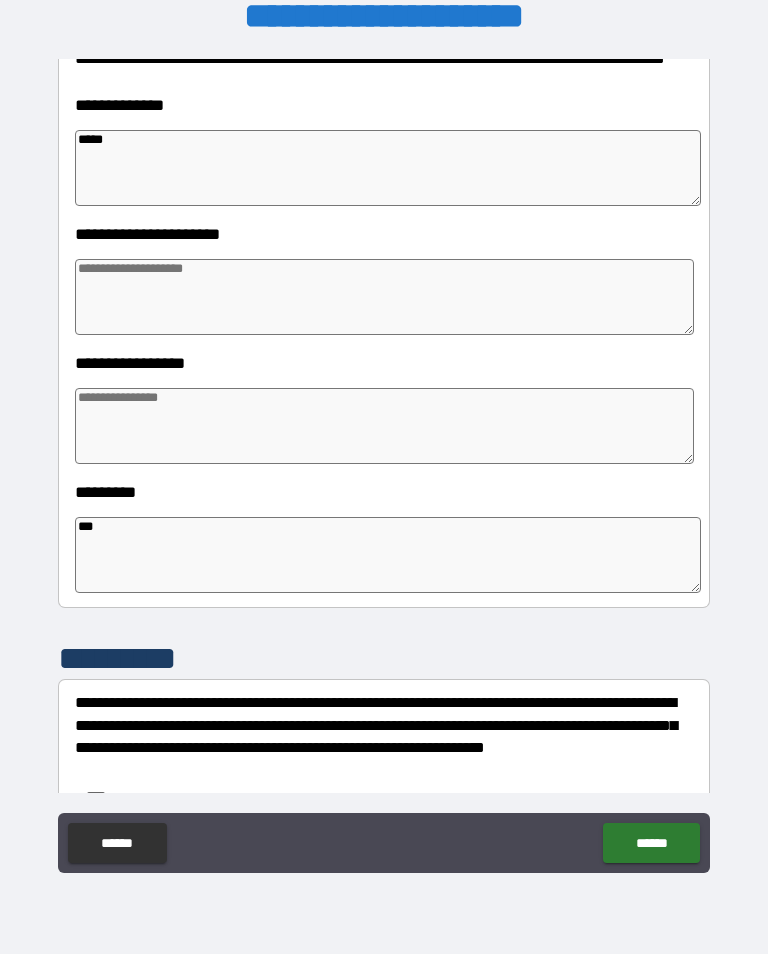 type on "*" 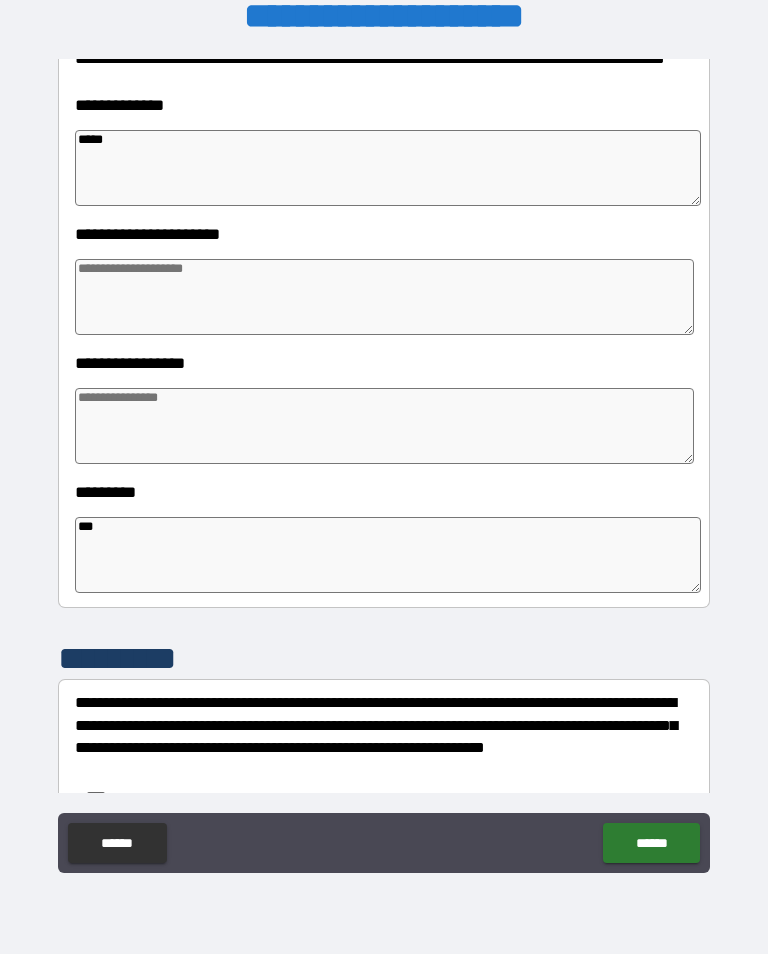 type on "*" 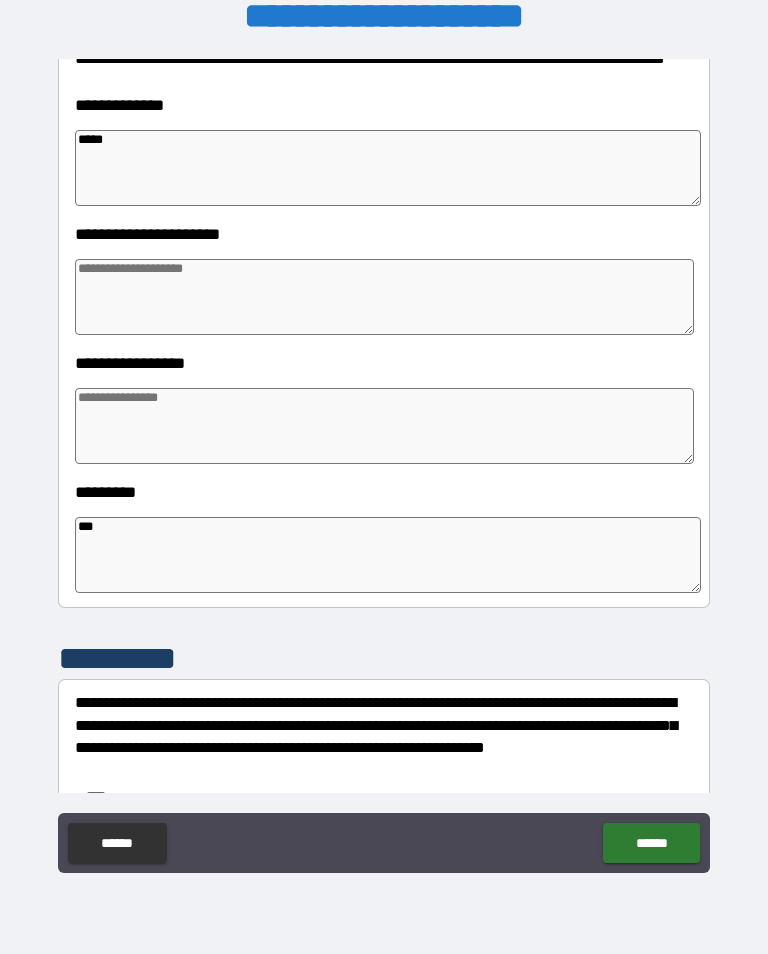 type on "*" 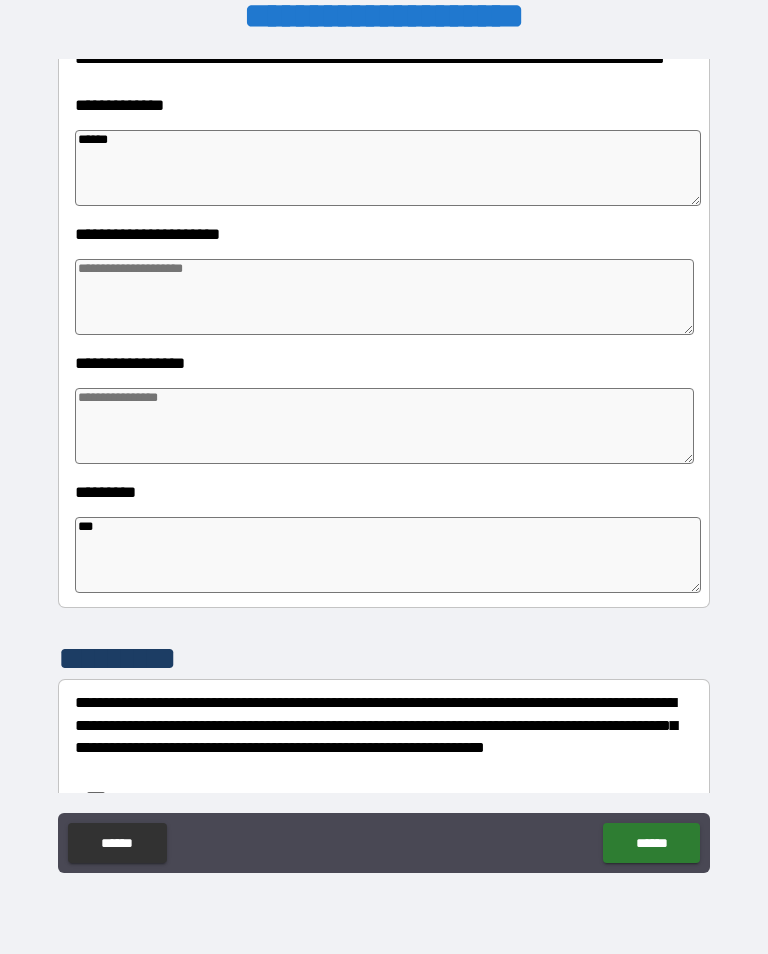 type on "*******" 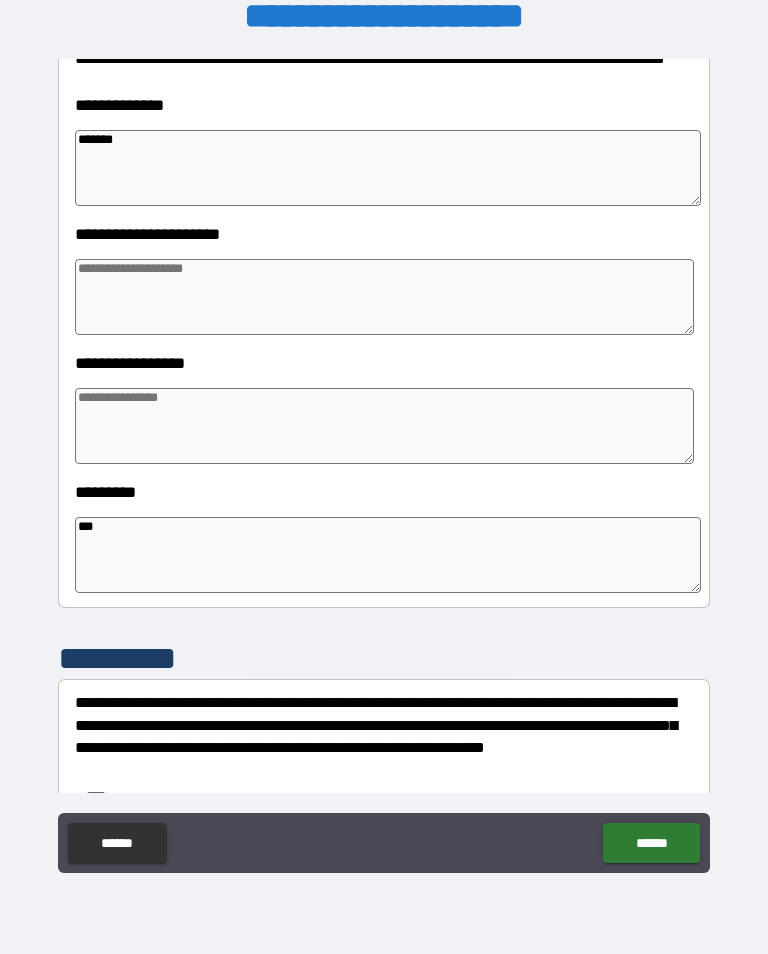 type on "*" 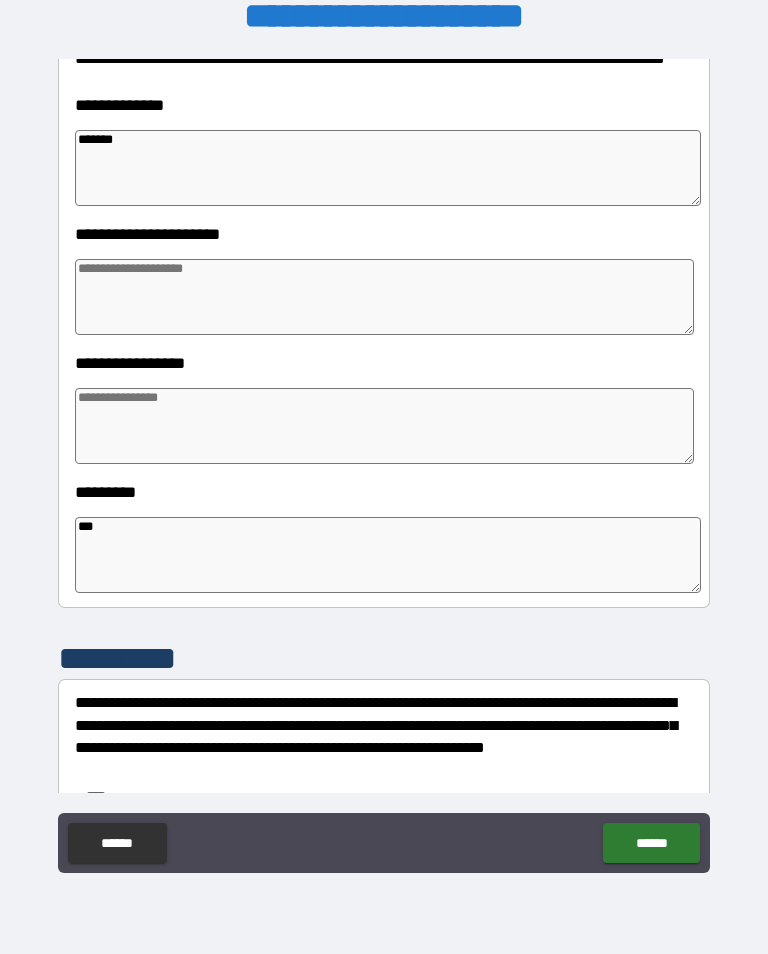 type on "*" 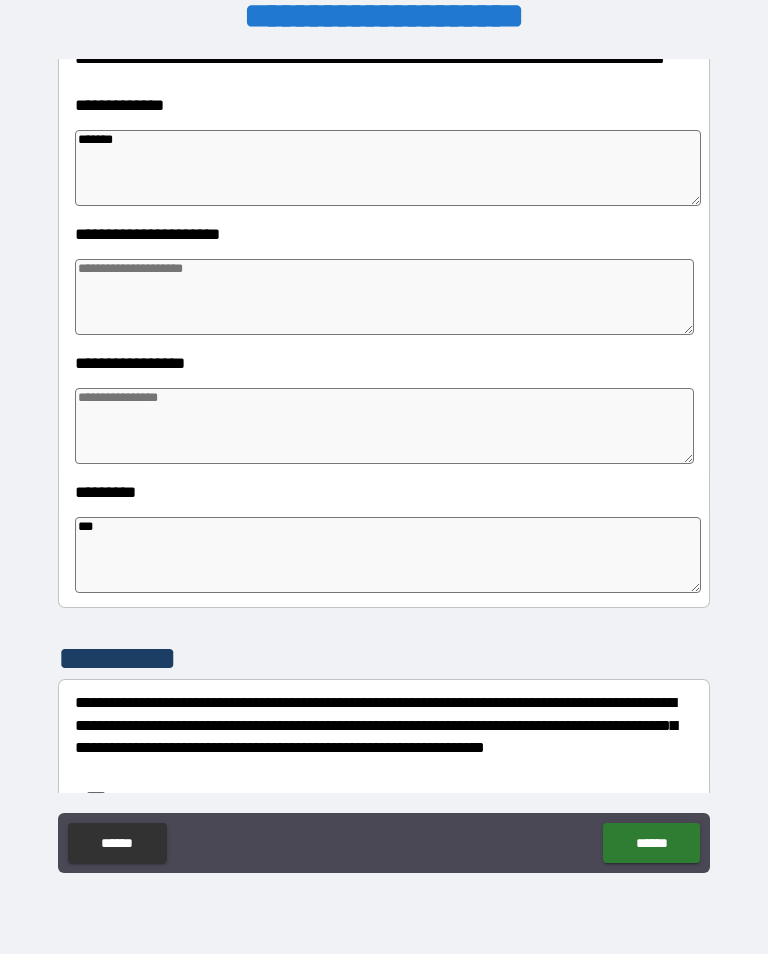 type on "*" 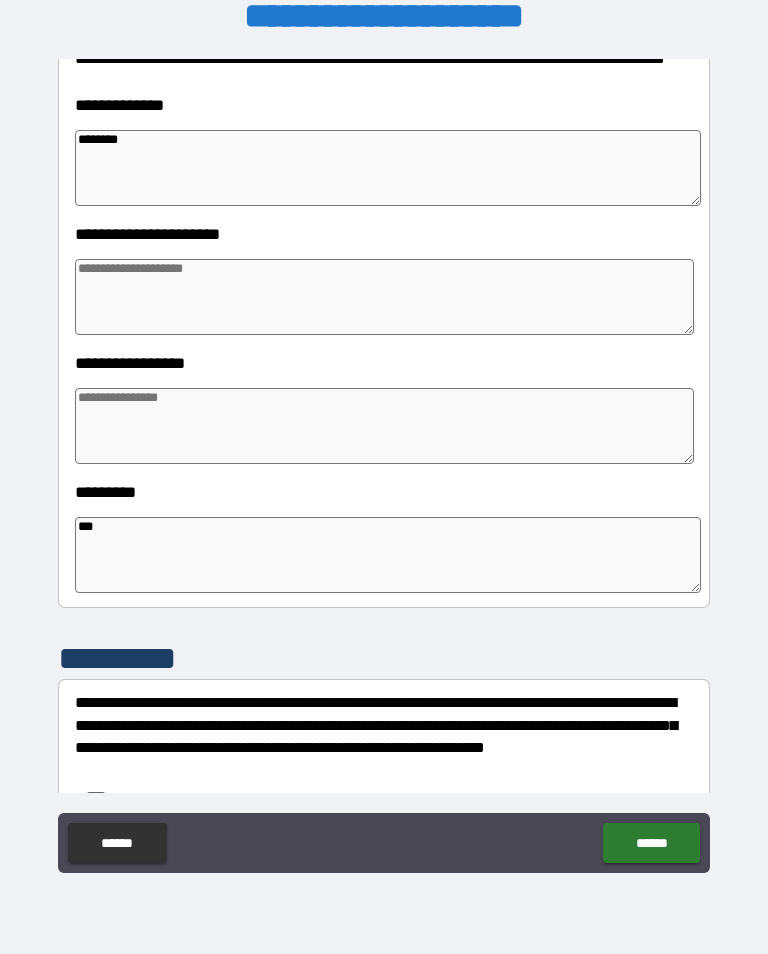 type on "*" 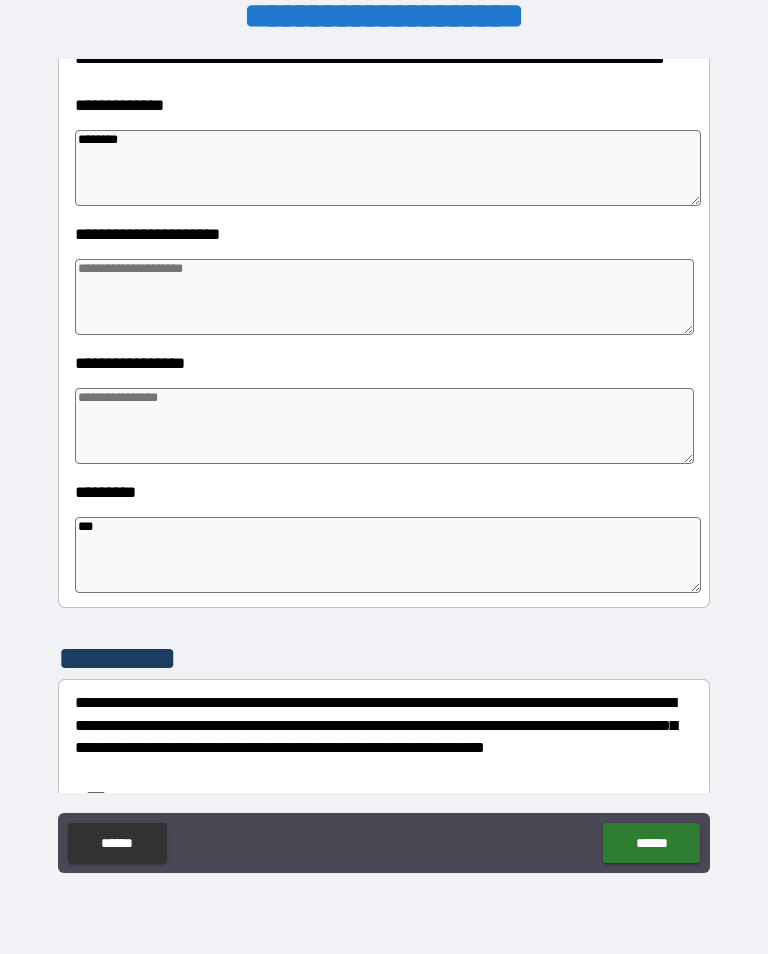 type on "*" 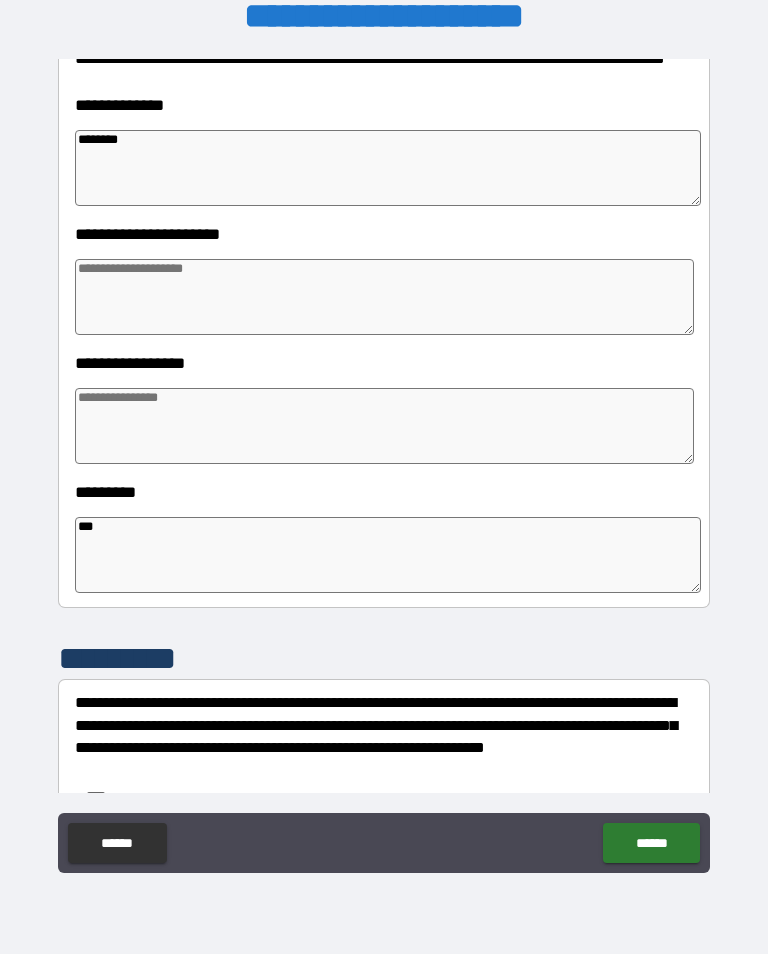 type on "*" 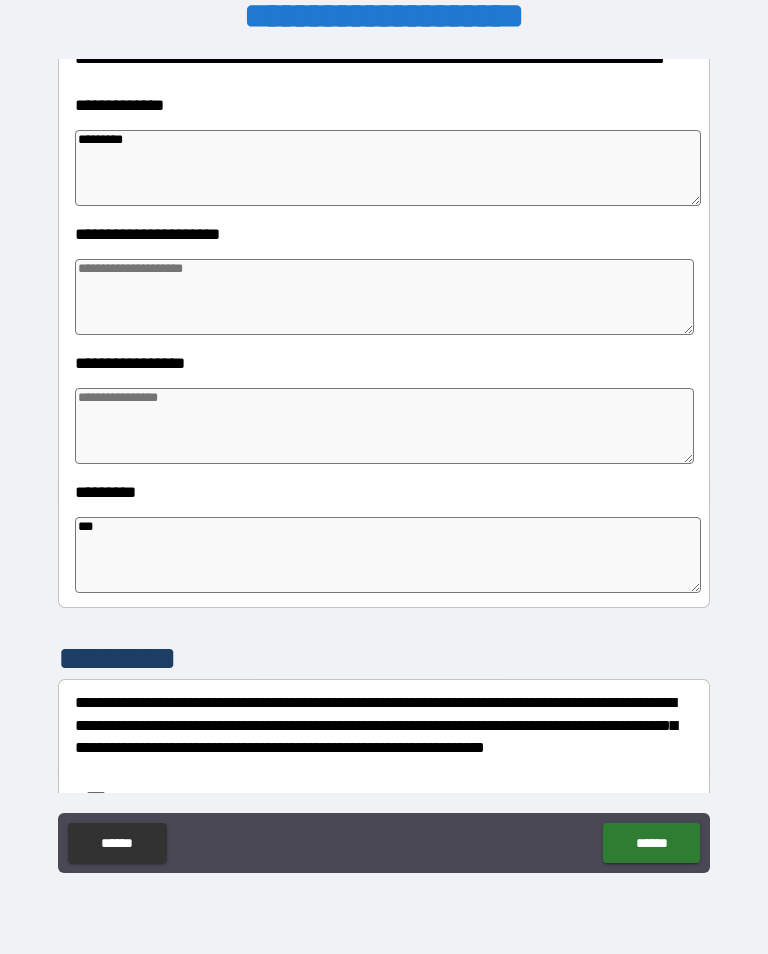 type on "*" 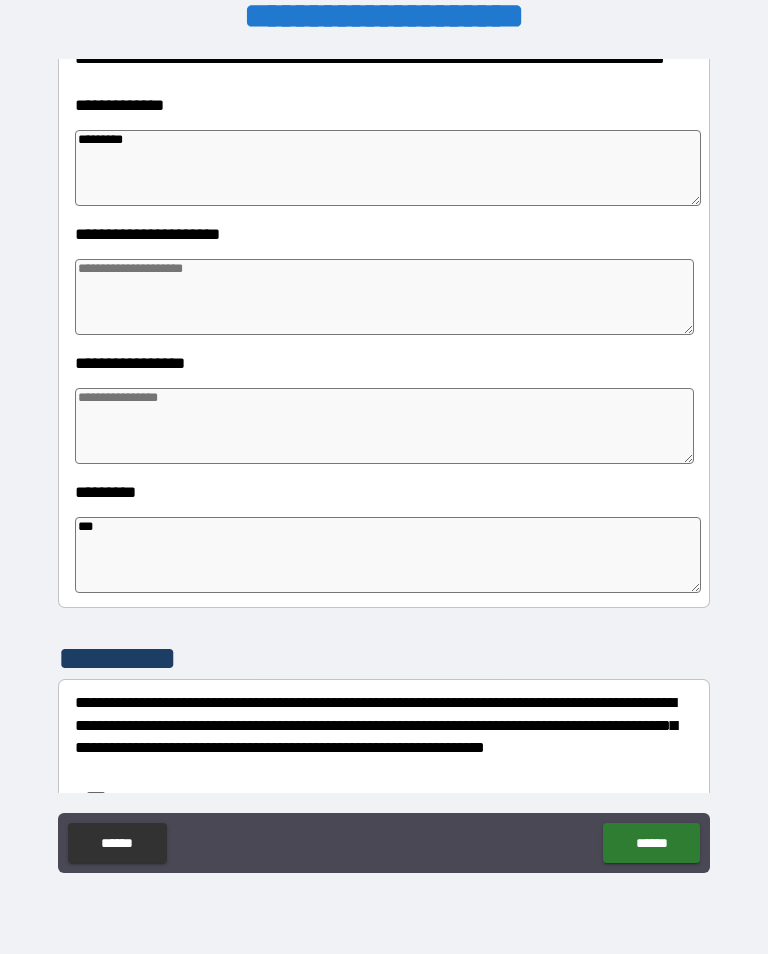 type on "*" 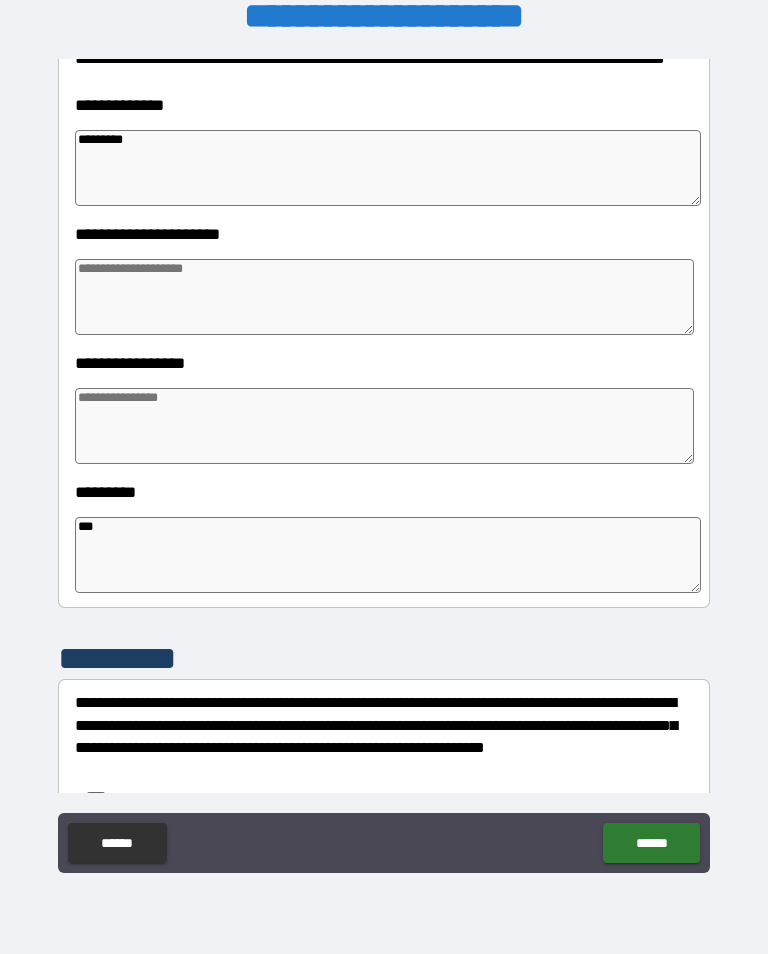 type on "*" 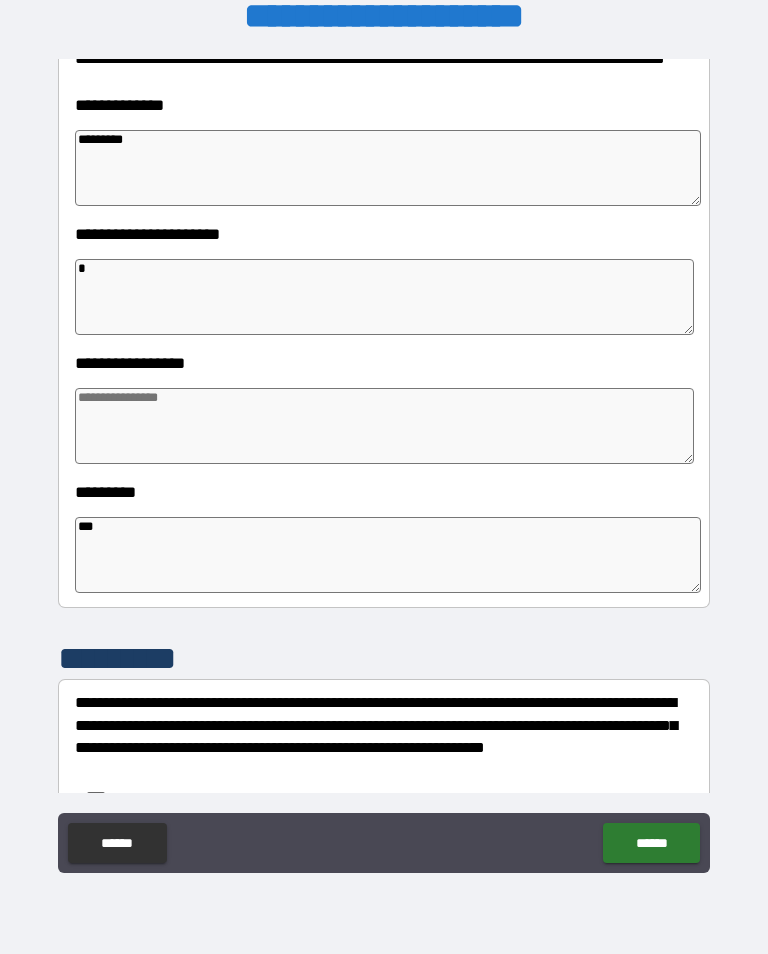 type on "*" 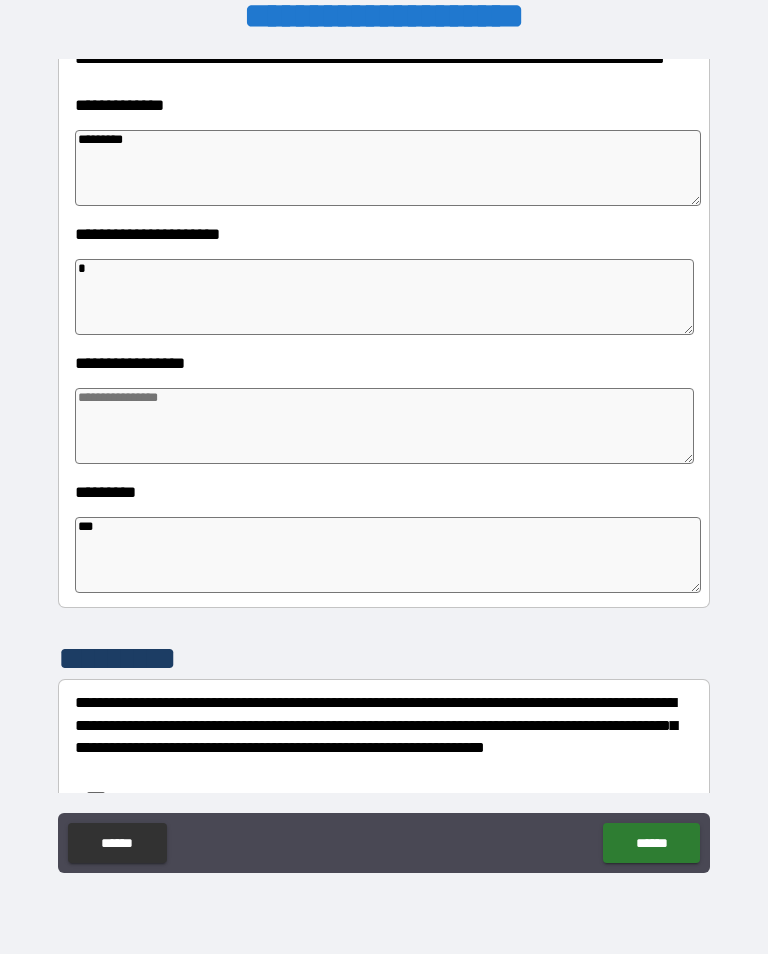 type on "*" 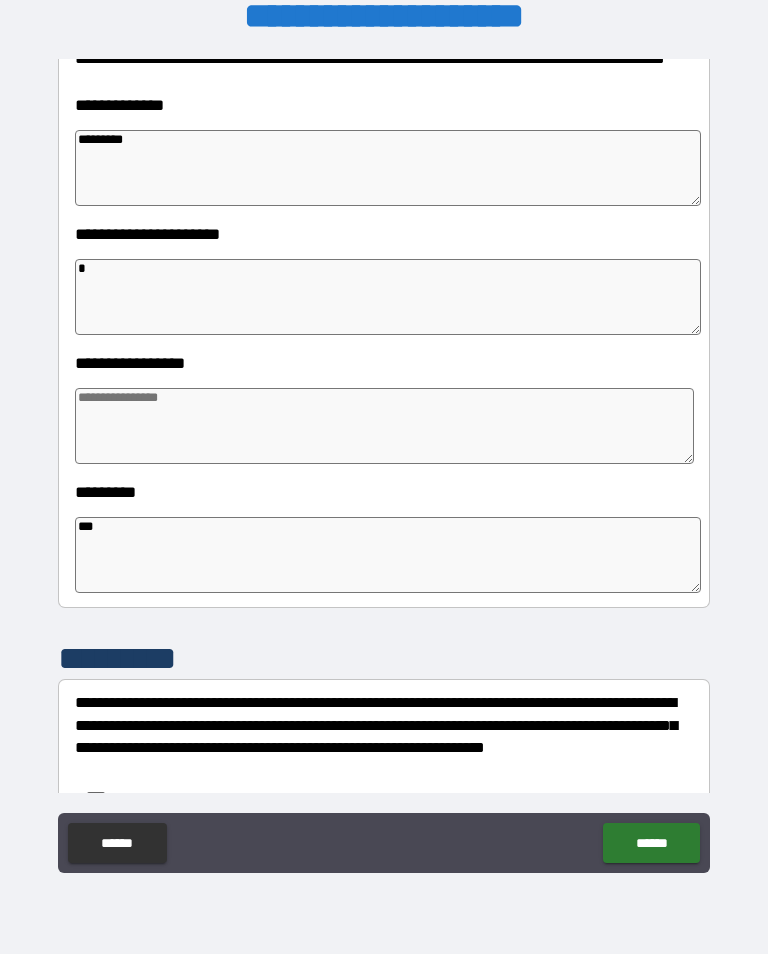 type on "**" 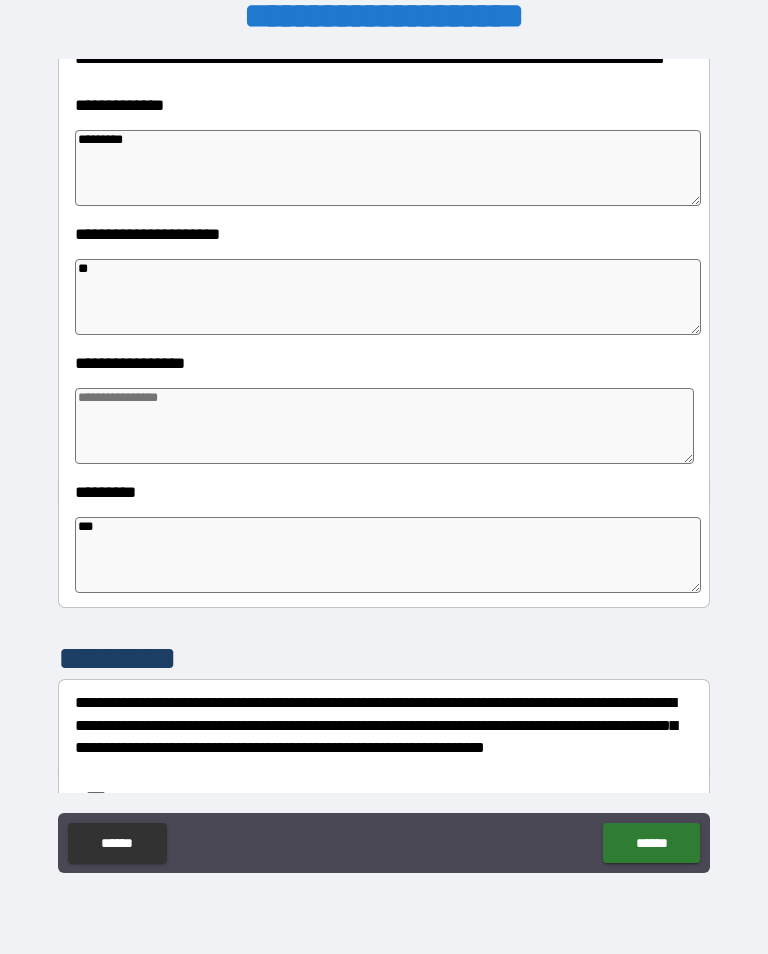 type on "*" 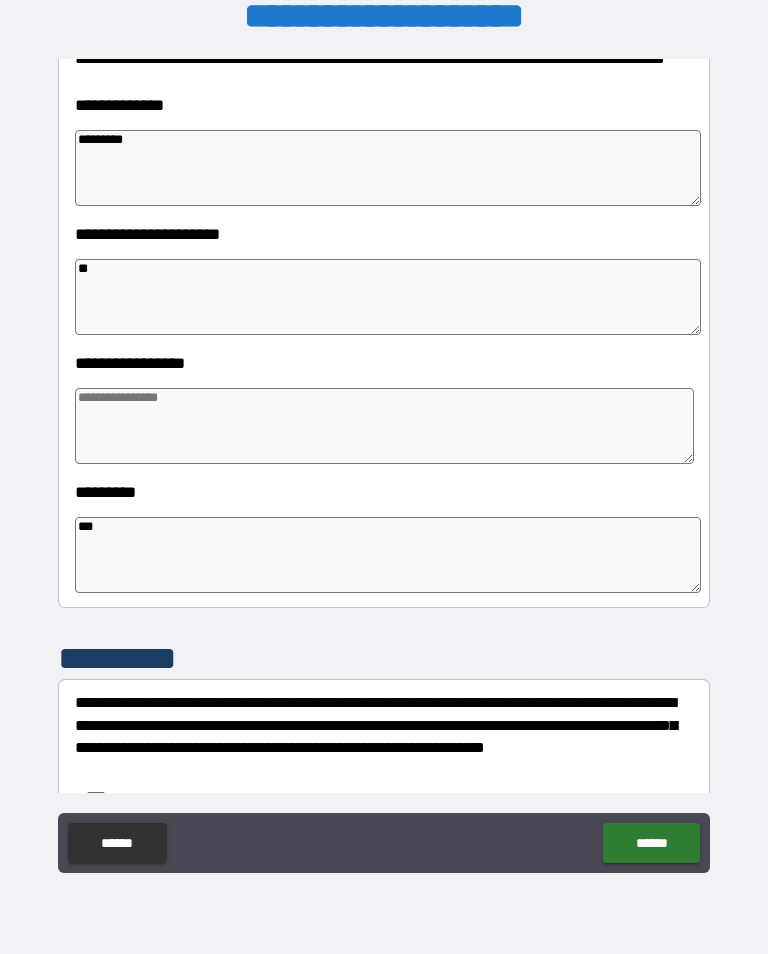 type on "*" 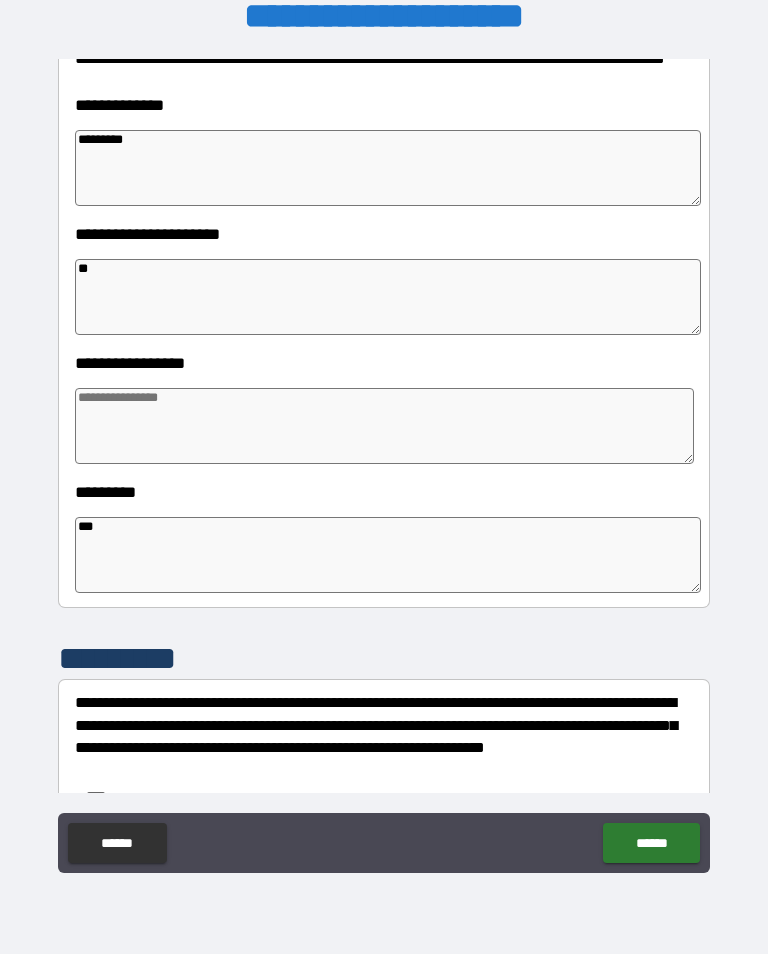 type on "*" 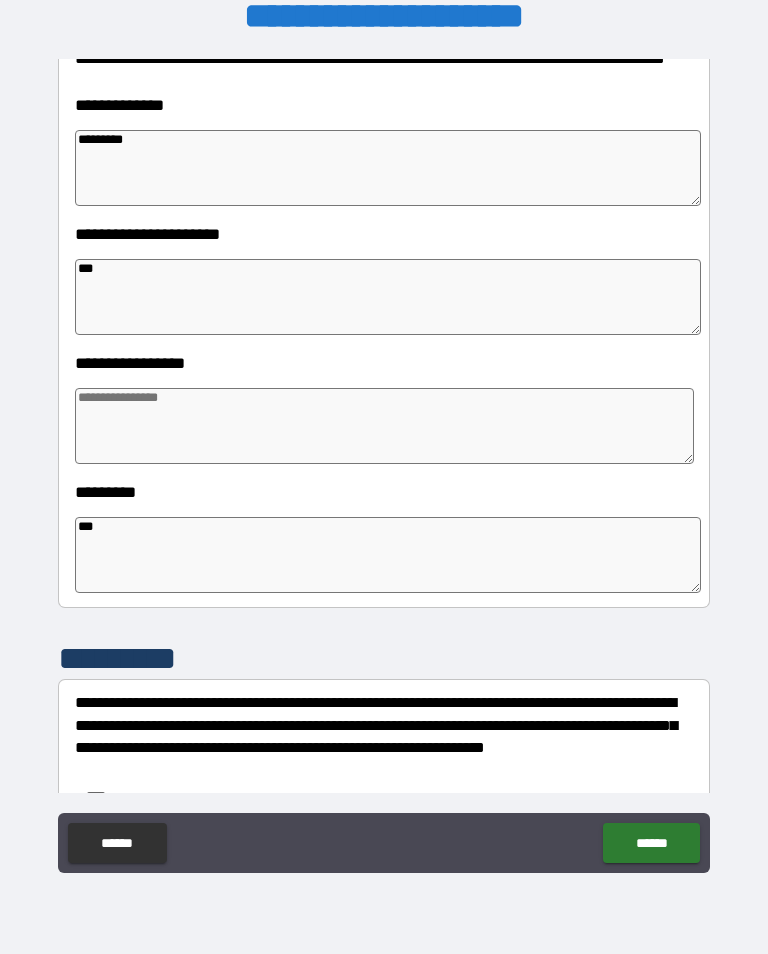 type on "*" 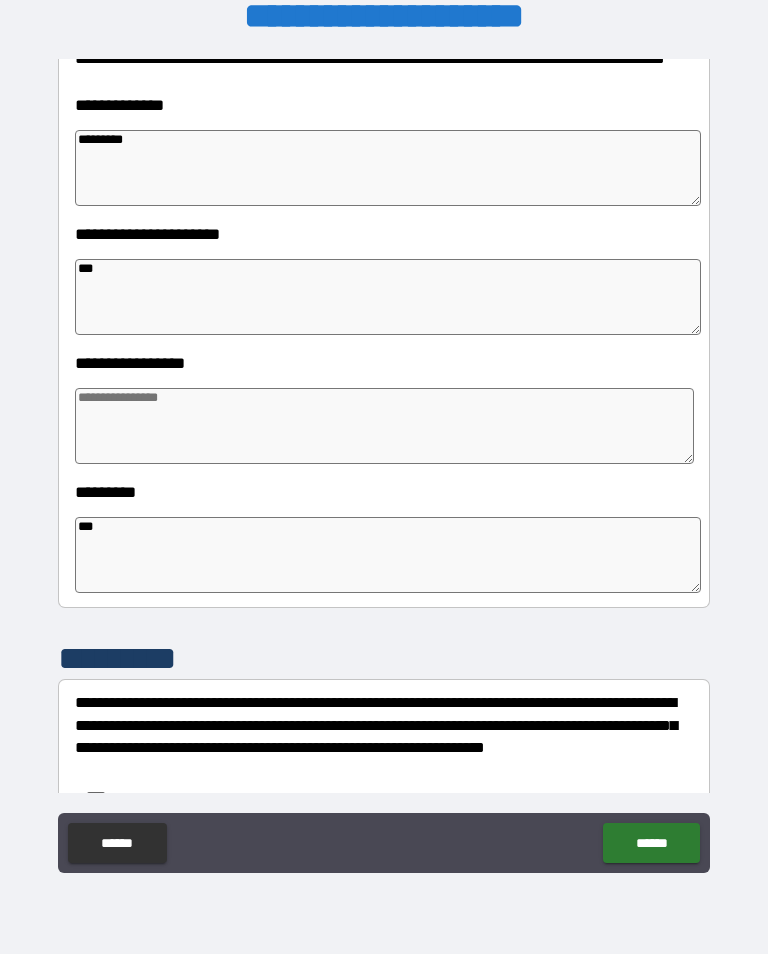 type on "*" 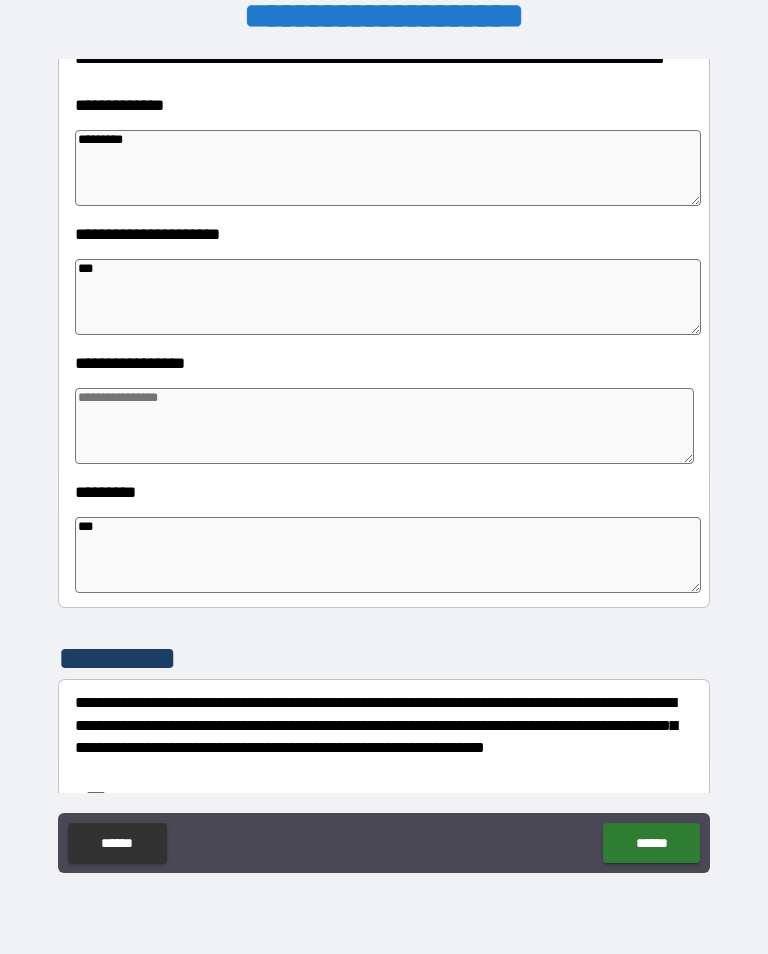type on "*" 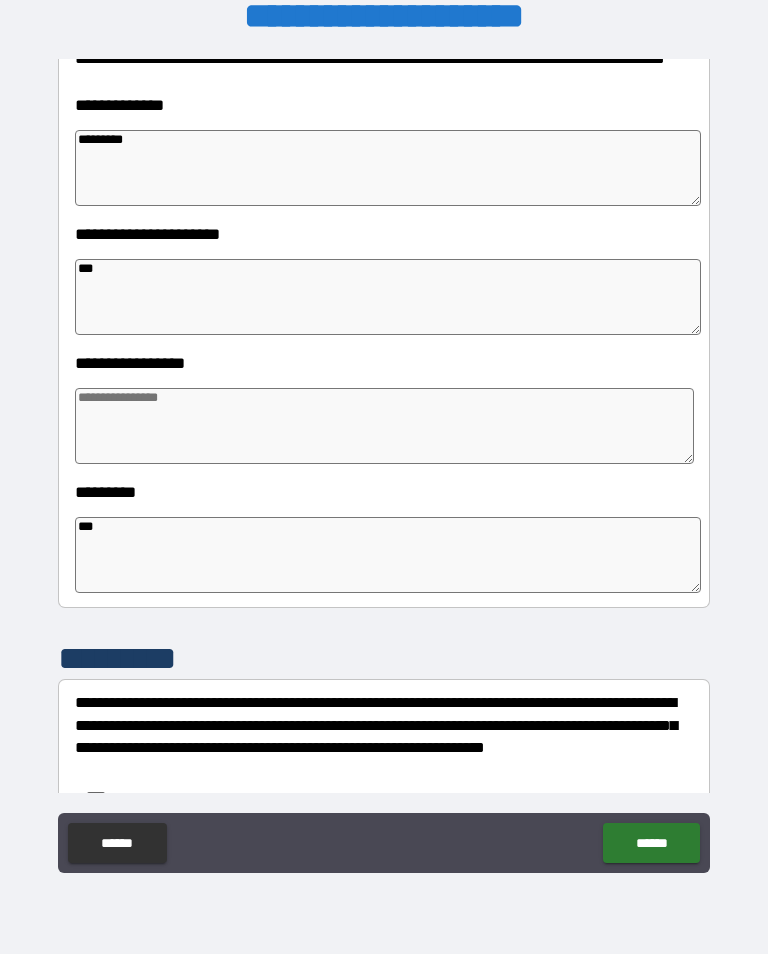 type on "****" 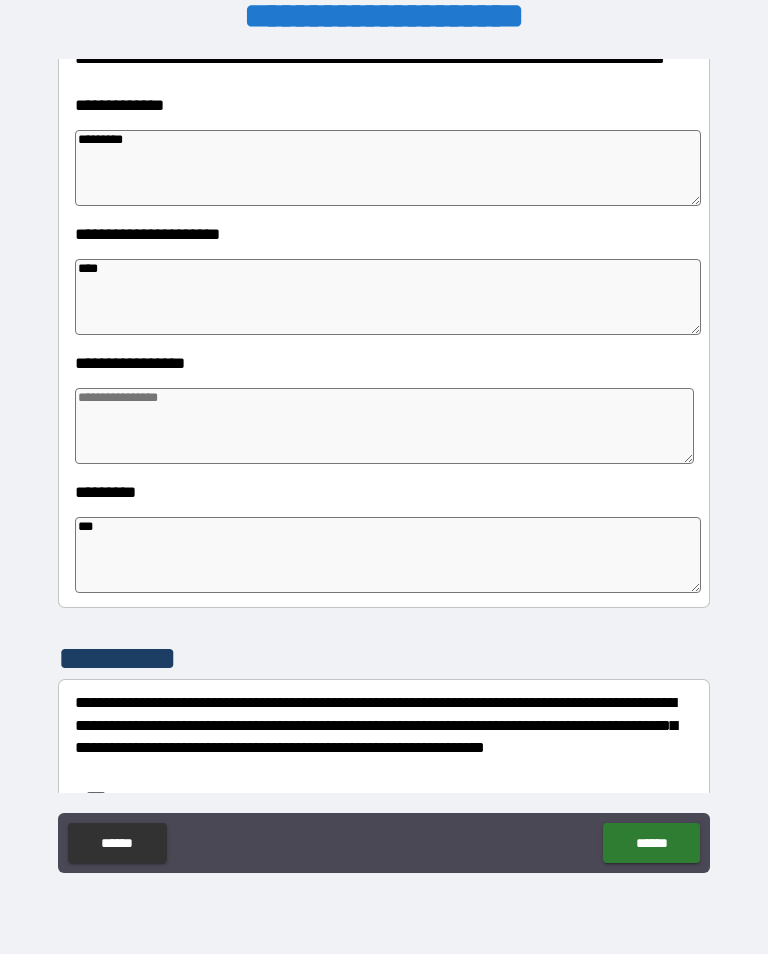 type on "*" 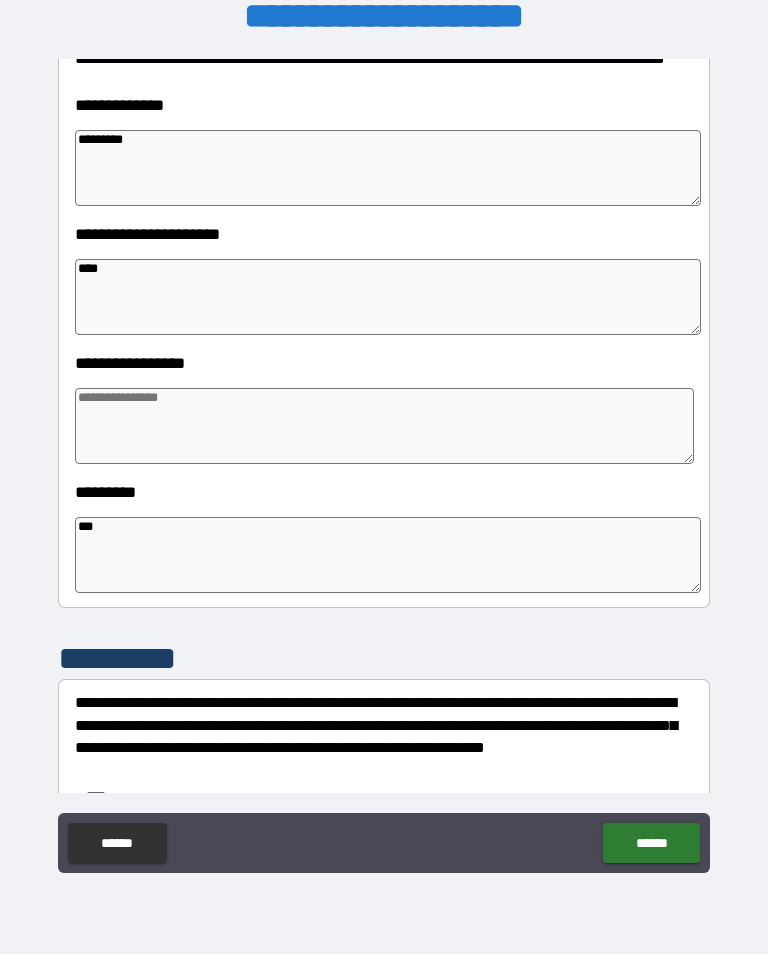 type on "*" 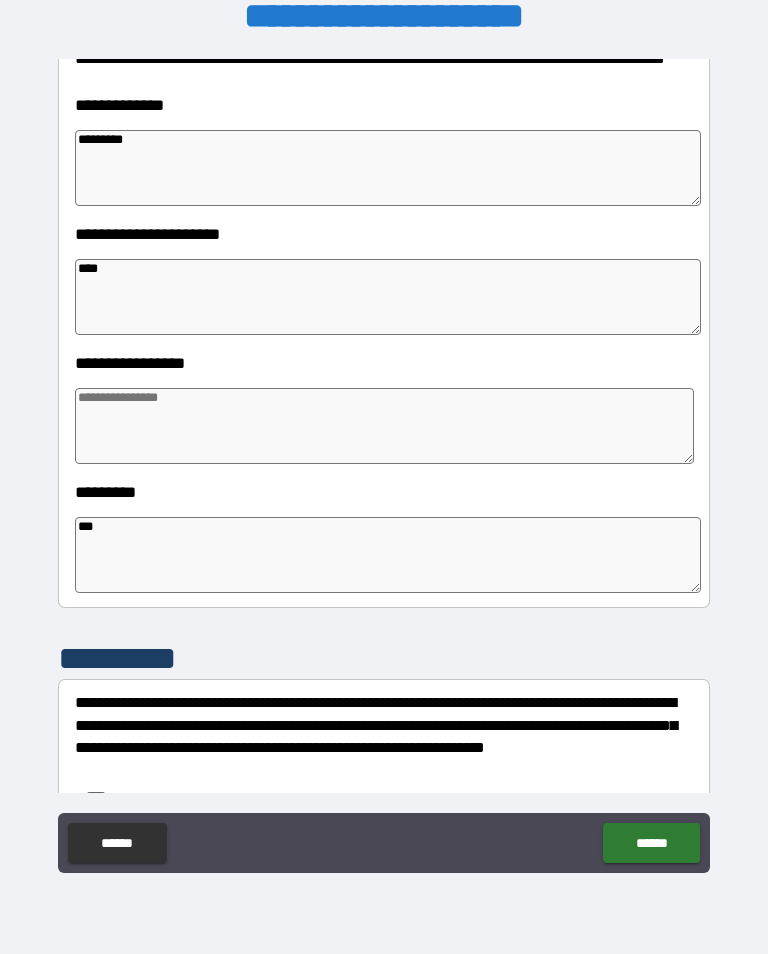 type on "*" 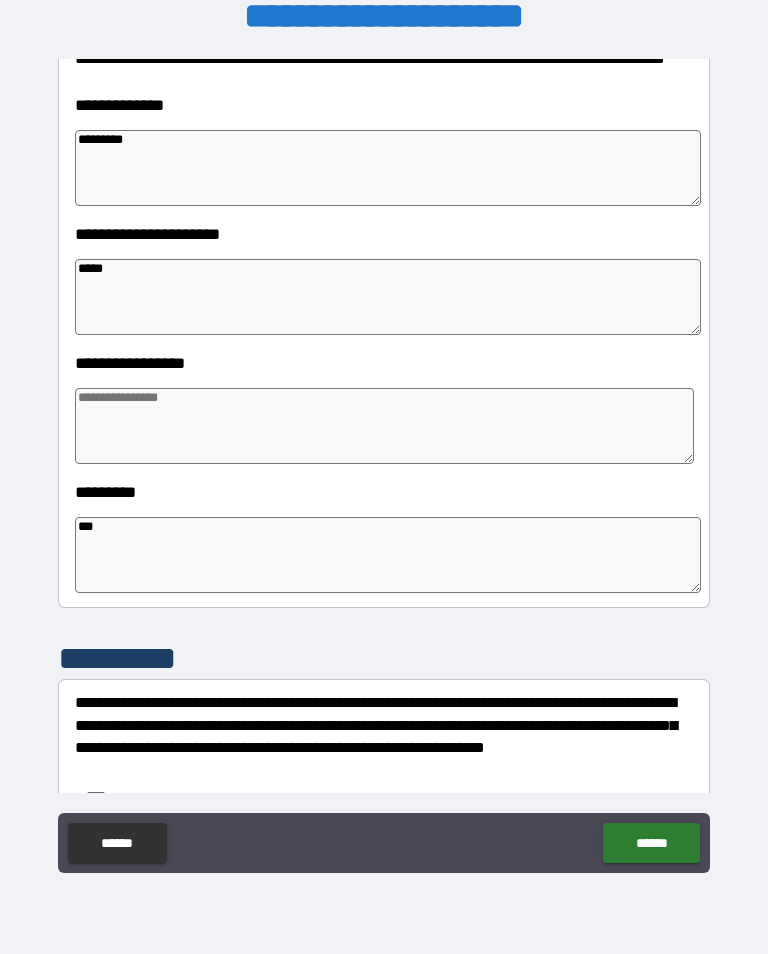 type on "*" 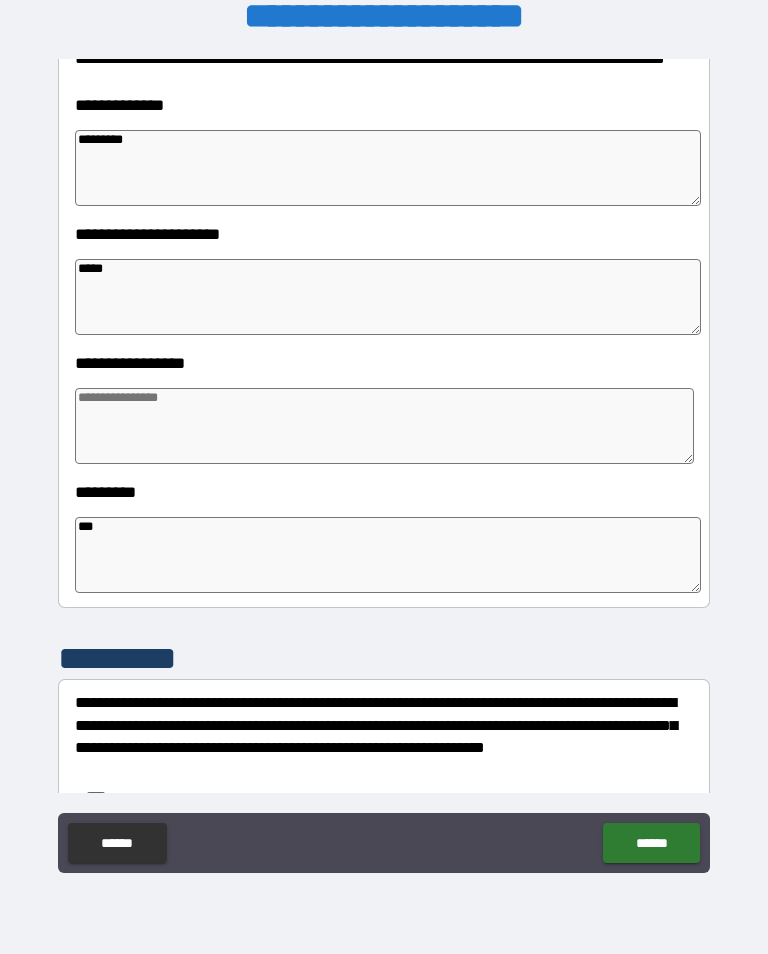 type on "******" 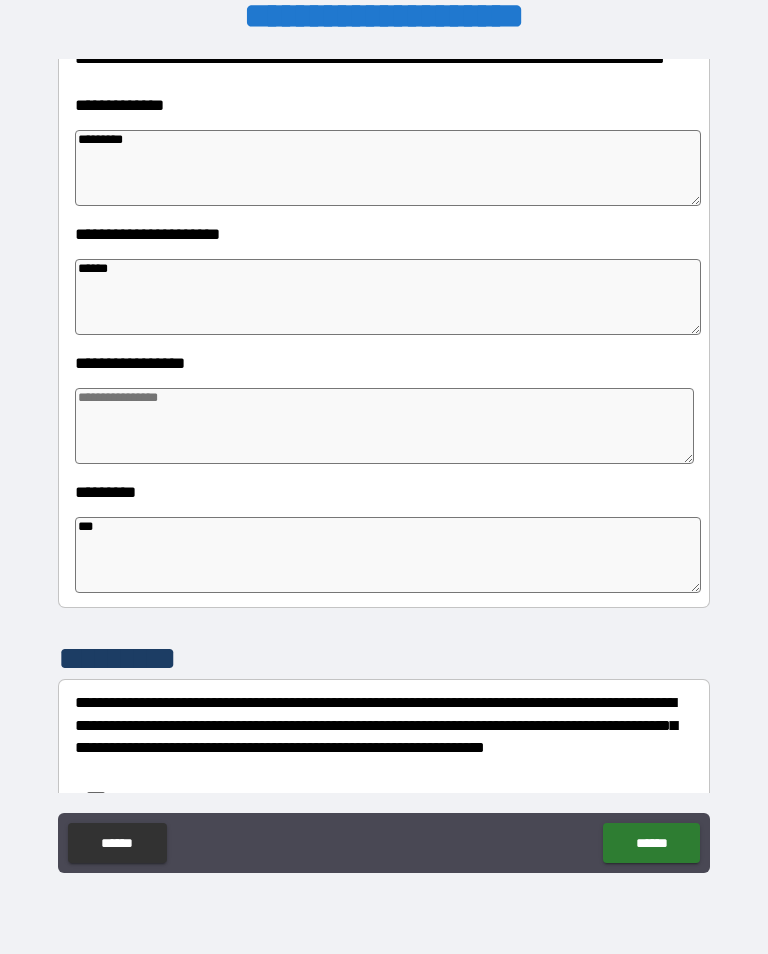 type on "*" 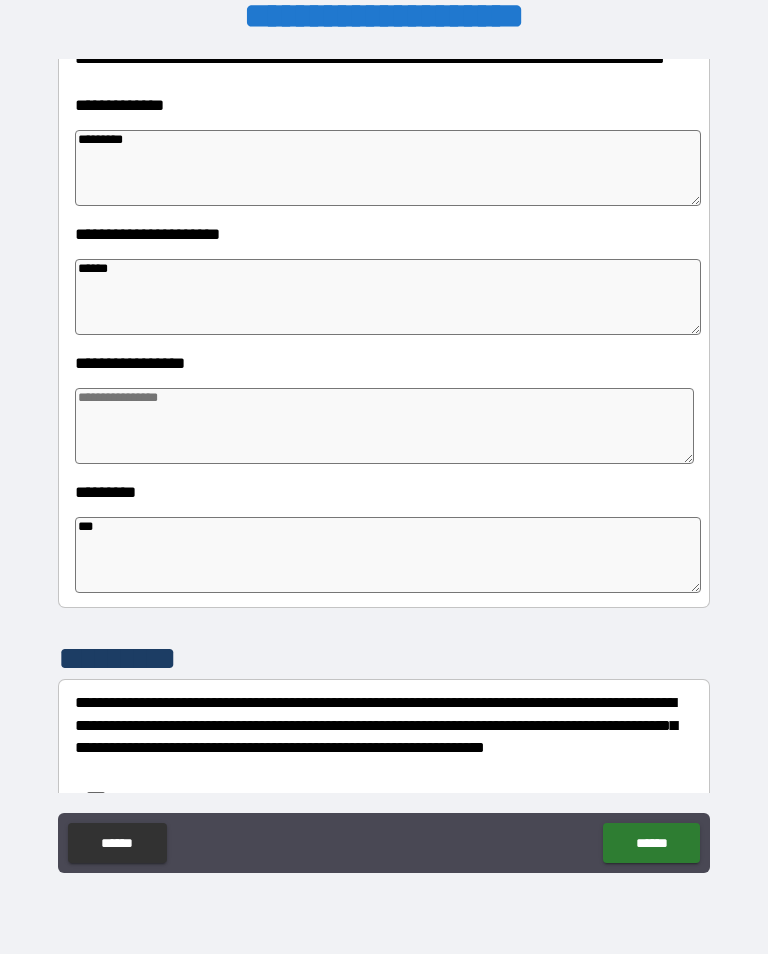 type on "*" 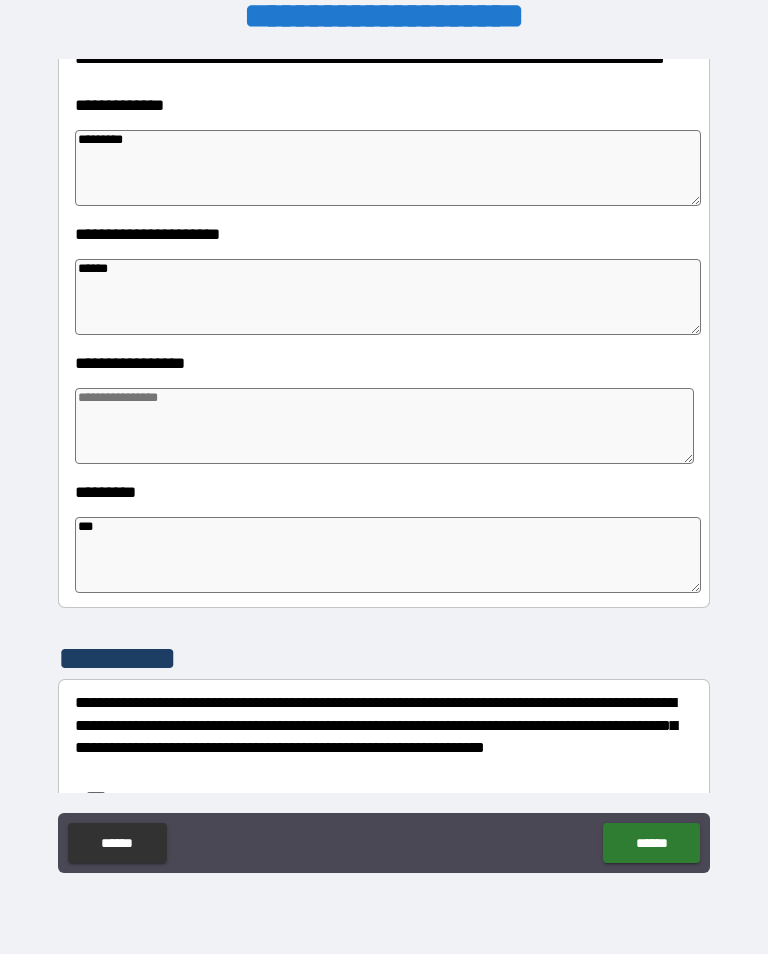 type on "*" 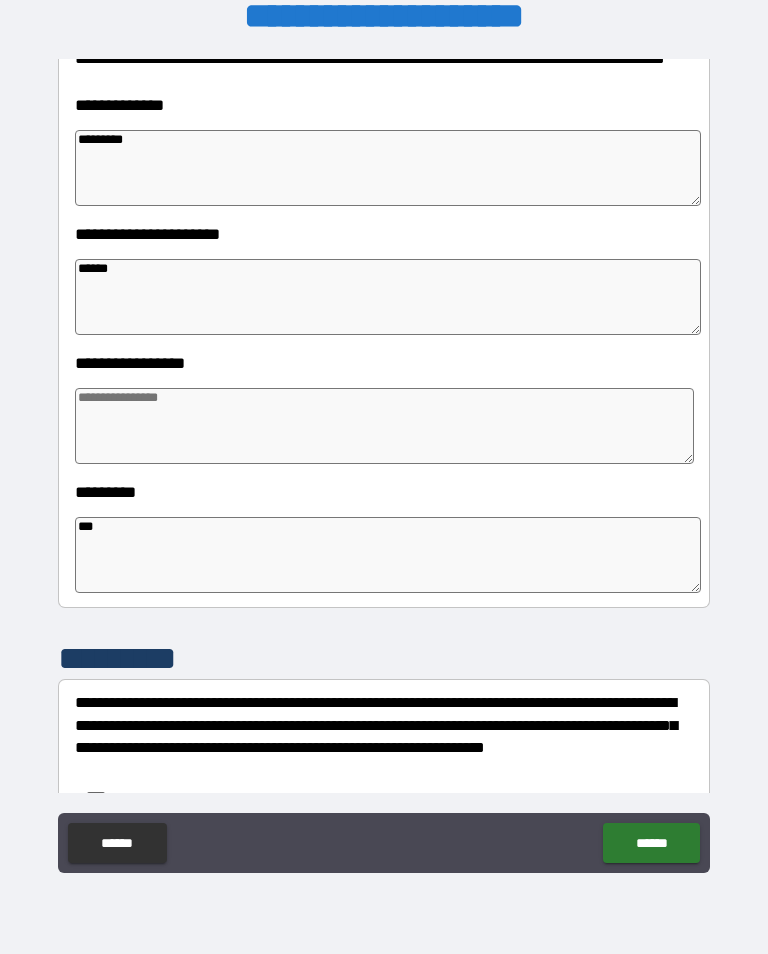 type on "*******" 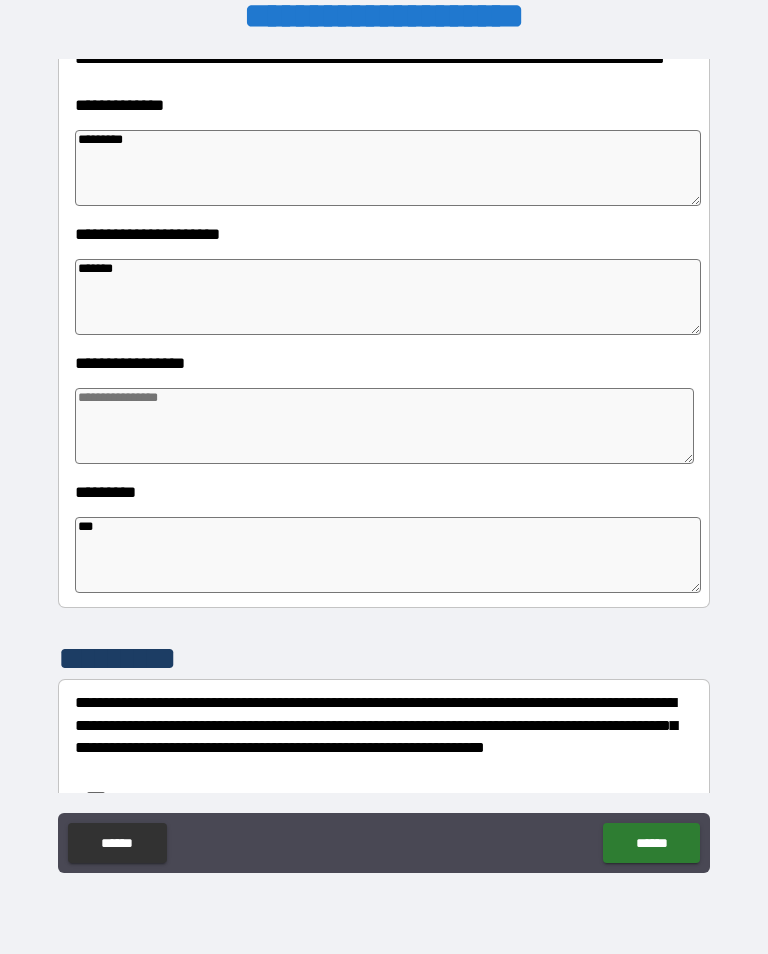 type on "*" 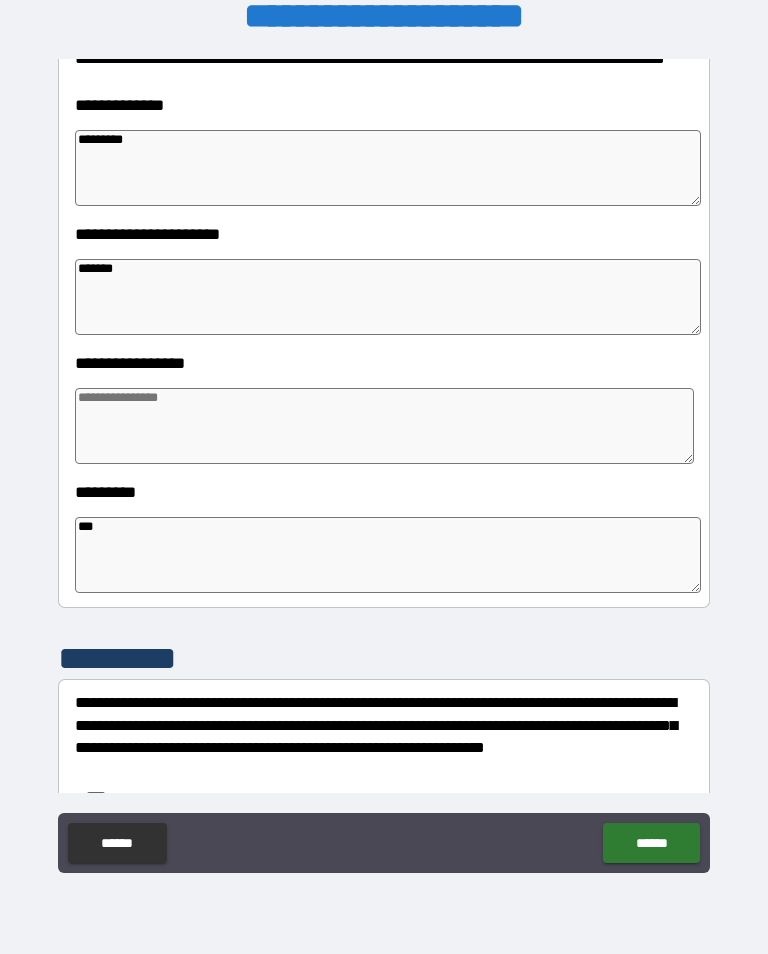 type on "*" 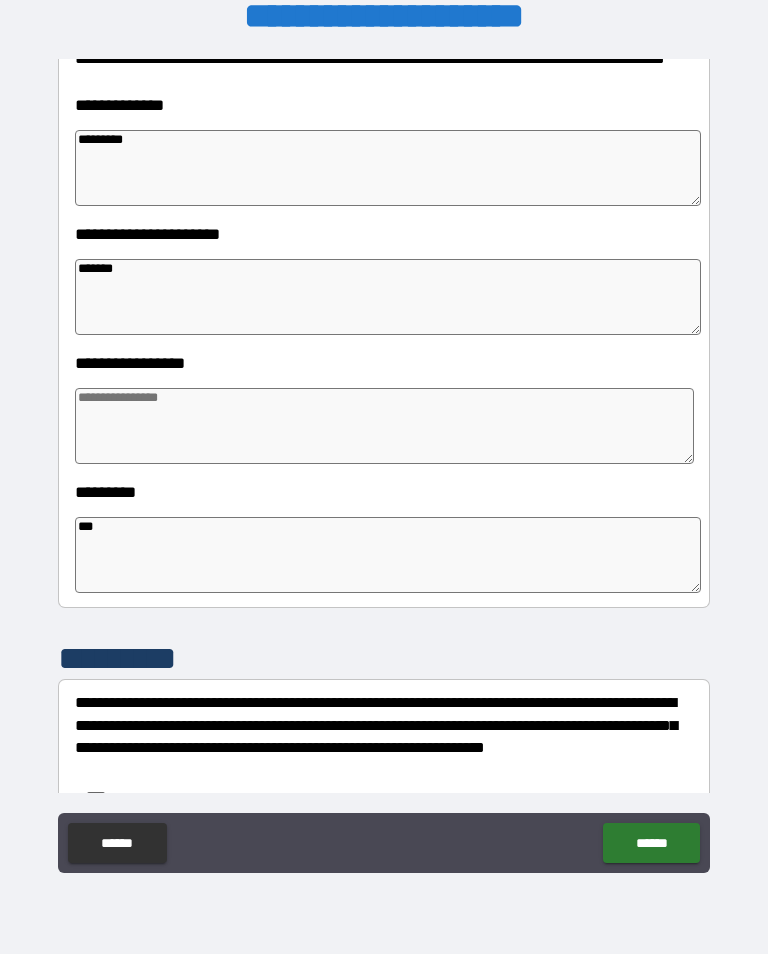 type on "*" 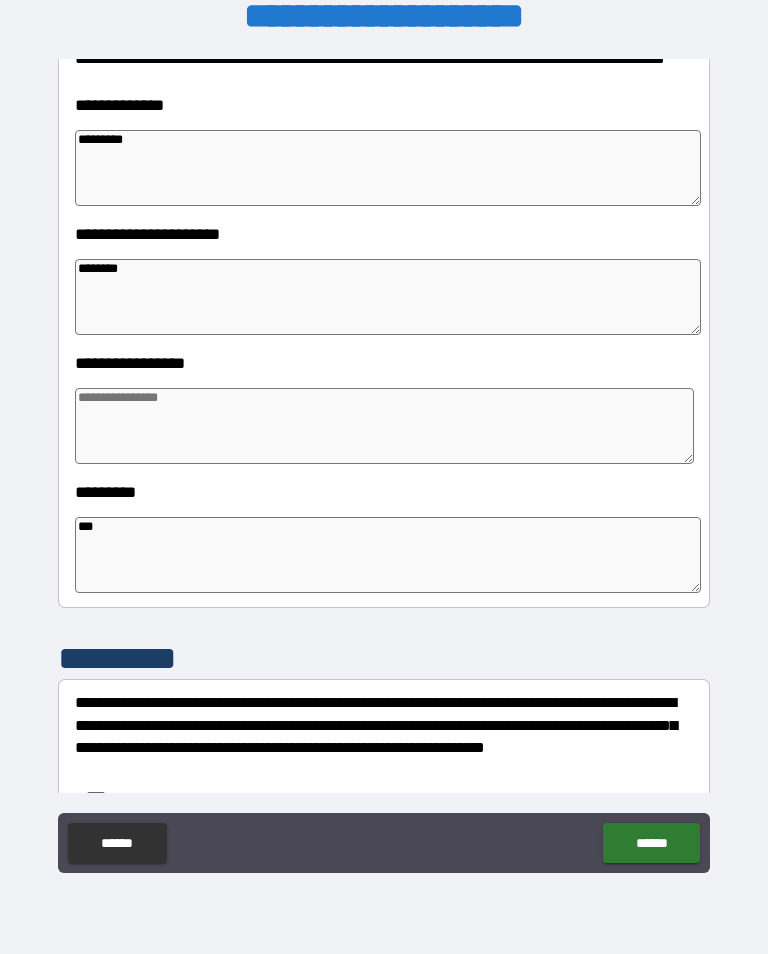 type on "*" 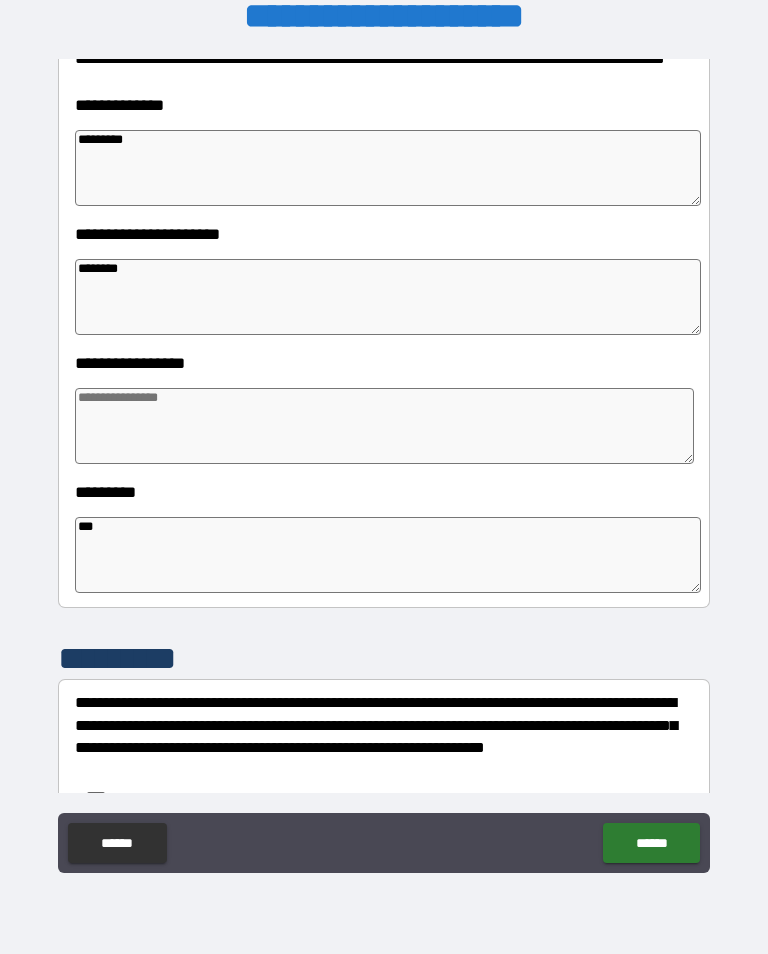type on "*" 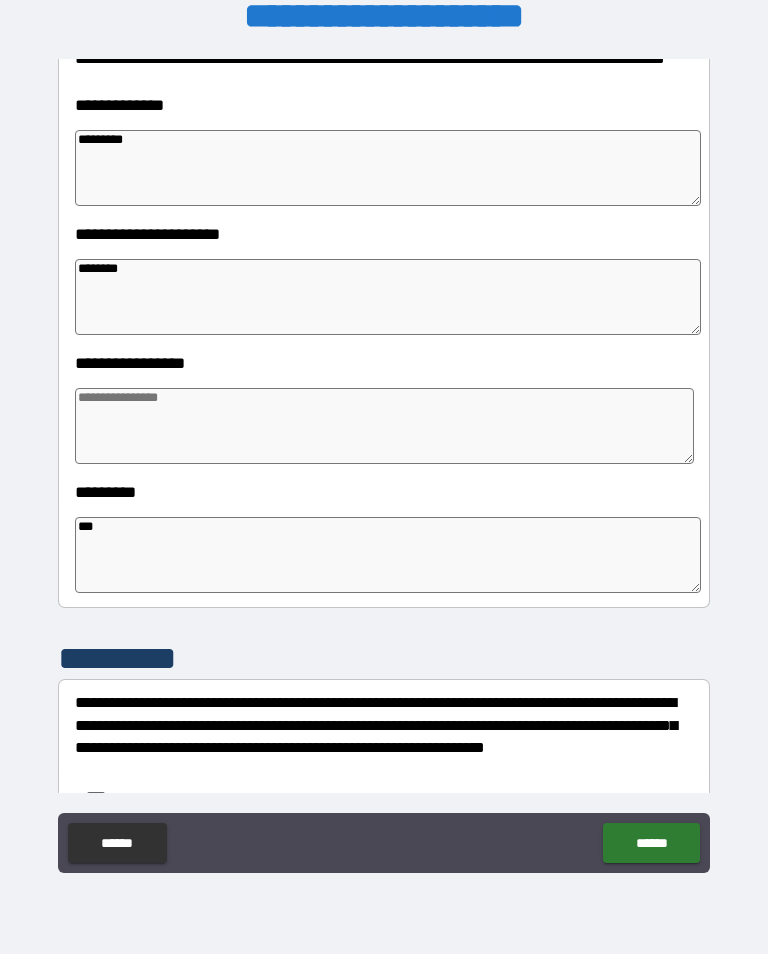 type on "*" 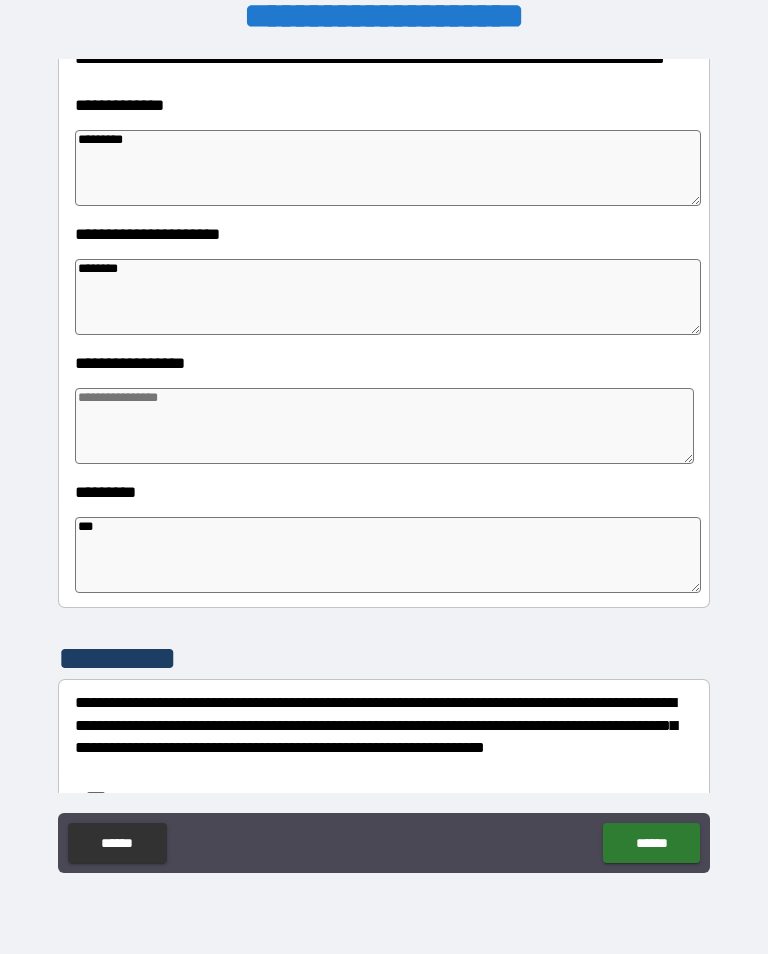 type on "*********" 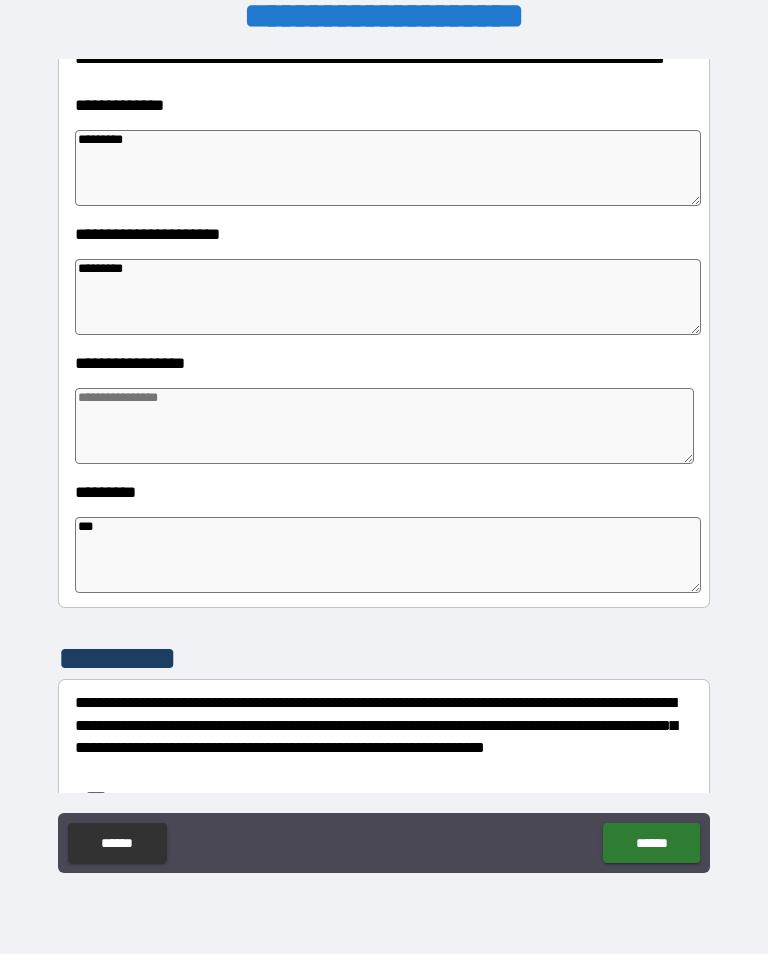 type on "*" 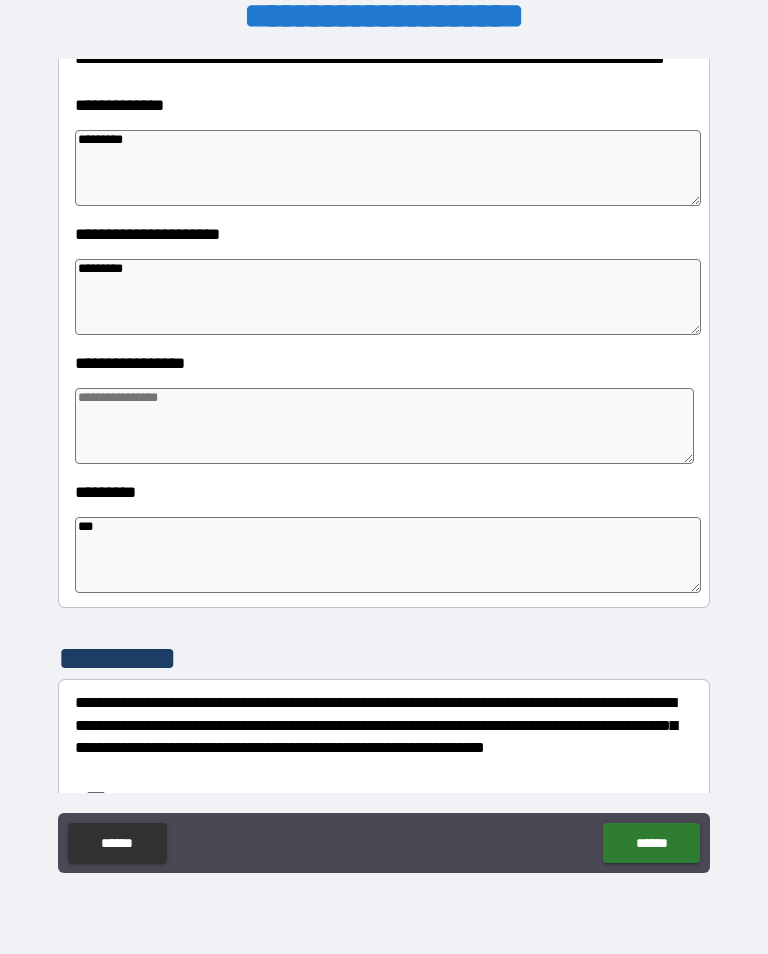 type on "**********" 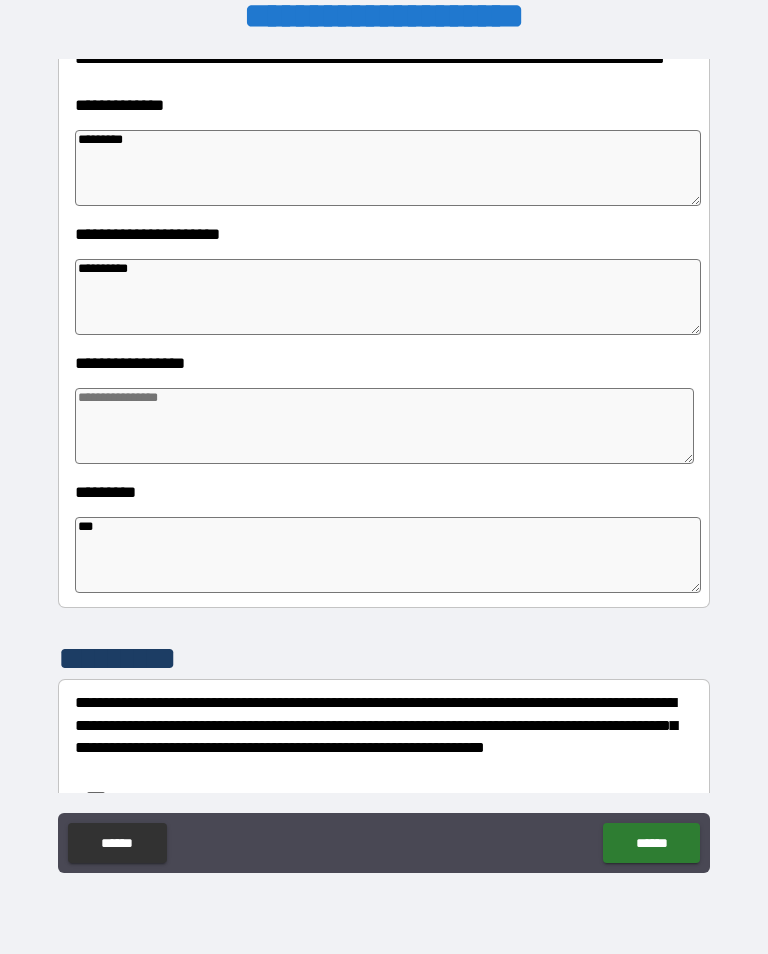 type on "*" 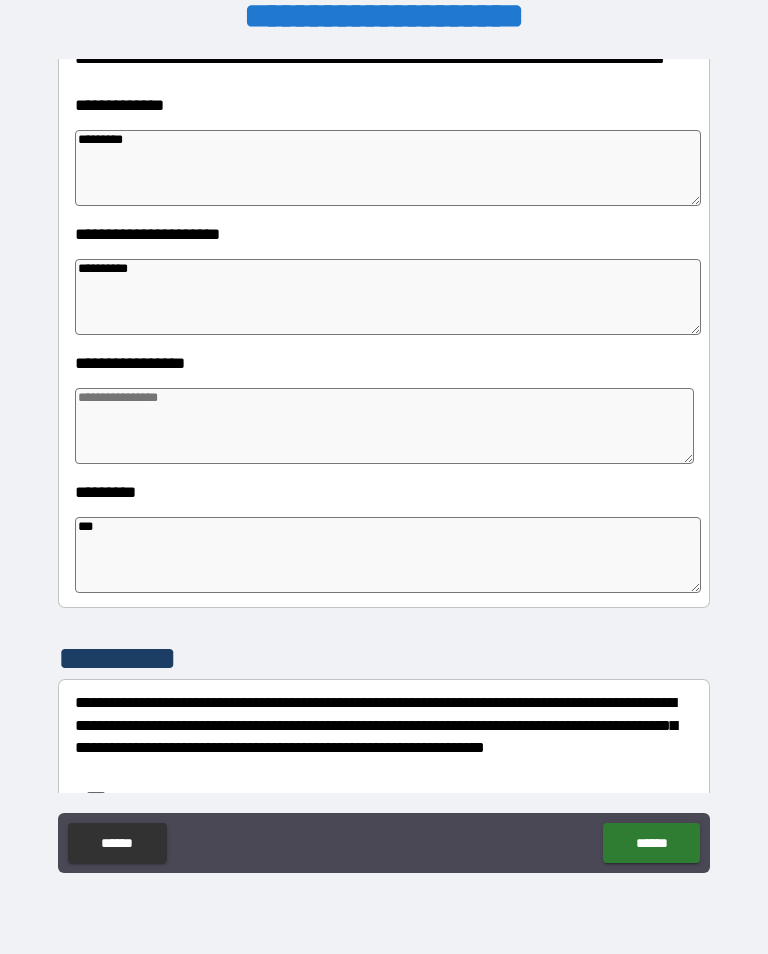 type on "*" 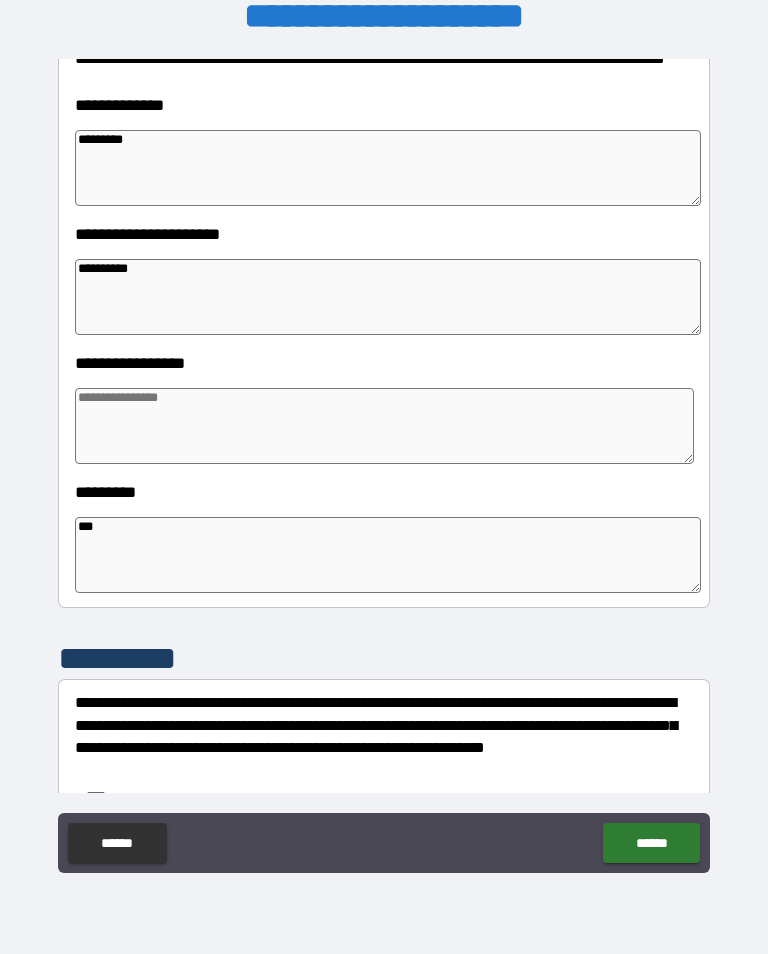 type on "*" 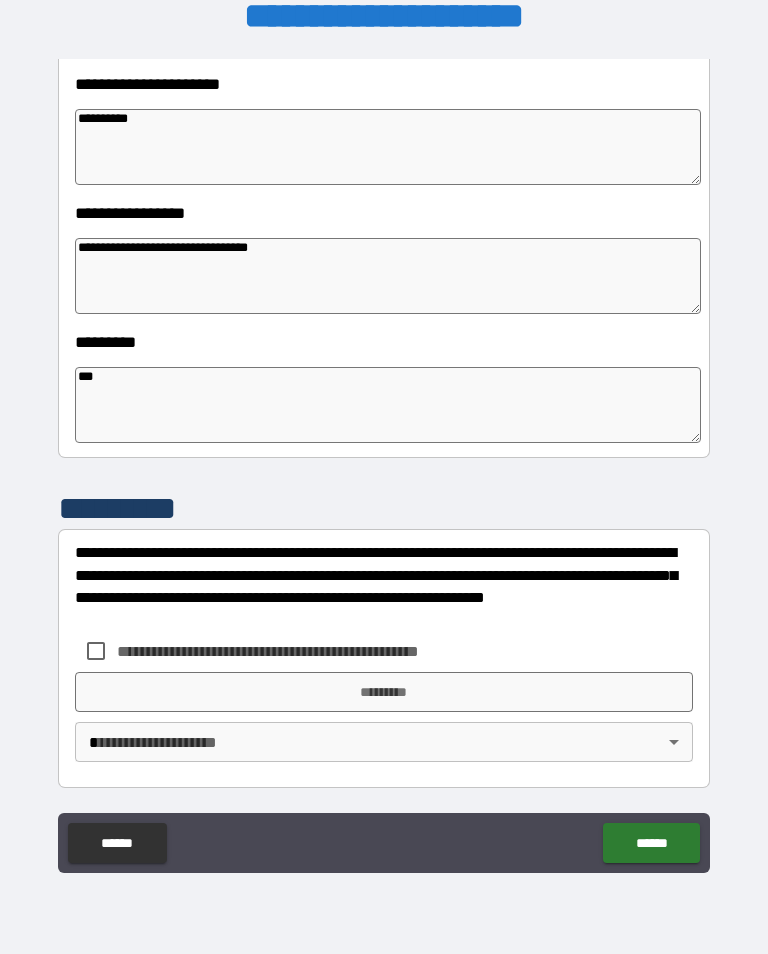 scroll, scrollTop: 466, scrollLeft: 0, axis: vertical 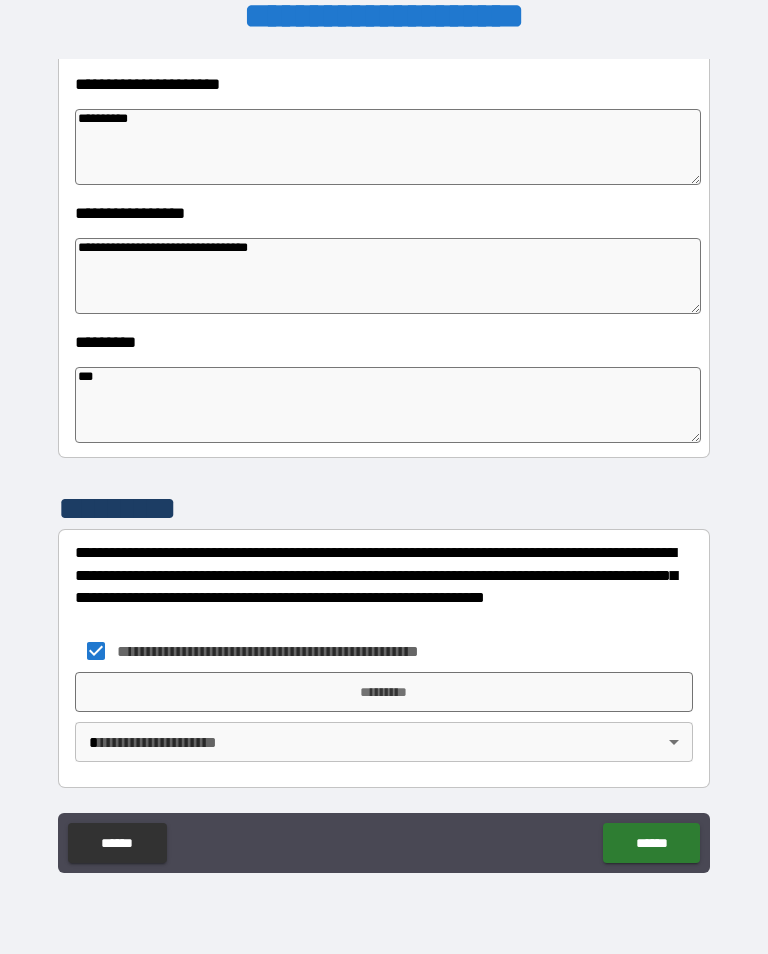 click on "*********" at bounding box center (384, 692) 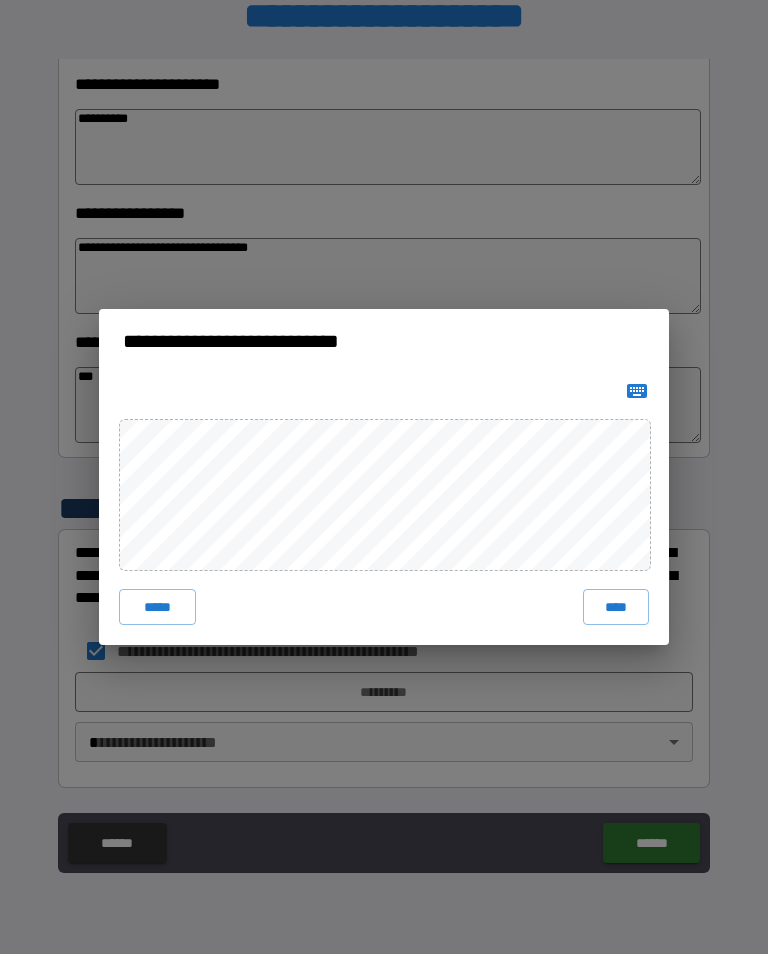 click on "****" at bounding box center (616, 607) 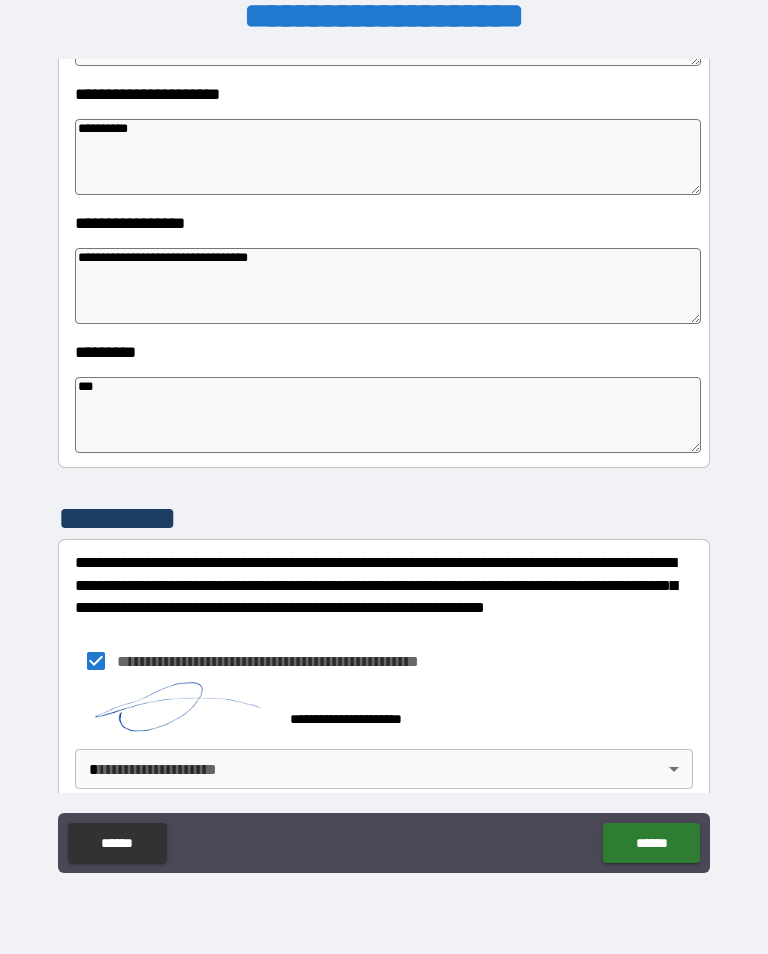 click on "**********" at bounding box center (384, 461) 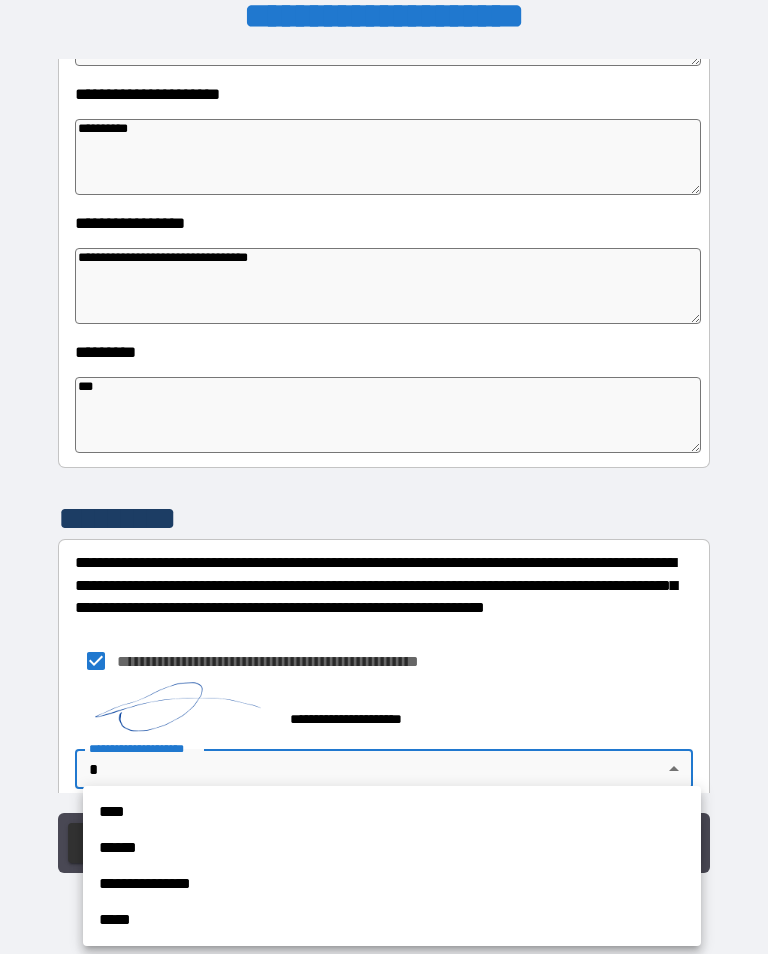 click on "****" at bounding box center (392, 812) 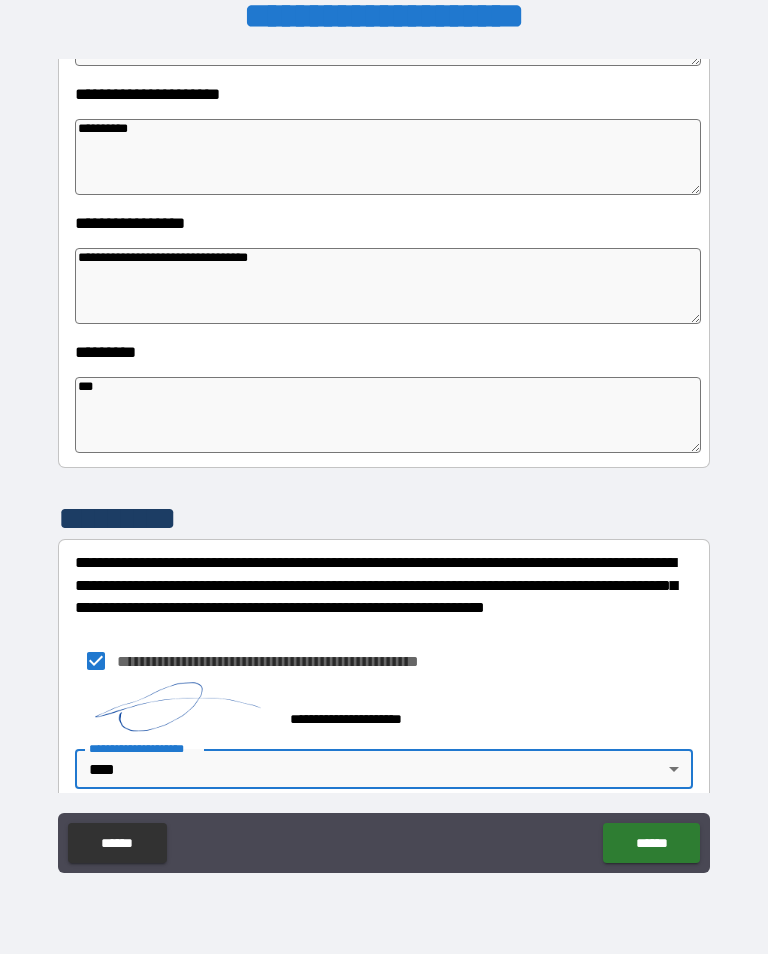 click on "******" at bounding box center [651, 843] 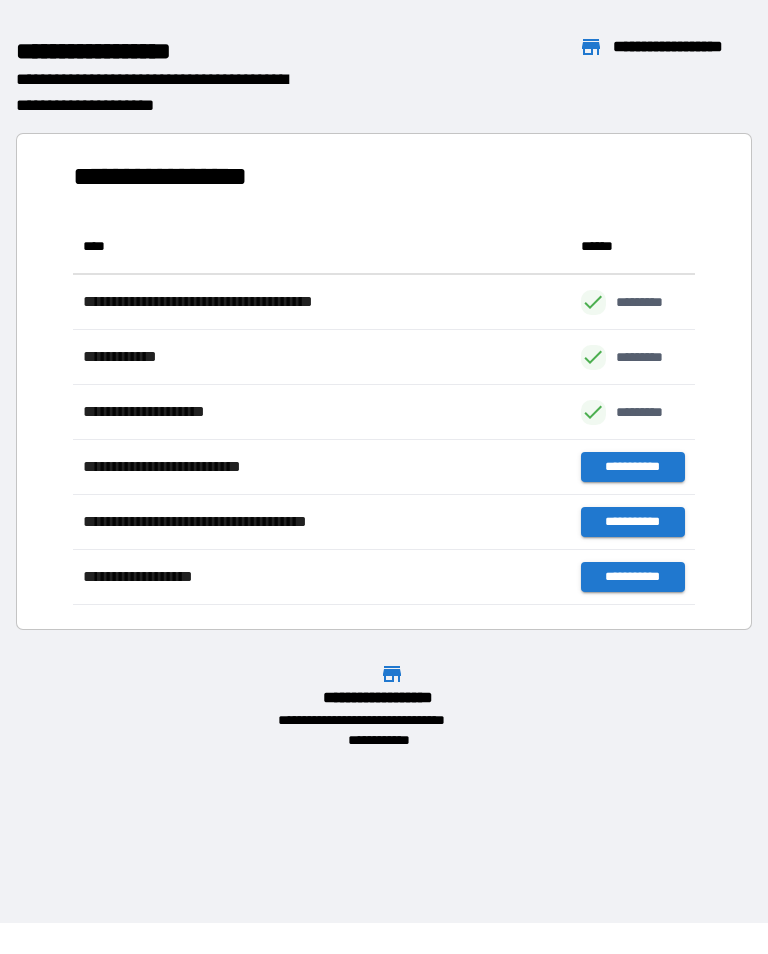 scroll, scrollTop: 1, scrollLeft: 1, axis: both 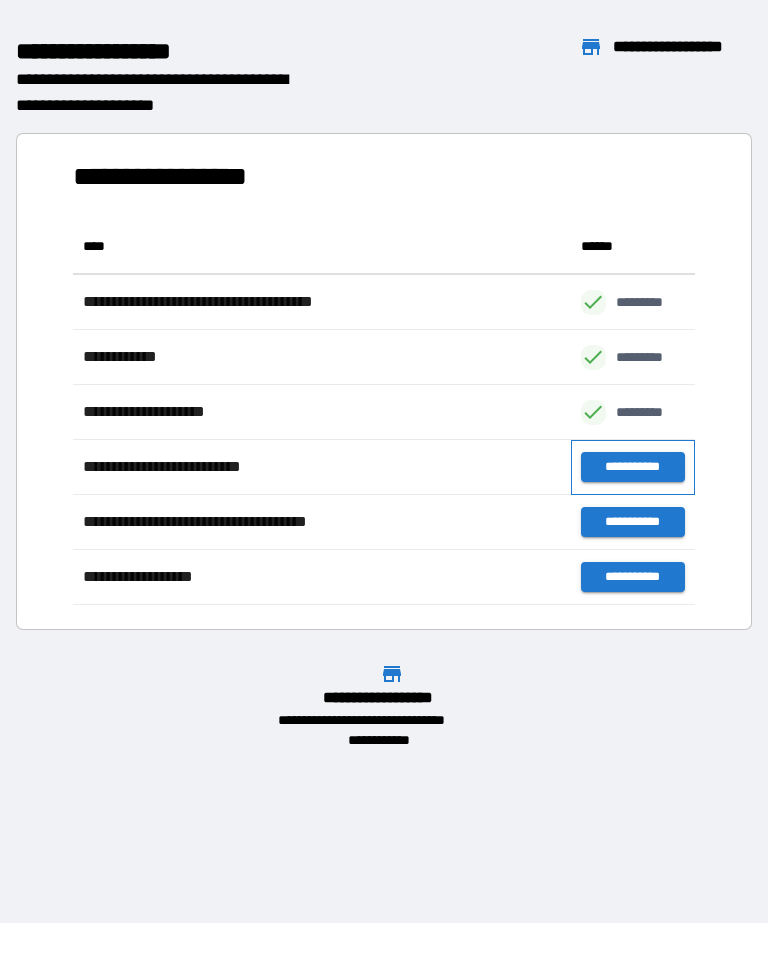 click on "**********" at bounding box center (633, 467) 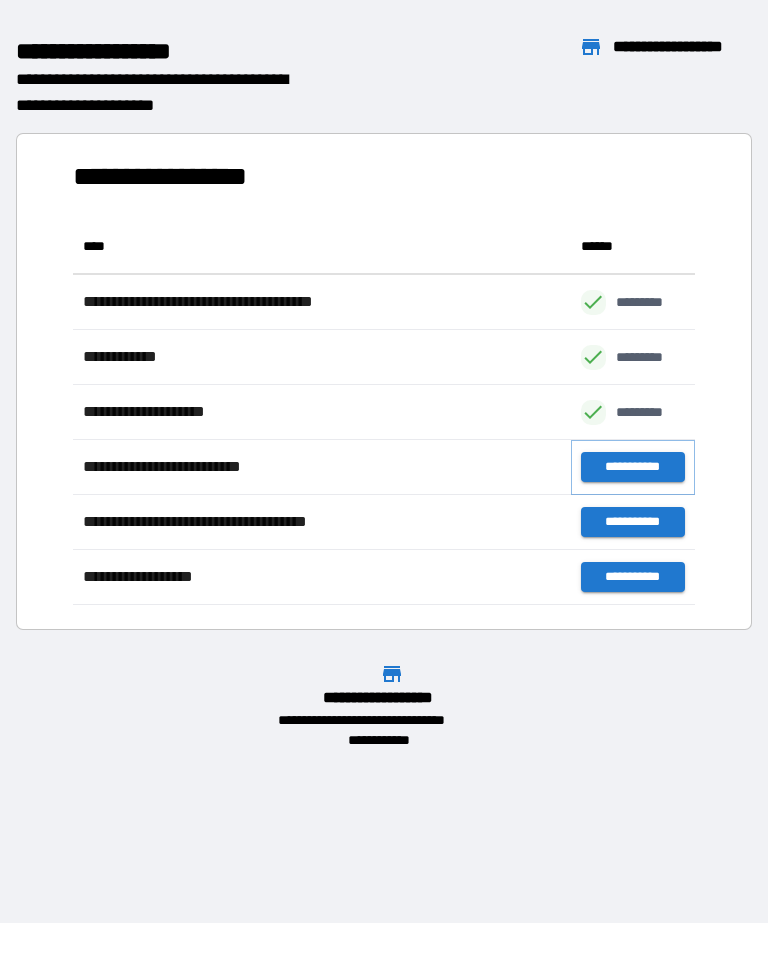 click on "**********" at bounding box center (633, 467) 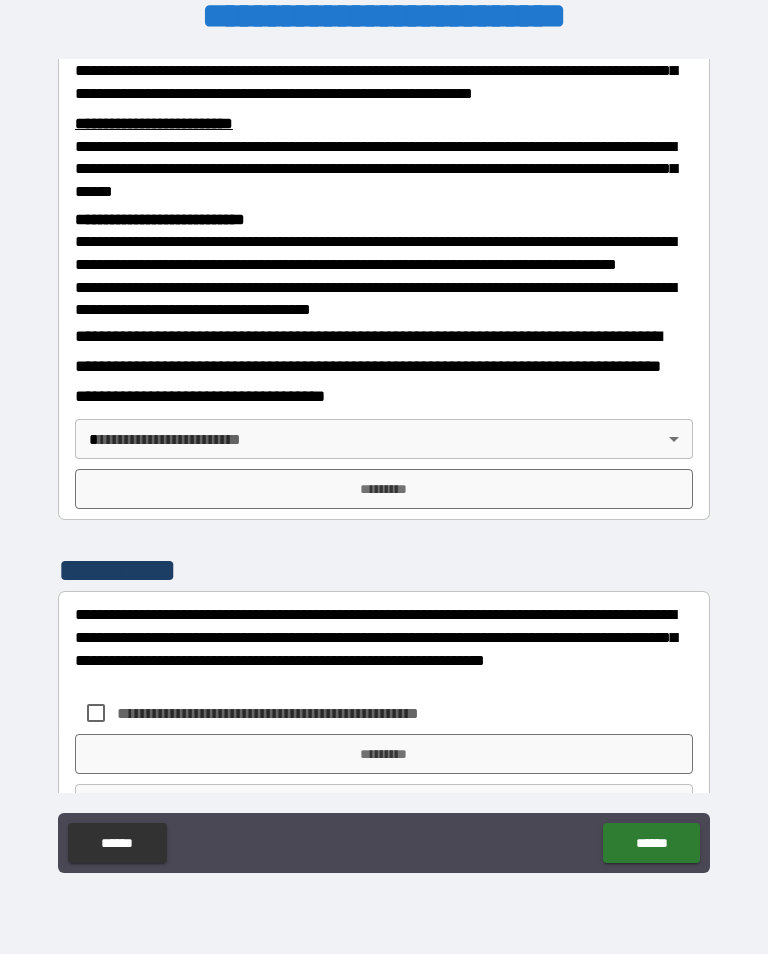 scroll, scrollTop: 623, scrollLeft: 0, axis: vertical 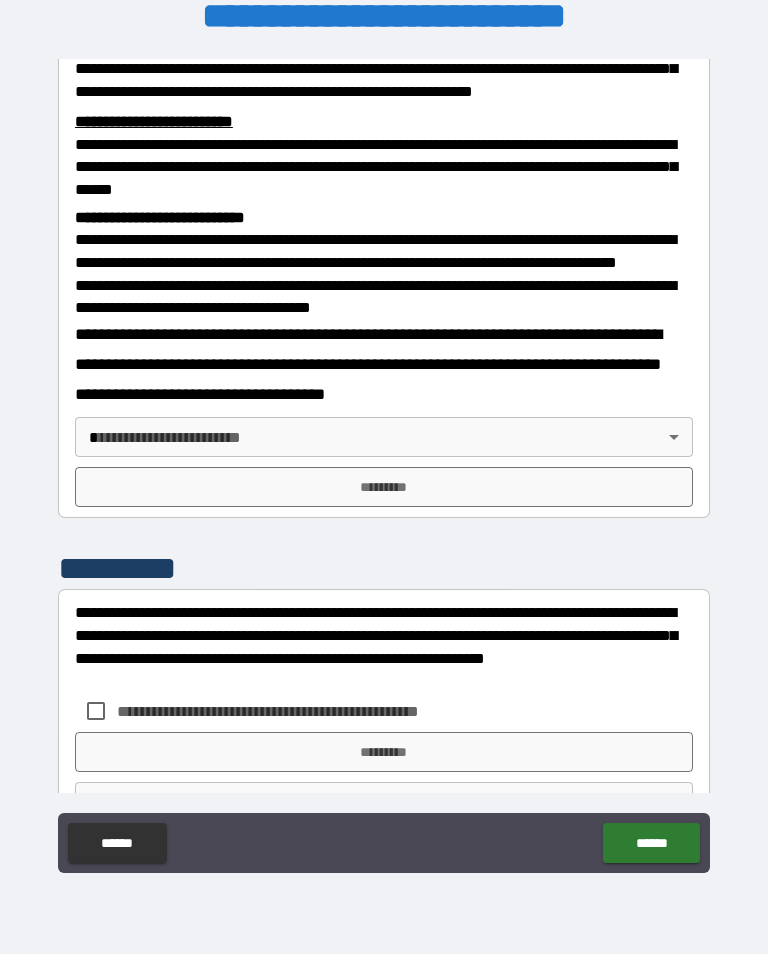 click on "**********" at bounding box center (384, 461) 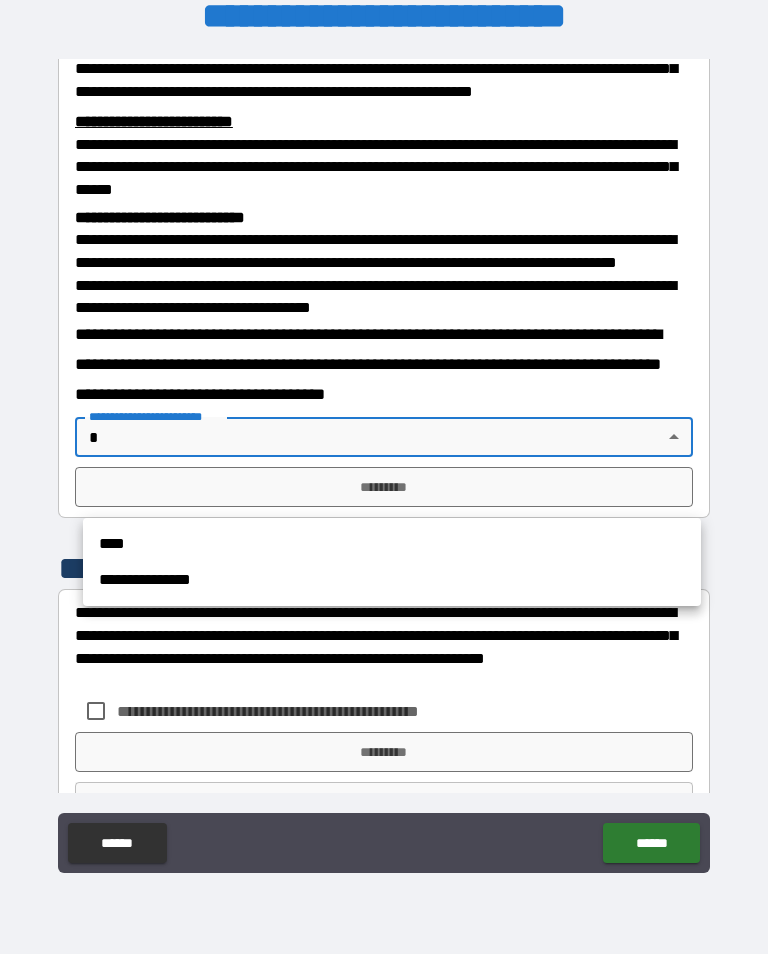 click on "****" at bounding box center [392, 544] 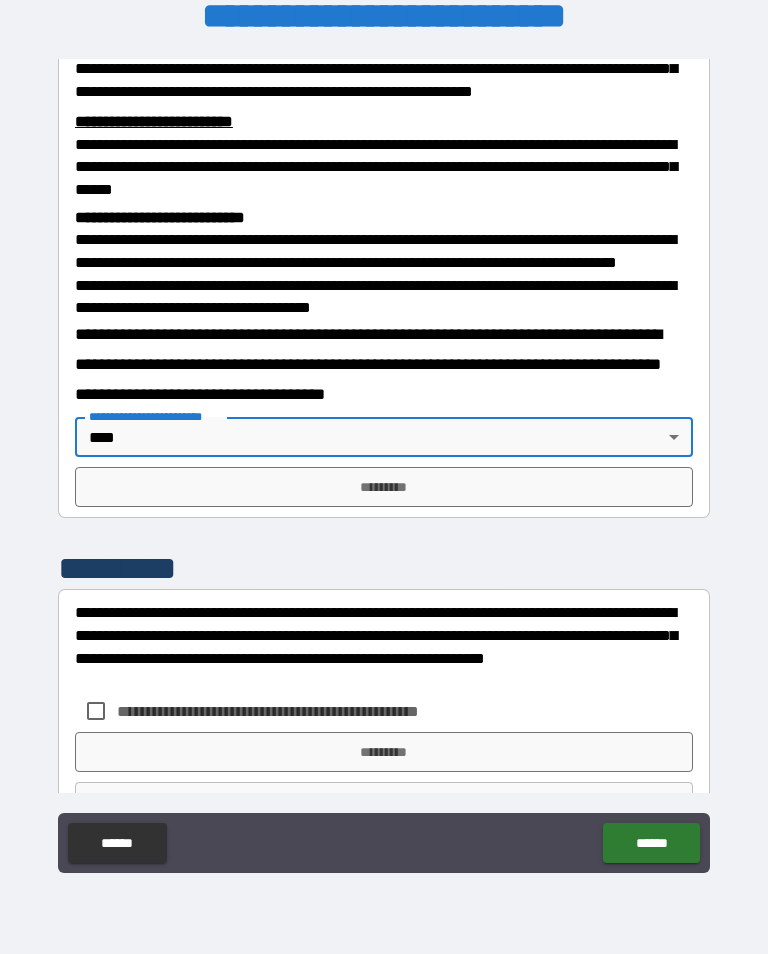 click on "*********" at bounding box center [384, 487] 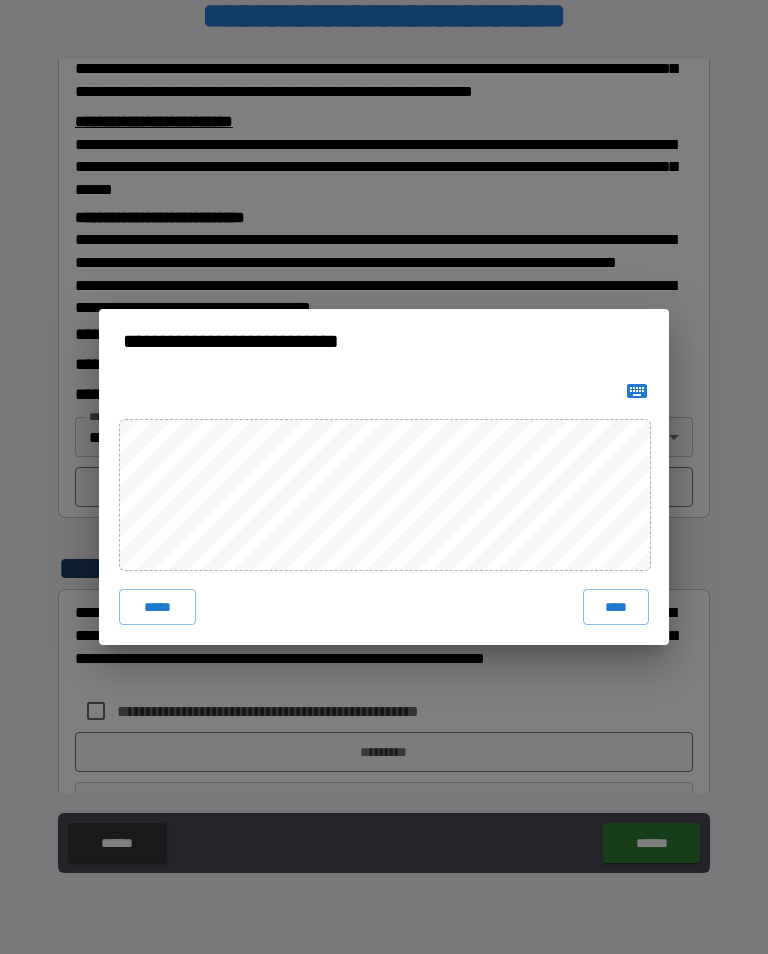 click on "****" at bounding box center (616, 607) 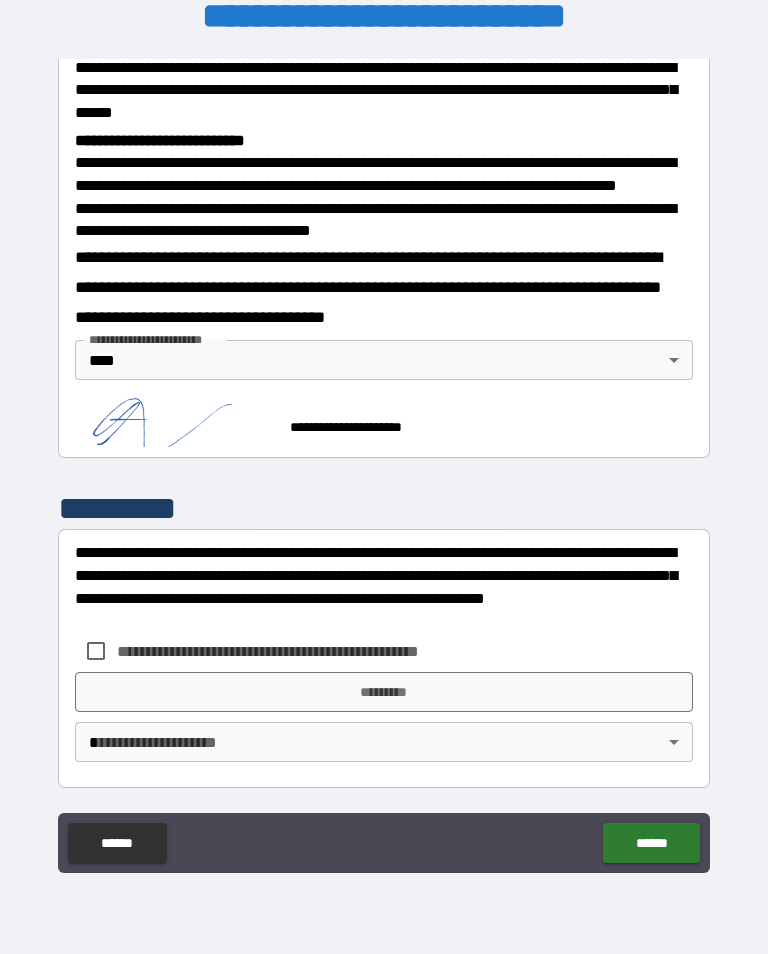 scroll, scrollTop: 751, scrollLeft: 0, axis: vertical 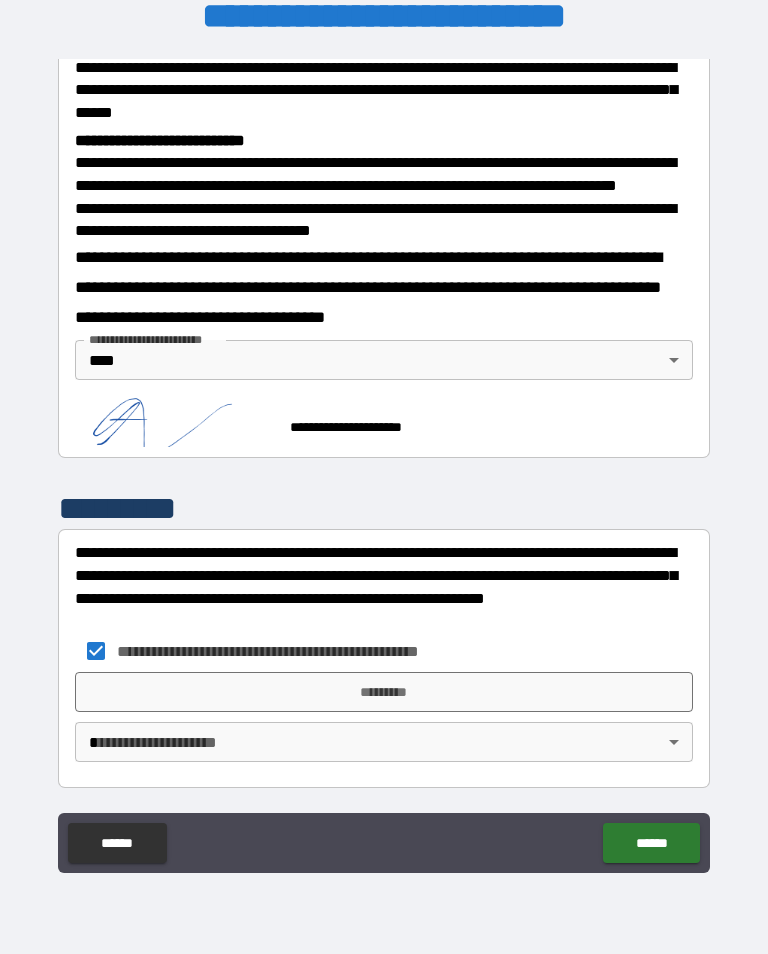 click on "*********" at bounding box center (384, 692) 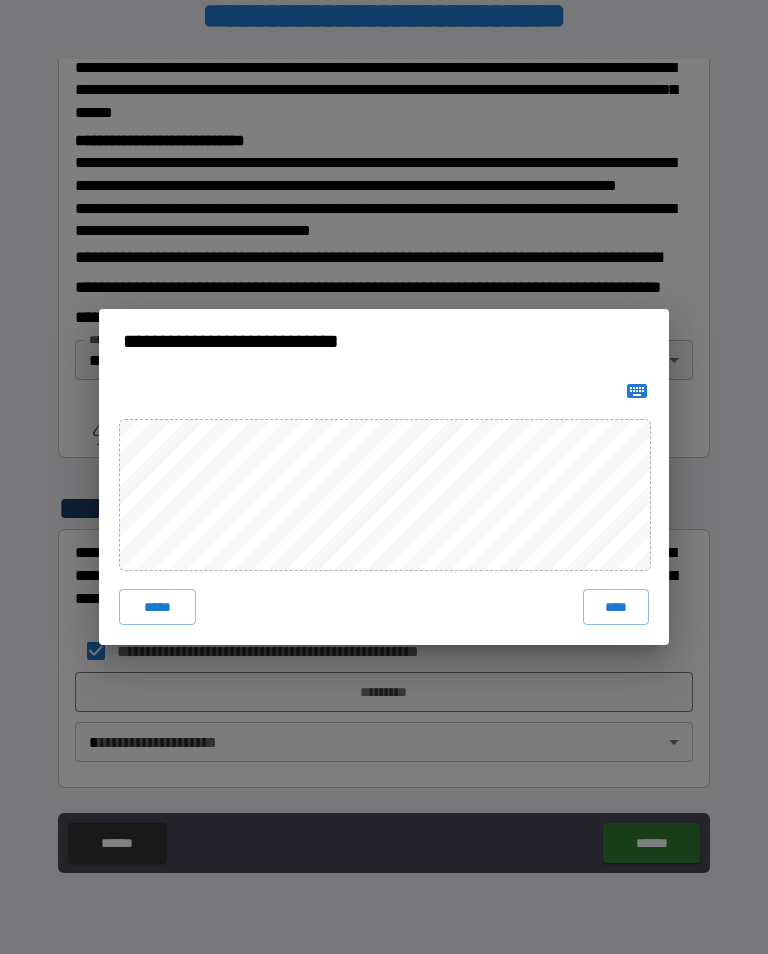 click on "****" at bounding box center (616, 607) 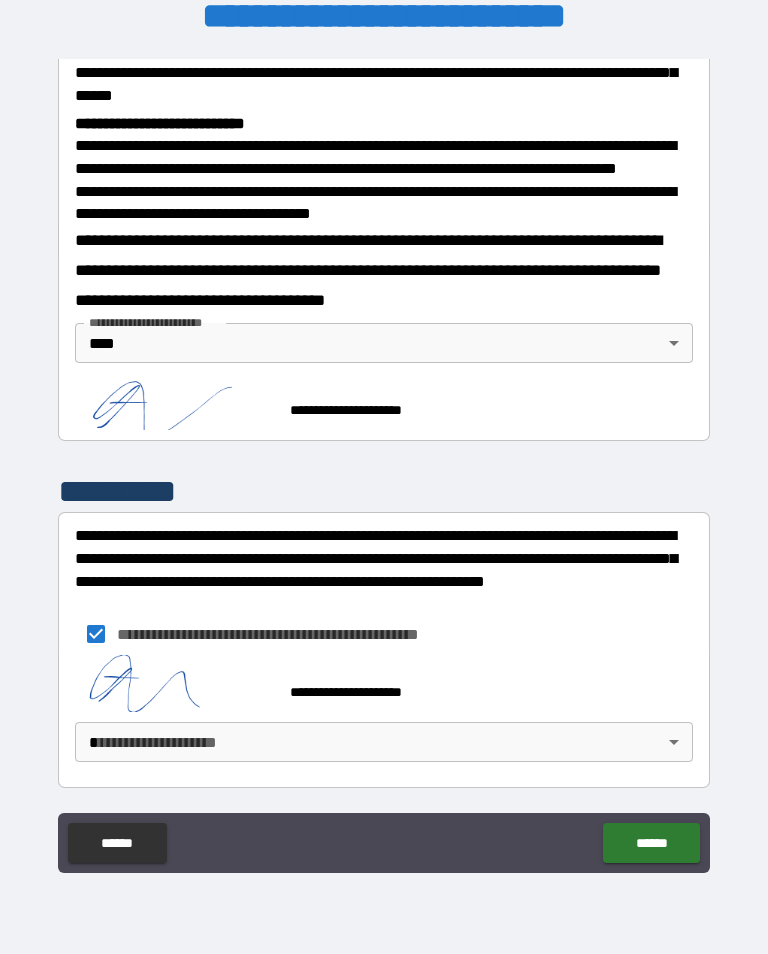 scroll, scrollTop: 741, scrollLeft: 0, axis: vertical 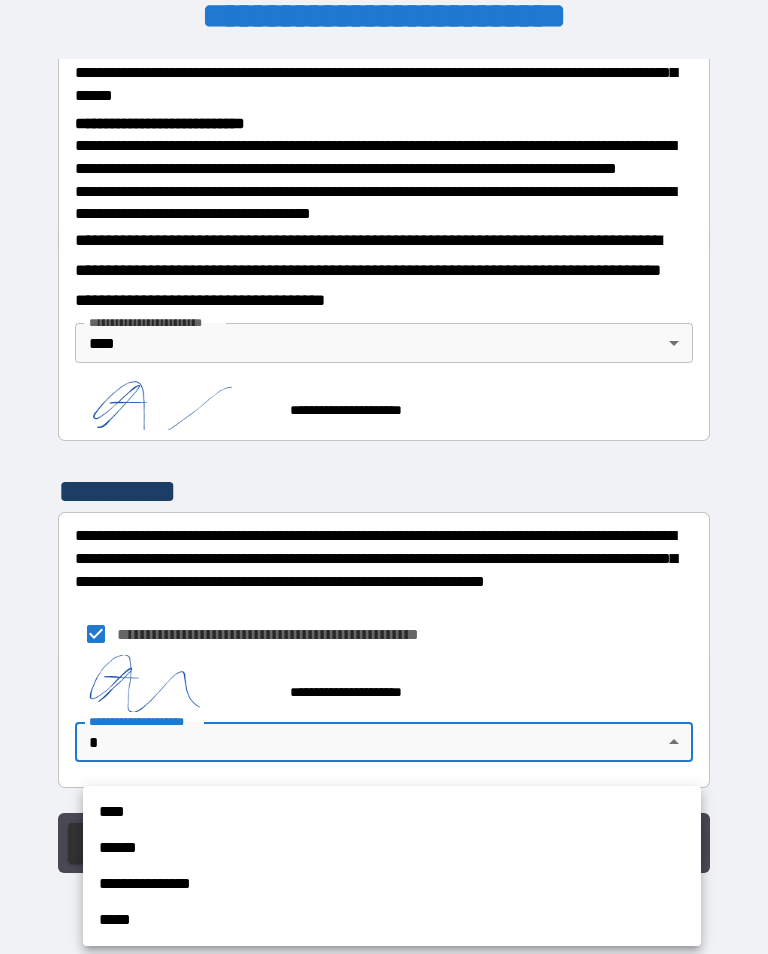 click on "****" at bounding box center [392, 812] 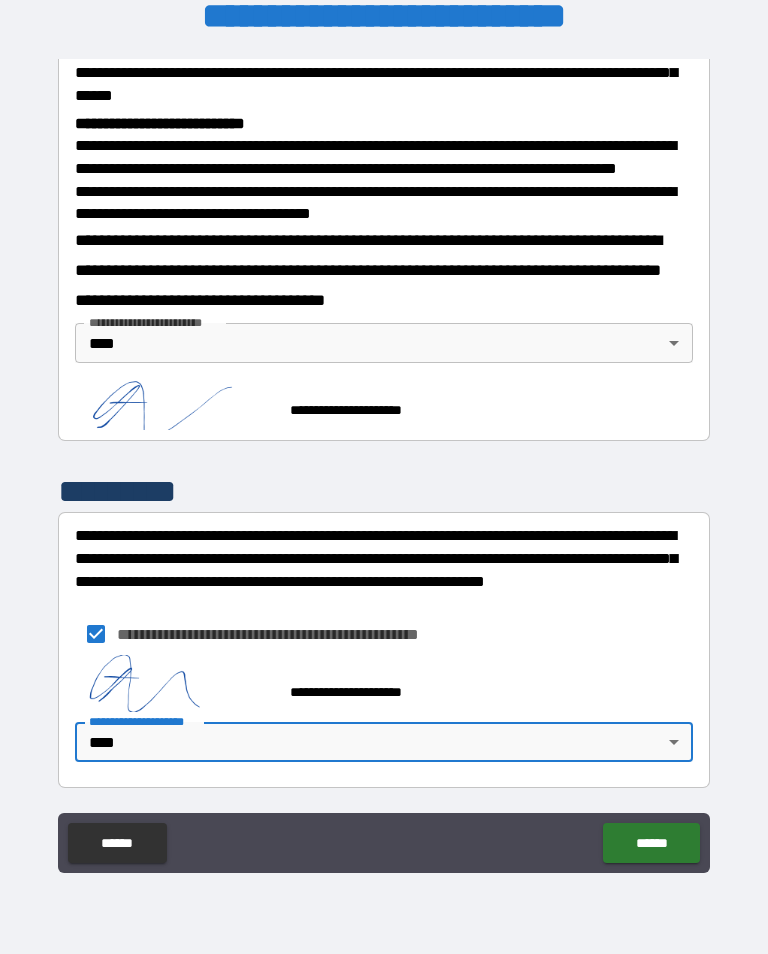 scroll, scrollTop: 768, scrollLeft: 0, axis: vertical 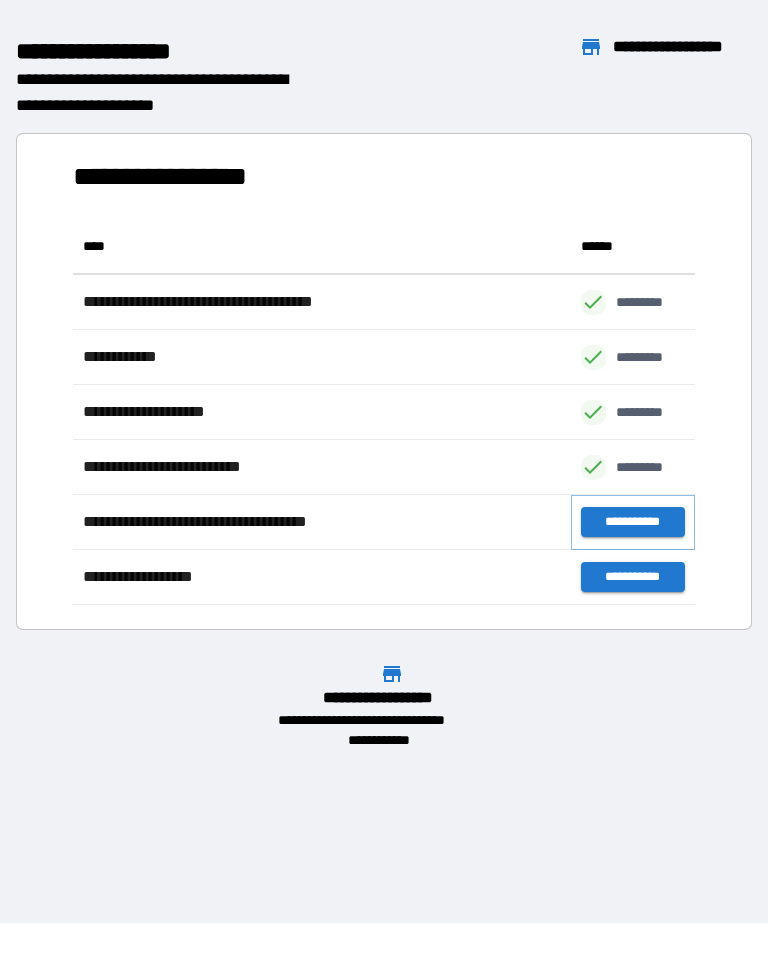 click on "**********" at bounding box center (633, 522) 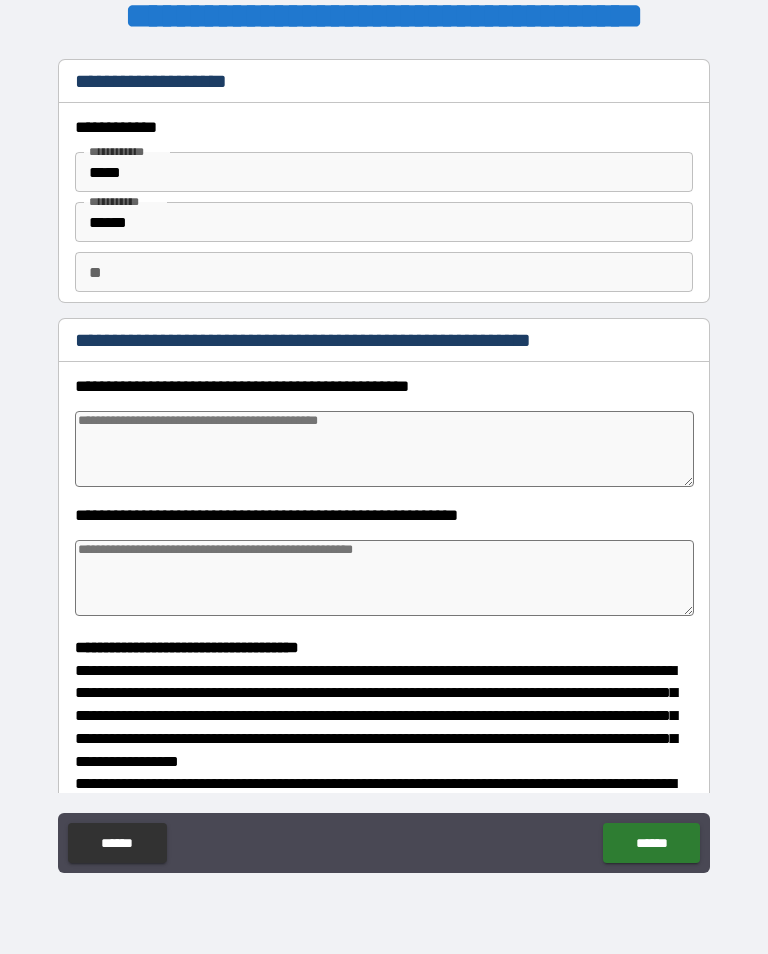 click at bounding box center [384, 449] 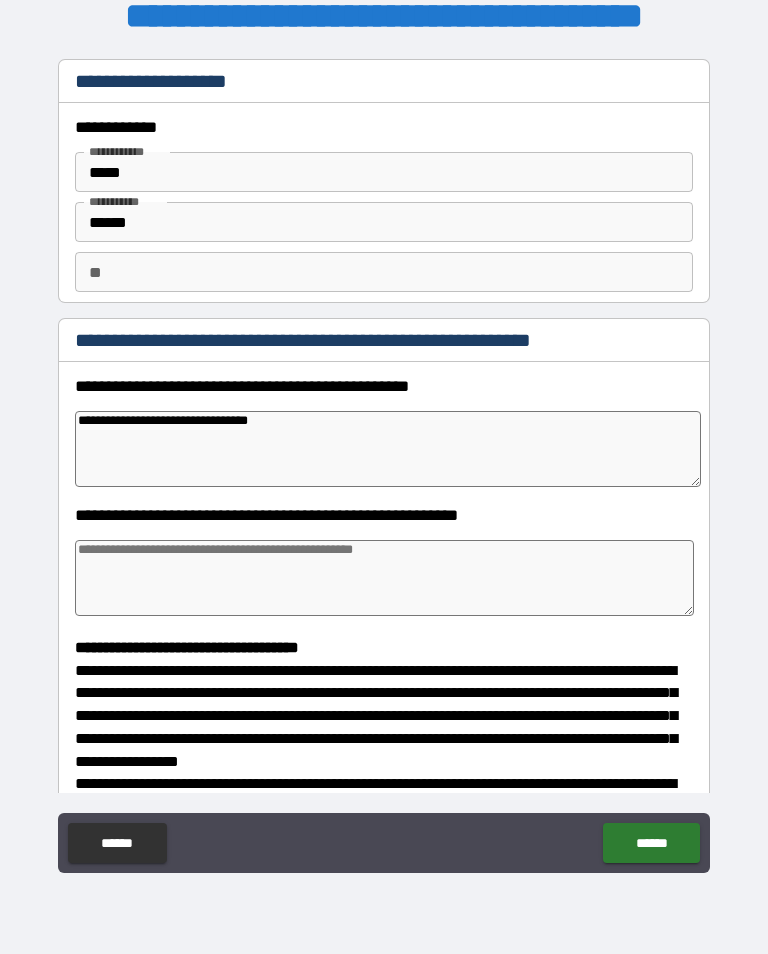 click at bounding box center [384, 578] 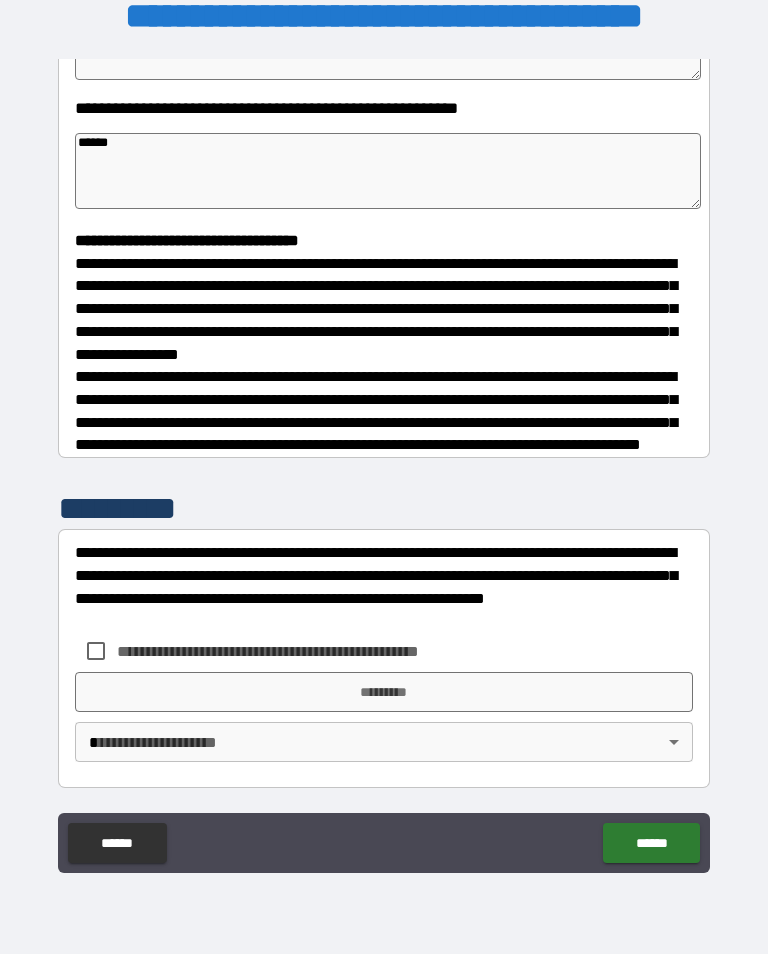 scroll, scrollTop: 422, scrollLeft: 0, axis: vertical 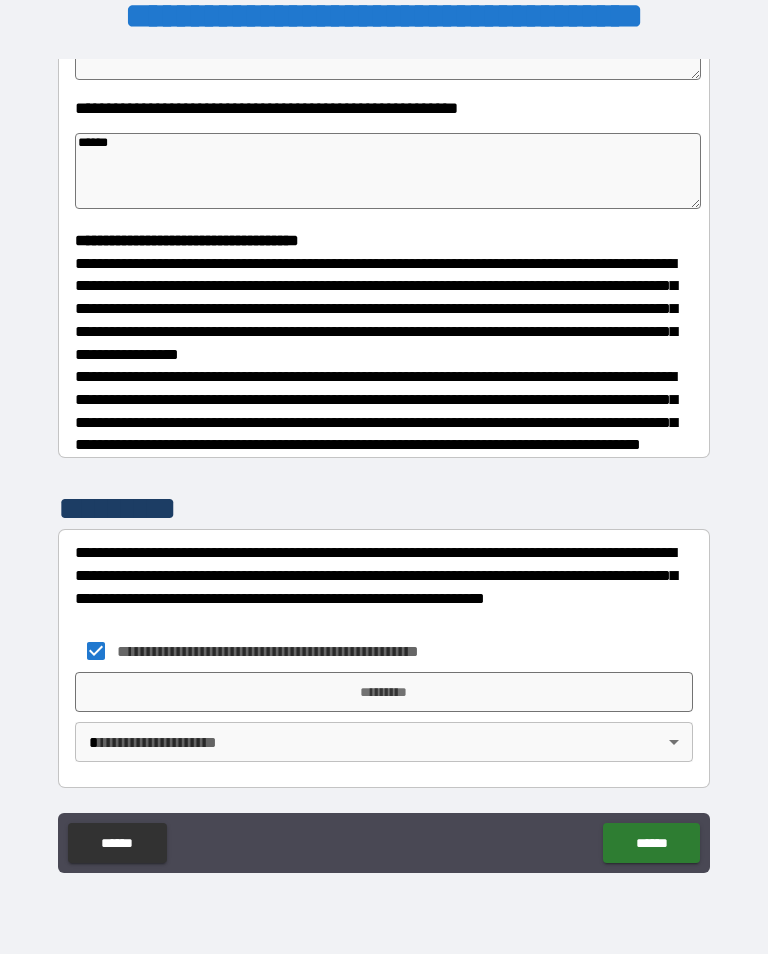 click on "*********" at bounding box center [384, 692] 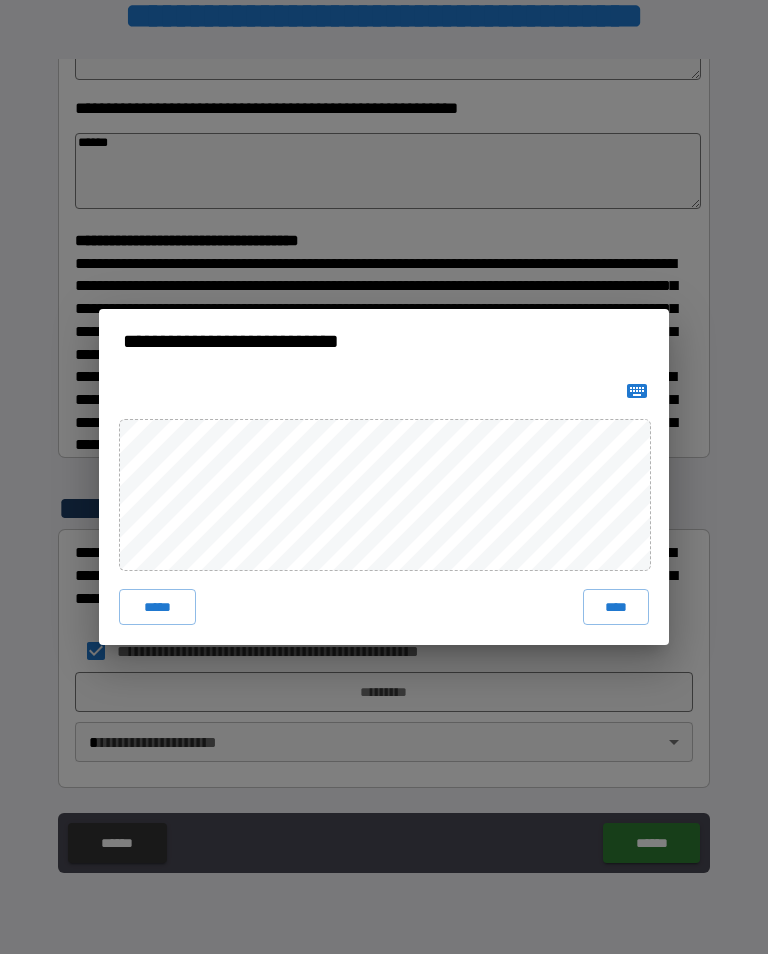 click on "****" at bounding box center (616, 607) 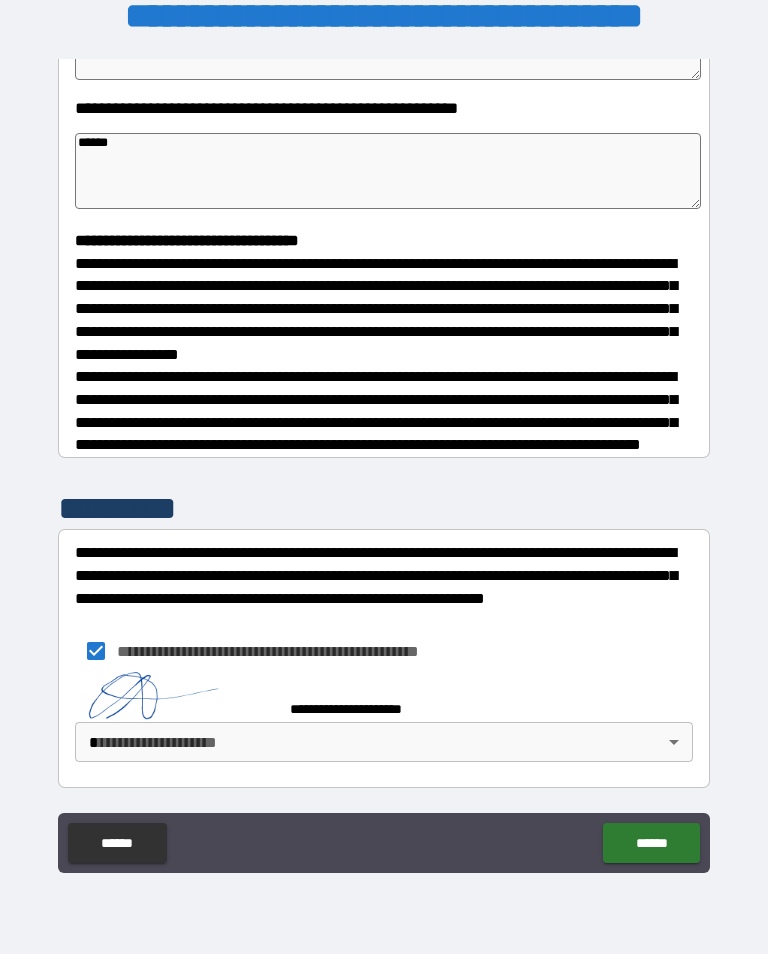 scroll, scrollTop: 412, scrollLeft: 0, axis: vertical 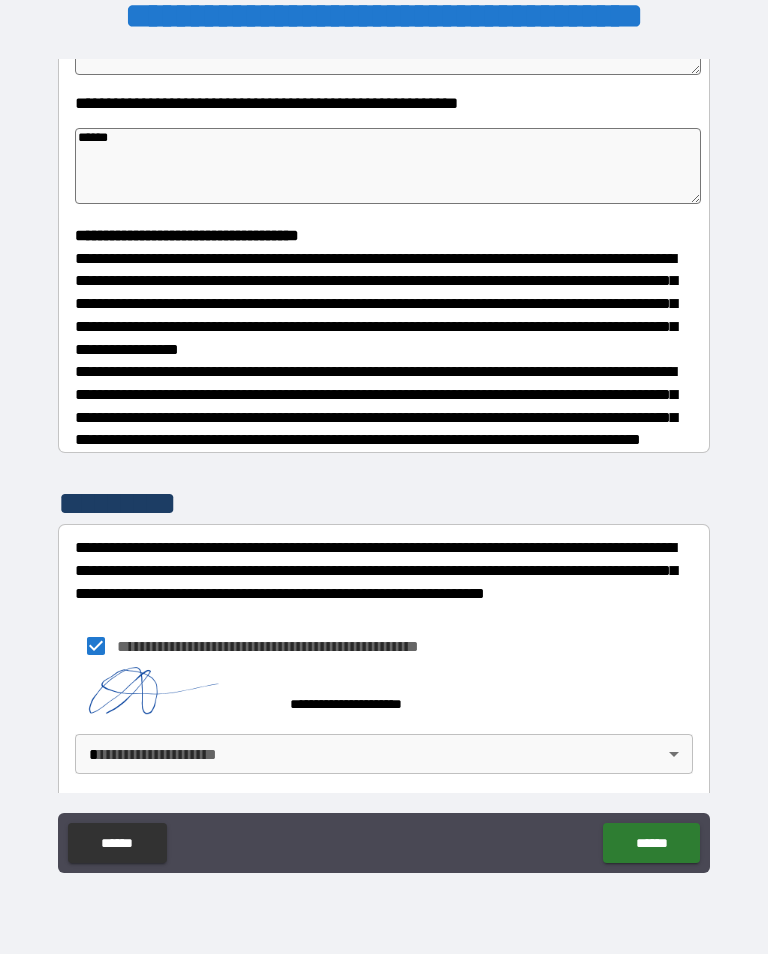 click on "**********" at bounding box center [384, 461] 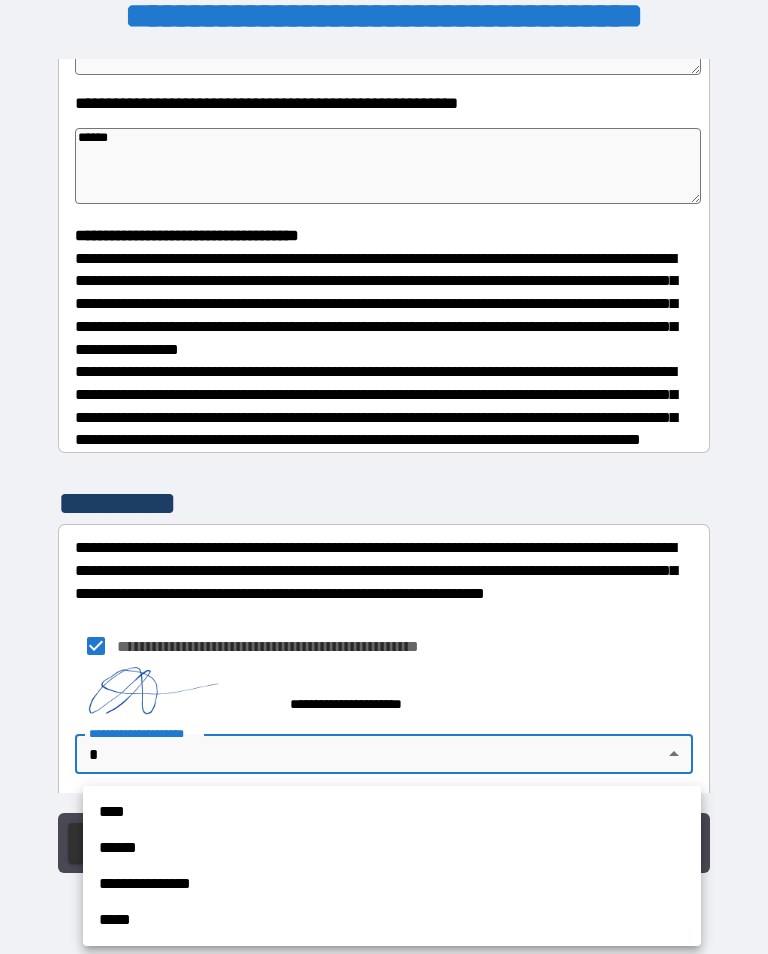 click on "****" at bounding box center [392, 812] 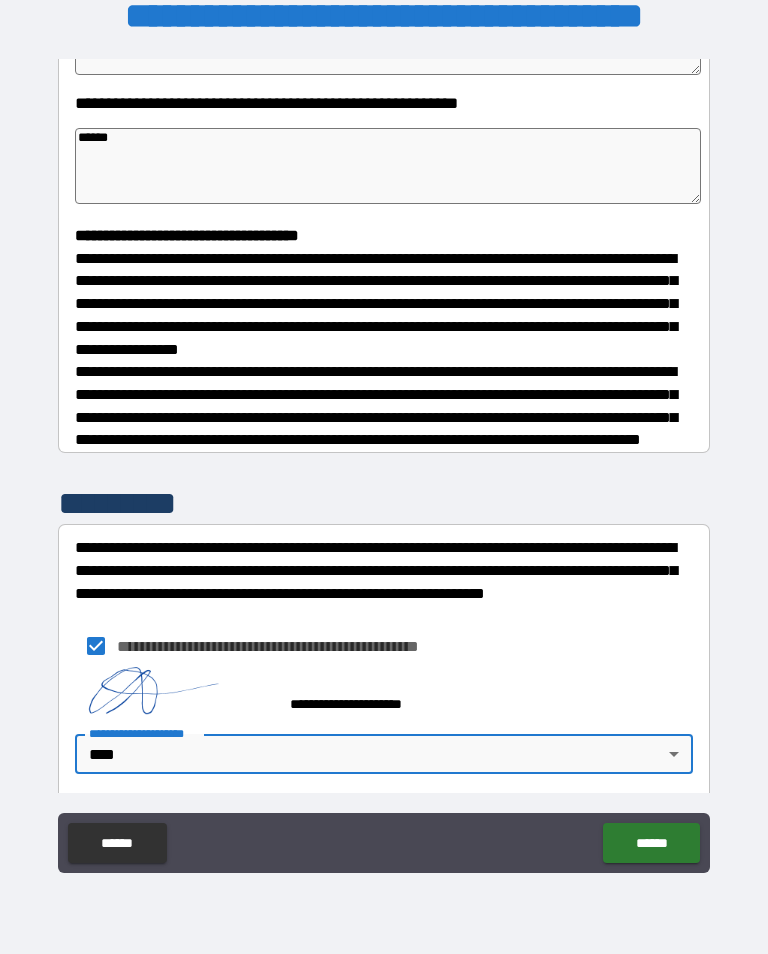 click on "******" at bounding box center (651, 843) 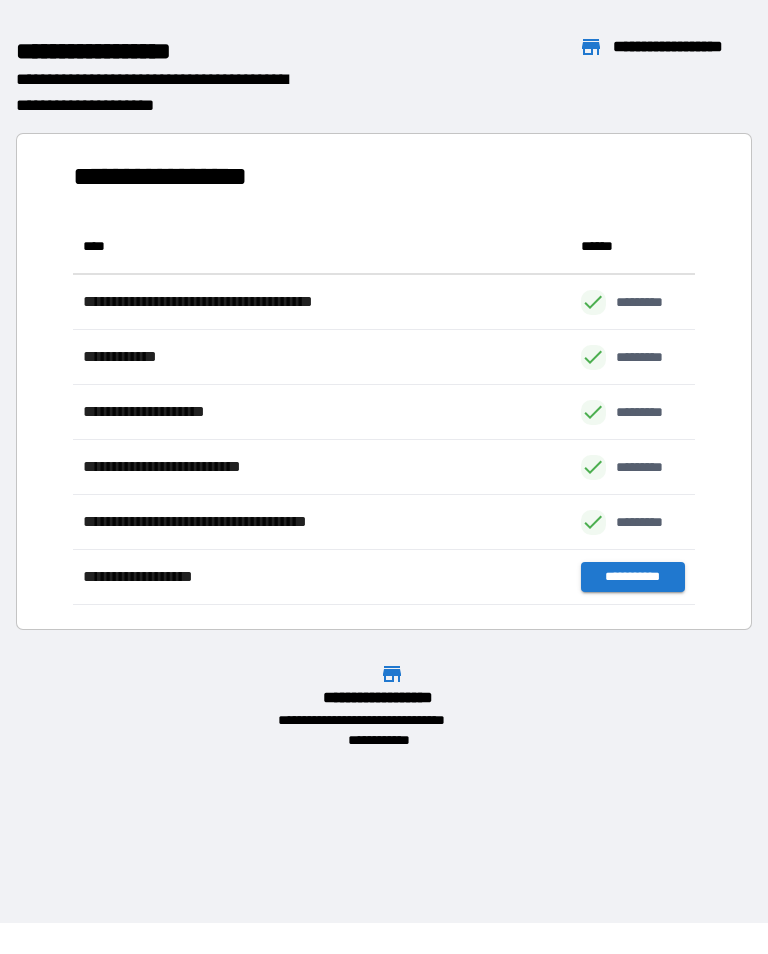 scroll, scrollTop: 386, scrollLeft: 622, axis: both 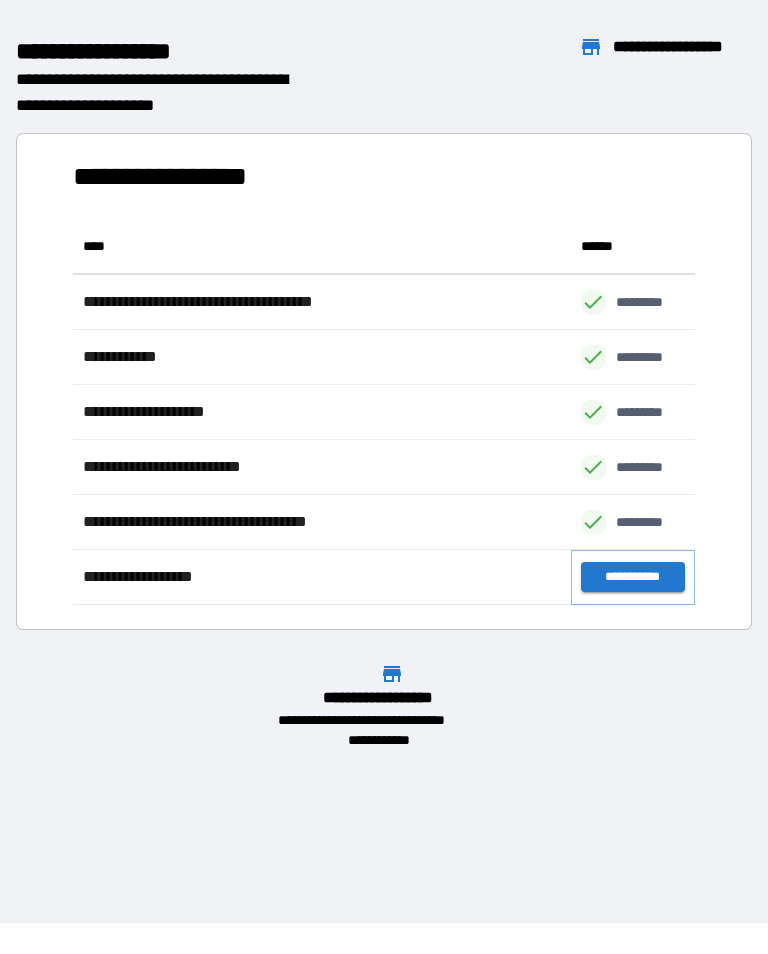 click on "**********" at bounding box center [633, 577] 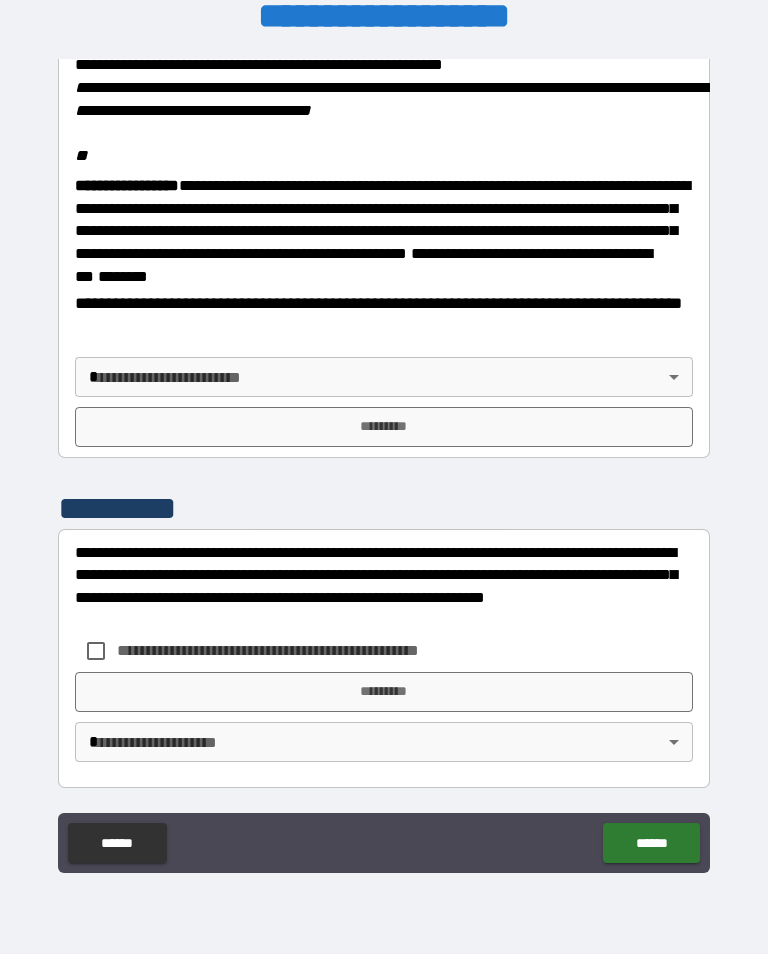scroll, scrollTop: 2448, scrollLeft: 0, axis: vertical 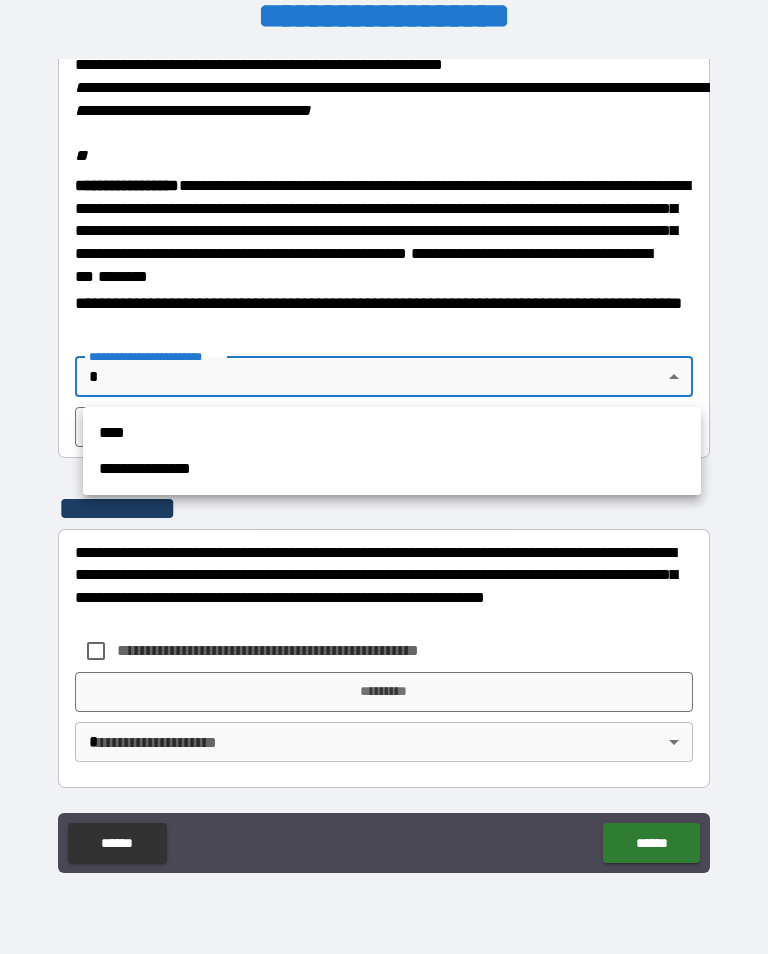 click on "****" at bounding box center [392, 433] 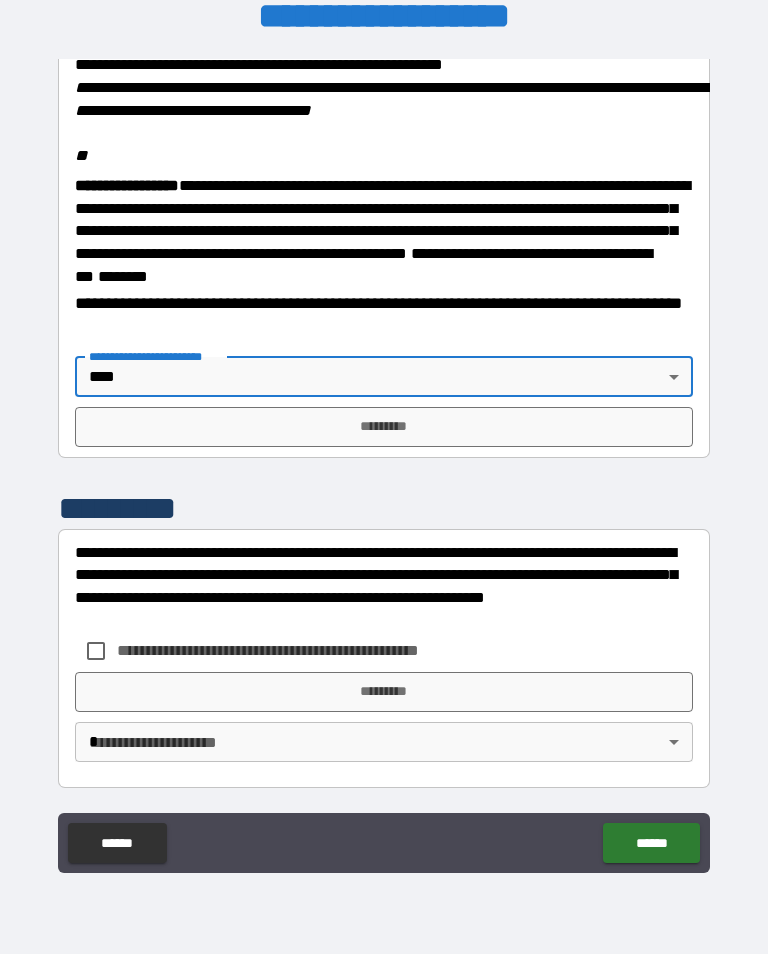 click on "*********" at bounding box center [384, 427] 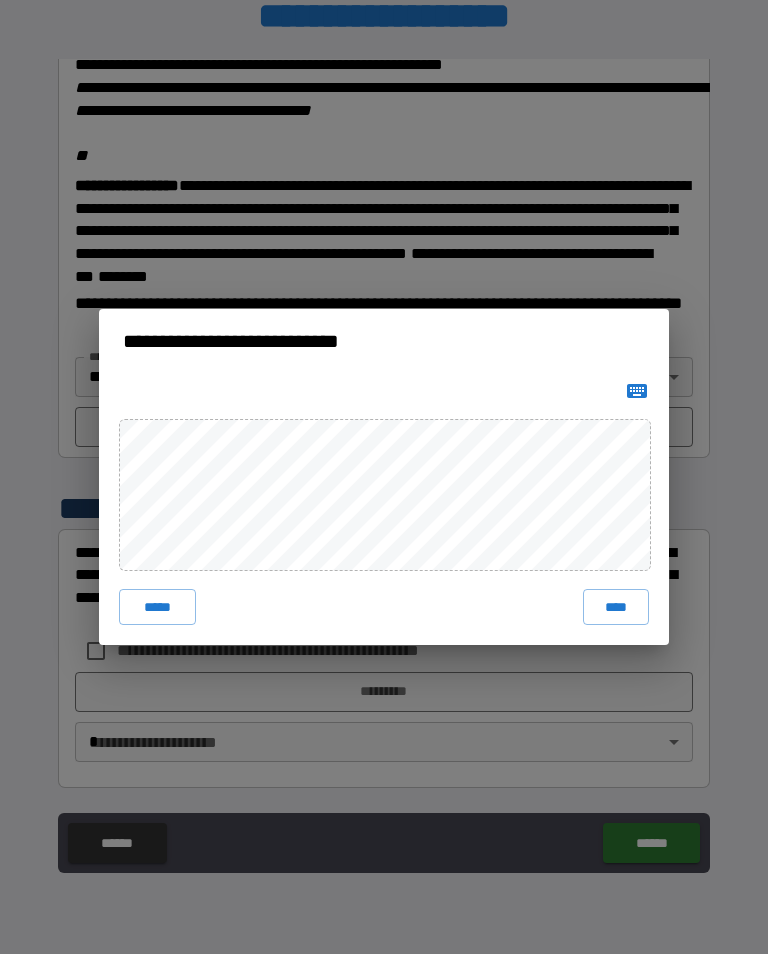 click on "****" at bounding box center [616, 607] 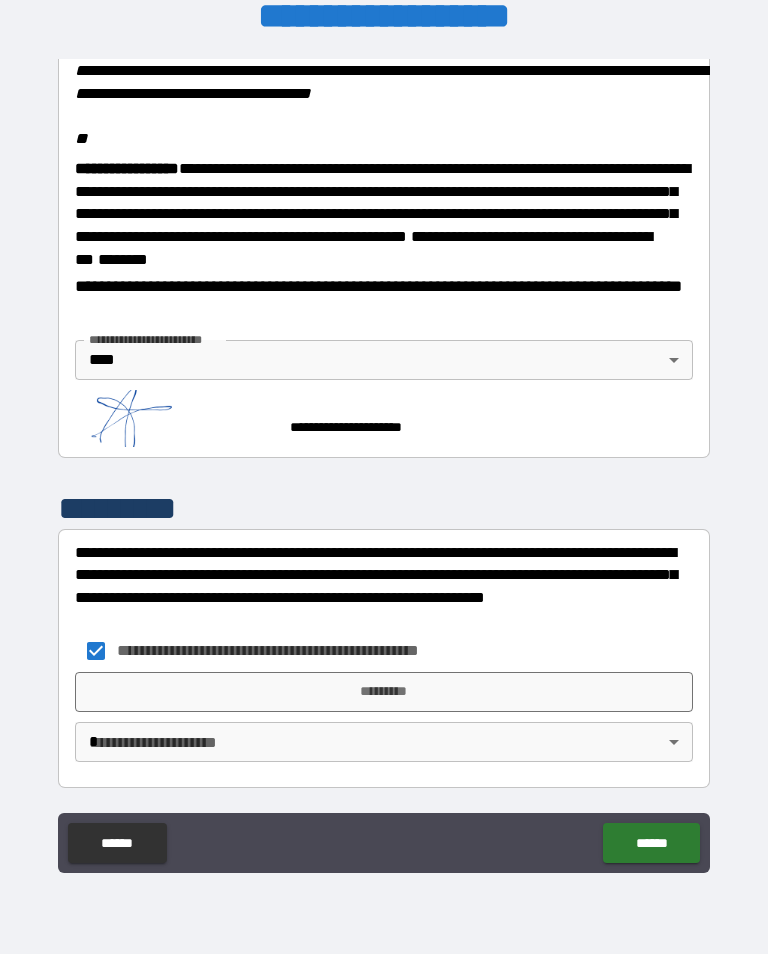 click on "*********" at bounding box center (384, 692) 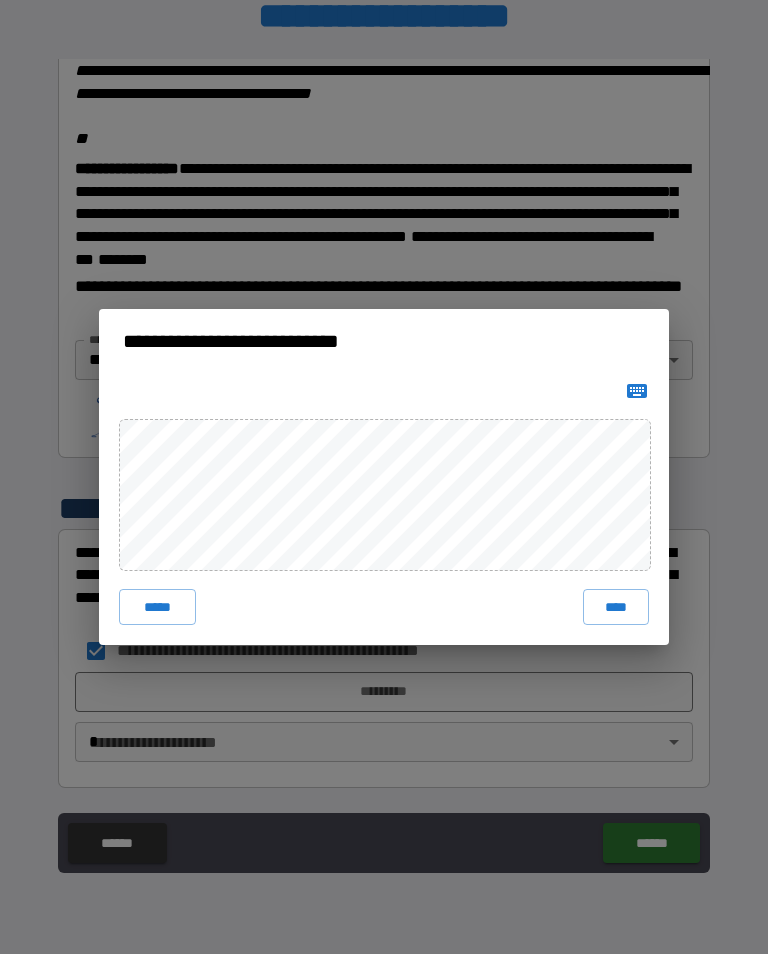 click on "****" at bounding box center [616, 607] 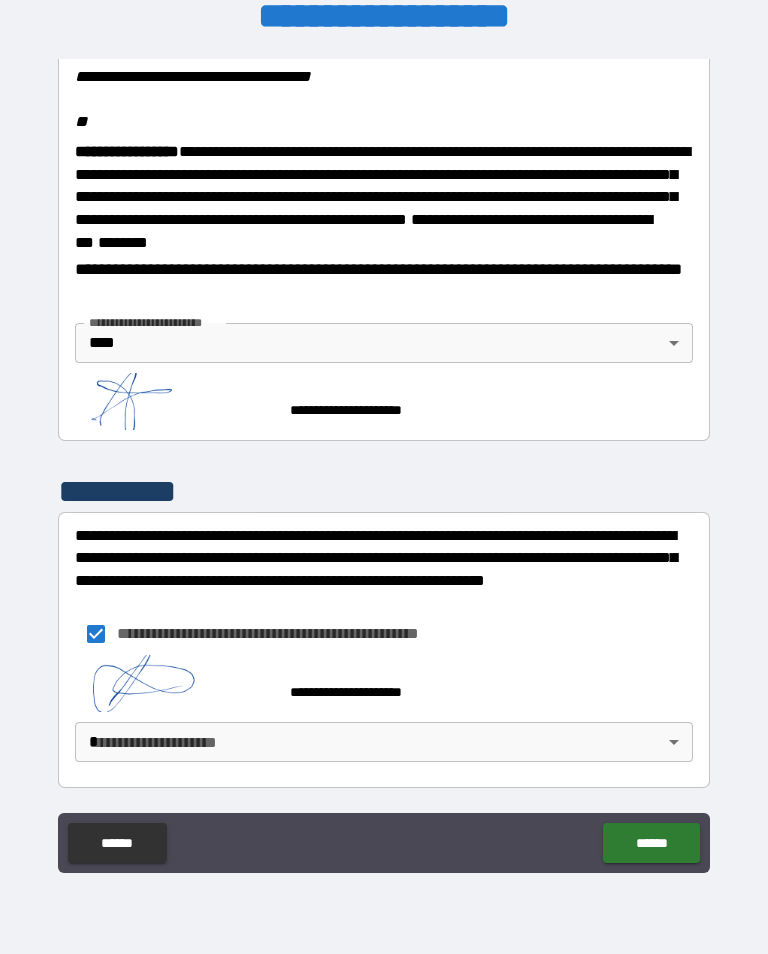 click on "**********" at bounding box center (384, 461) 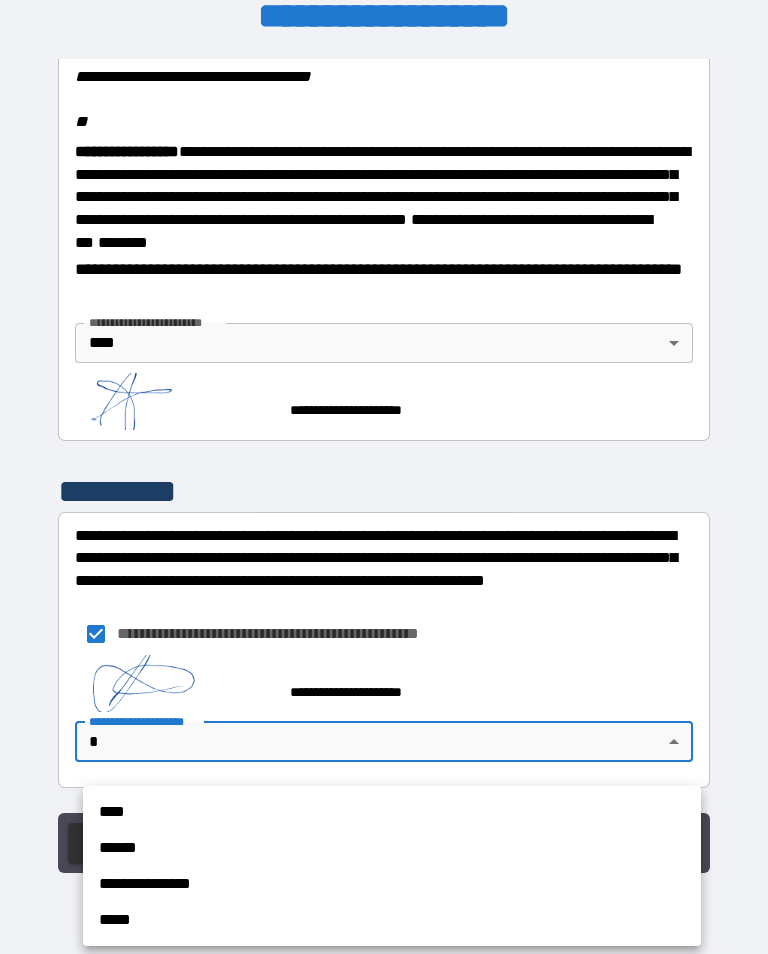 click on "****" at bounding box center [392, 812] 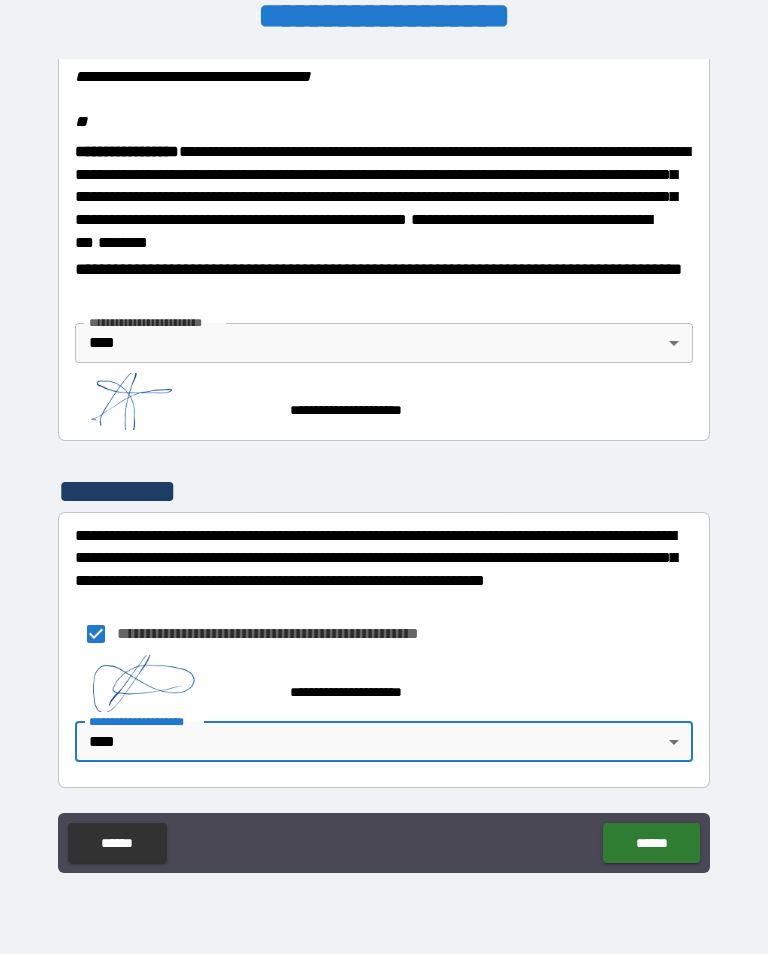 scroll, scrollTop: 2451, scrollLeft: 0, axis: vertical 